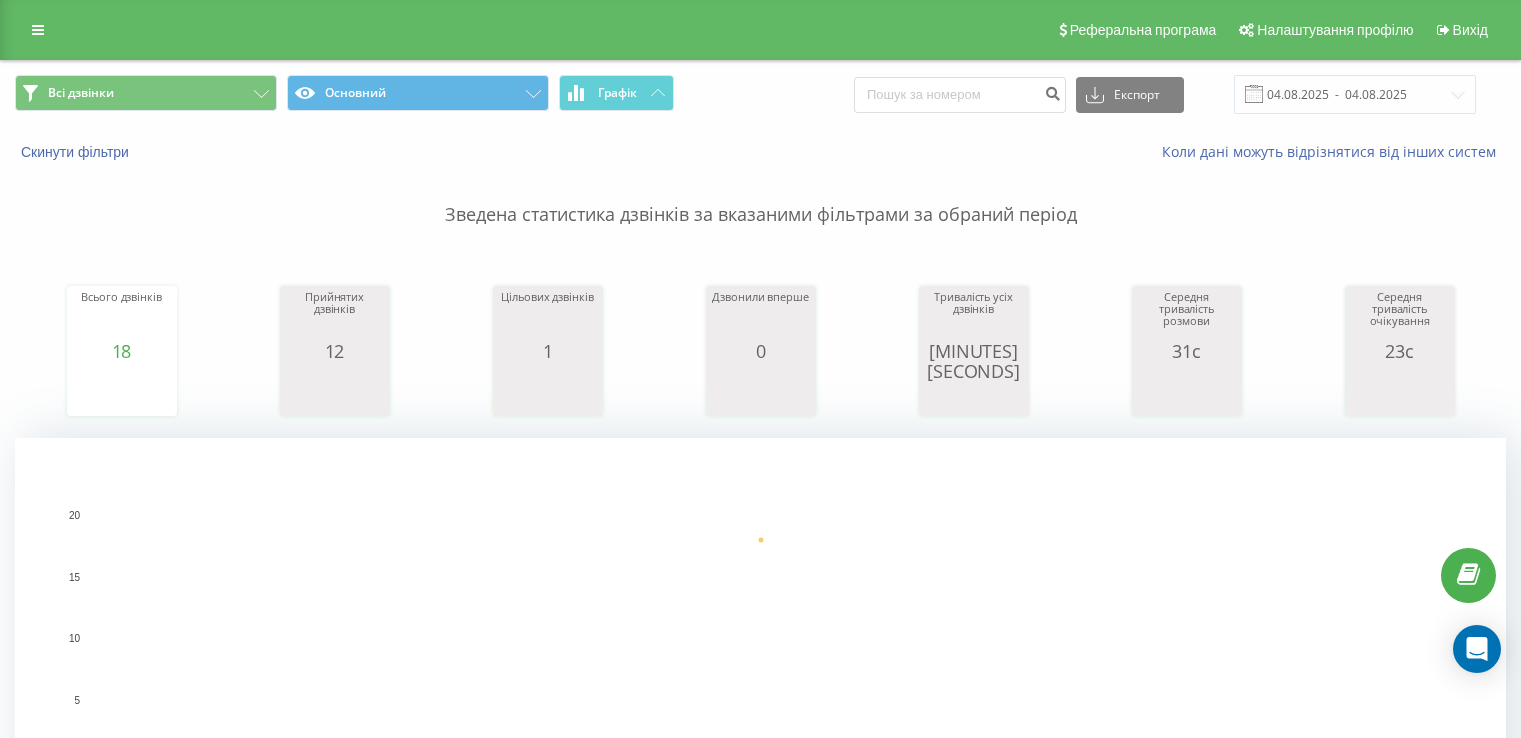 scroll, scrollTop: 0, scrollLeft: 0, axis: both 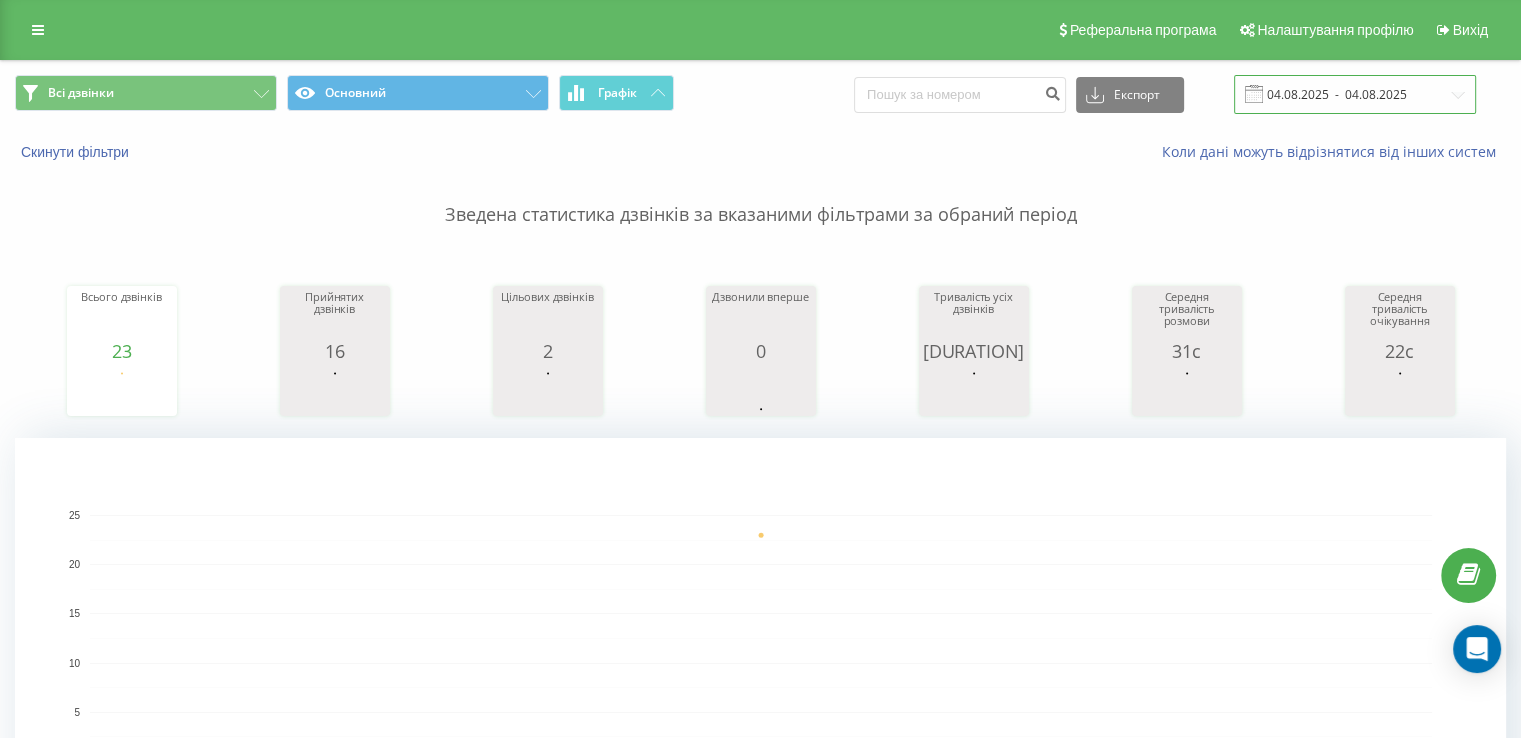 click on "04.08.2025  -  04.08.2025" at bounding box center [1355, 94] 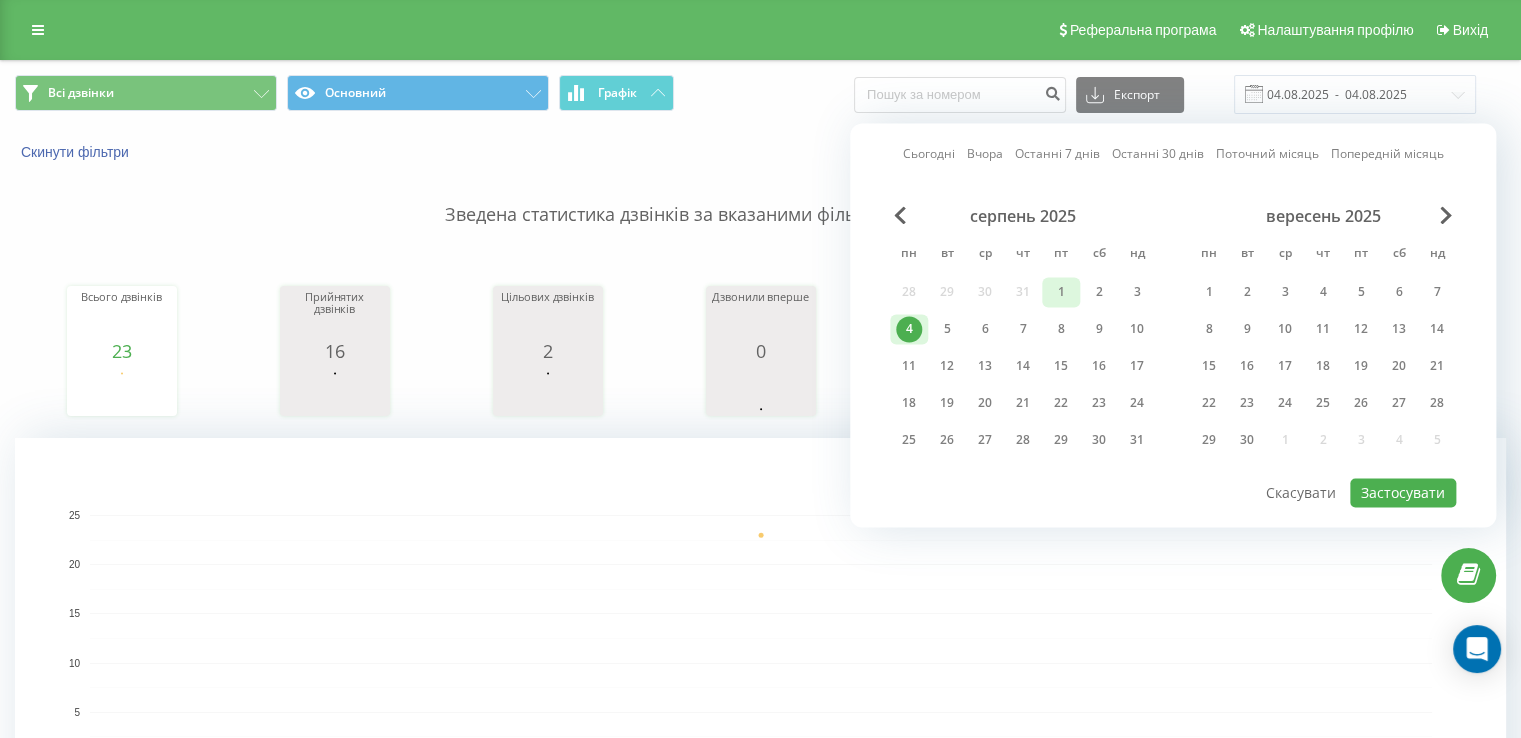 click on "1" at bounding box center [1061, 292] 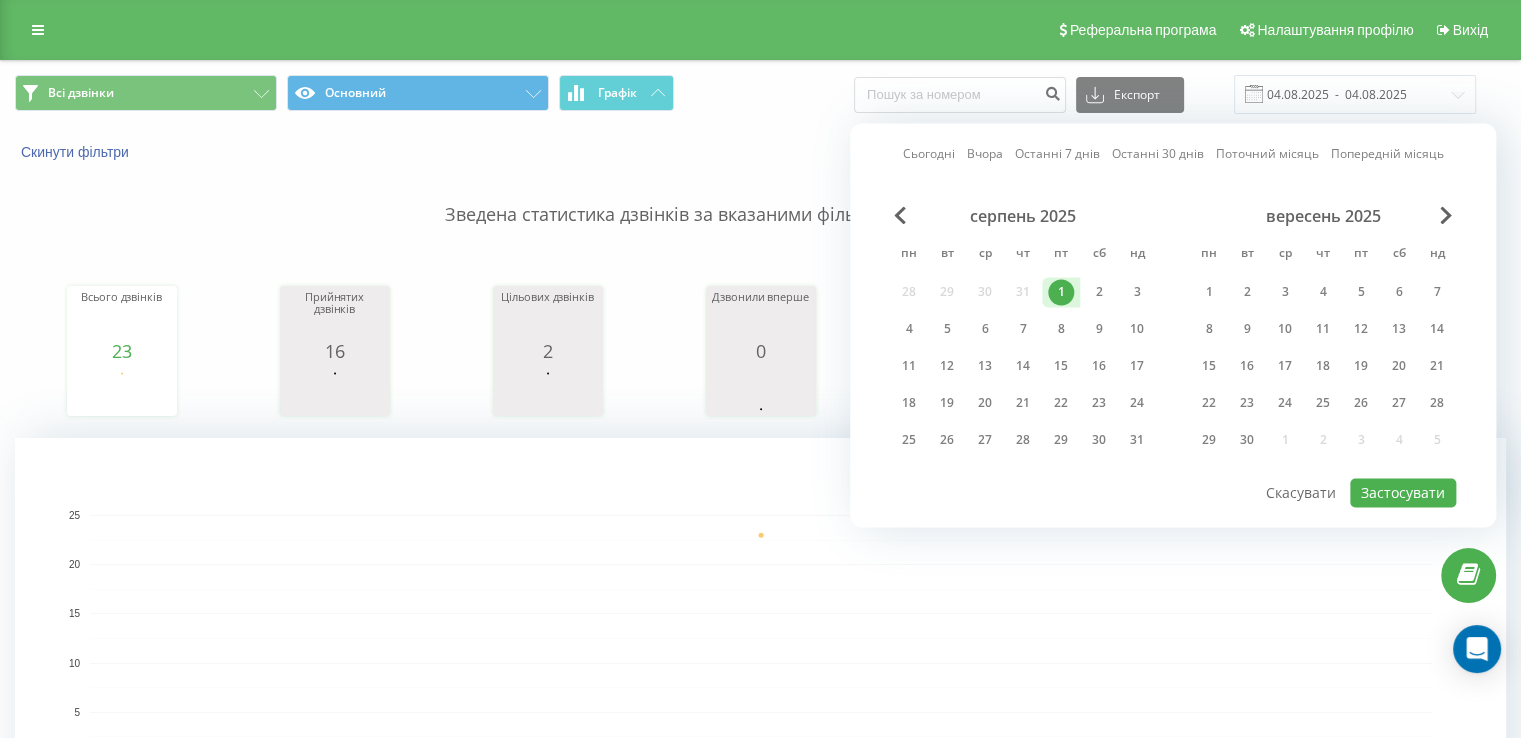 click on "Зведена статистика дзвінків за вказаними фільтрами за обраний період Всього дзвінків 23 date totalCalls 04.08.25 23 04.08.25 Прийнятих дзвінків 16 date answeredCalls 04.08.25 16 04.08.25 Цільових дзвінків 2 date properCalls 04.08.25 2 04.08.25 Дзвонили вперше 0 date uniqueCalls 04.08.25 0 04.08.25 Тривалість усіх дзвінків 12м 2с date allConversationsLength 04.08.25 722 04.08.25 Середня тривалість розмови 31с date averageConversationTime 04.08.25 31 04.08.25 Середня тривалість очікування 22с date averageWaitingTime 04.08.25 22 04.08.25 04.08.25 0 5 10 15 20 25 date Всього дзвінків 04.08.25 23 25" at bounding box center [760, 500] 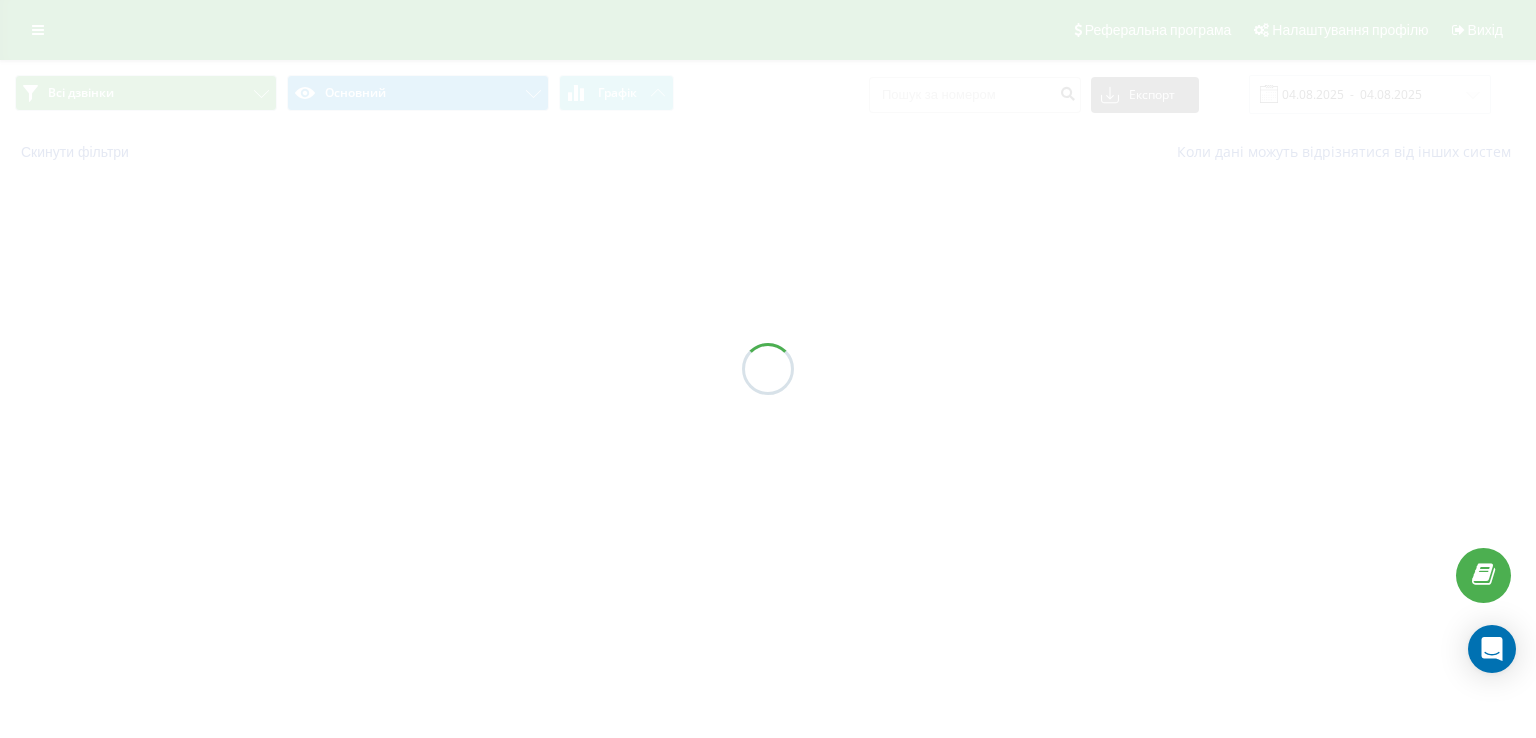 scroll, scrollTop: 0, scrollLeft: 0, axis: both 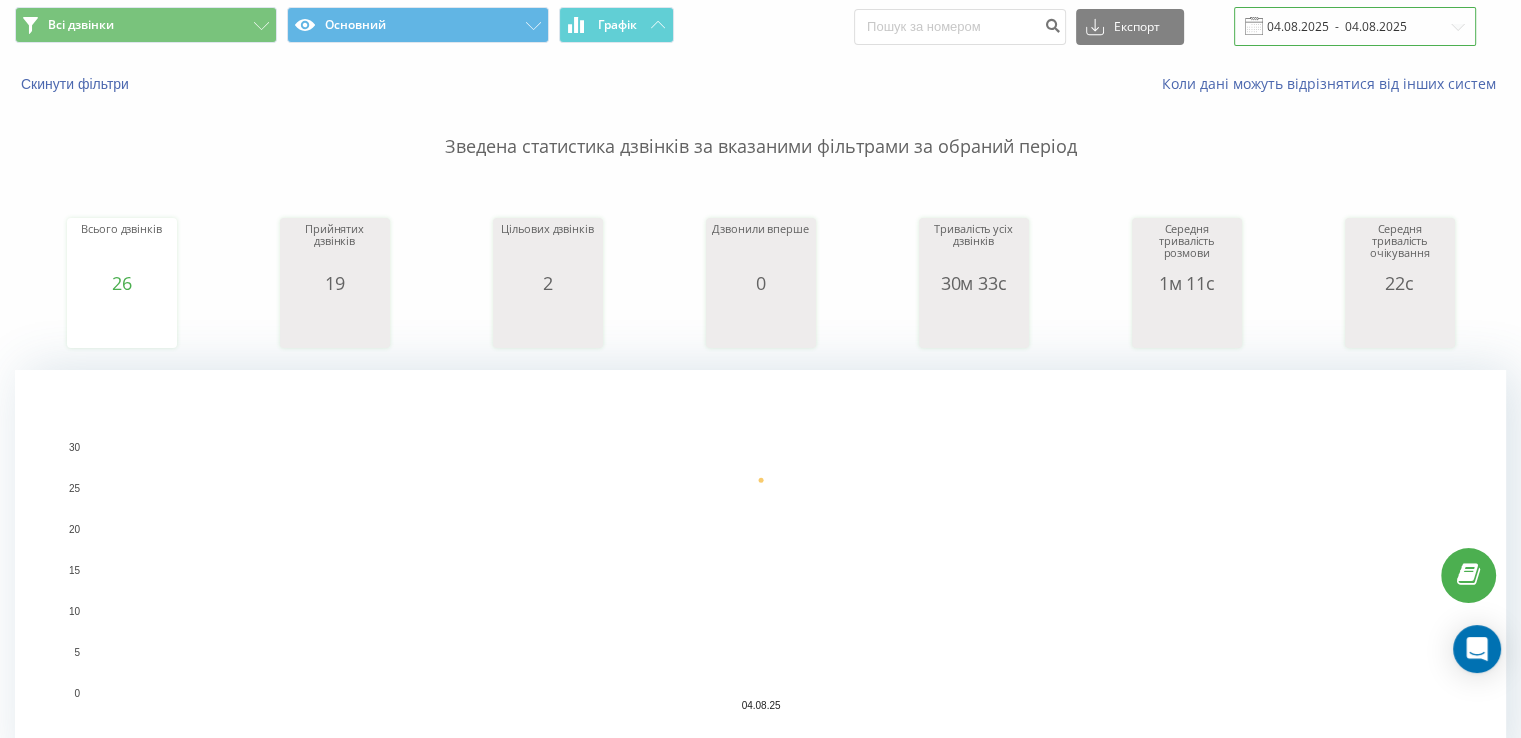 click on "04.08.2025  -  04.08.2025" at bounding box center [1355, 26] 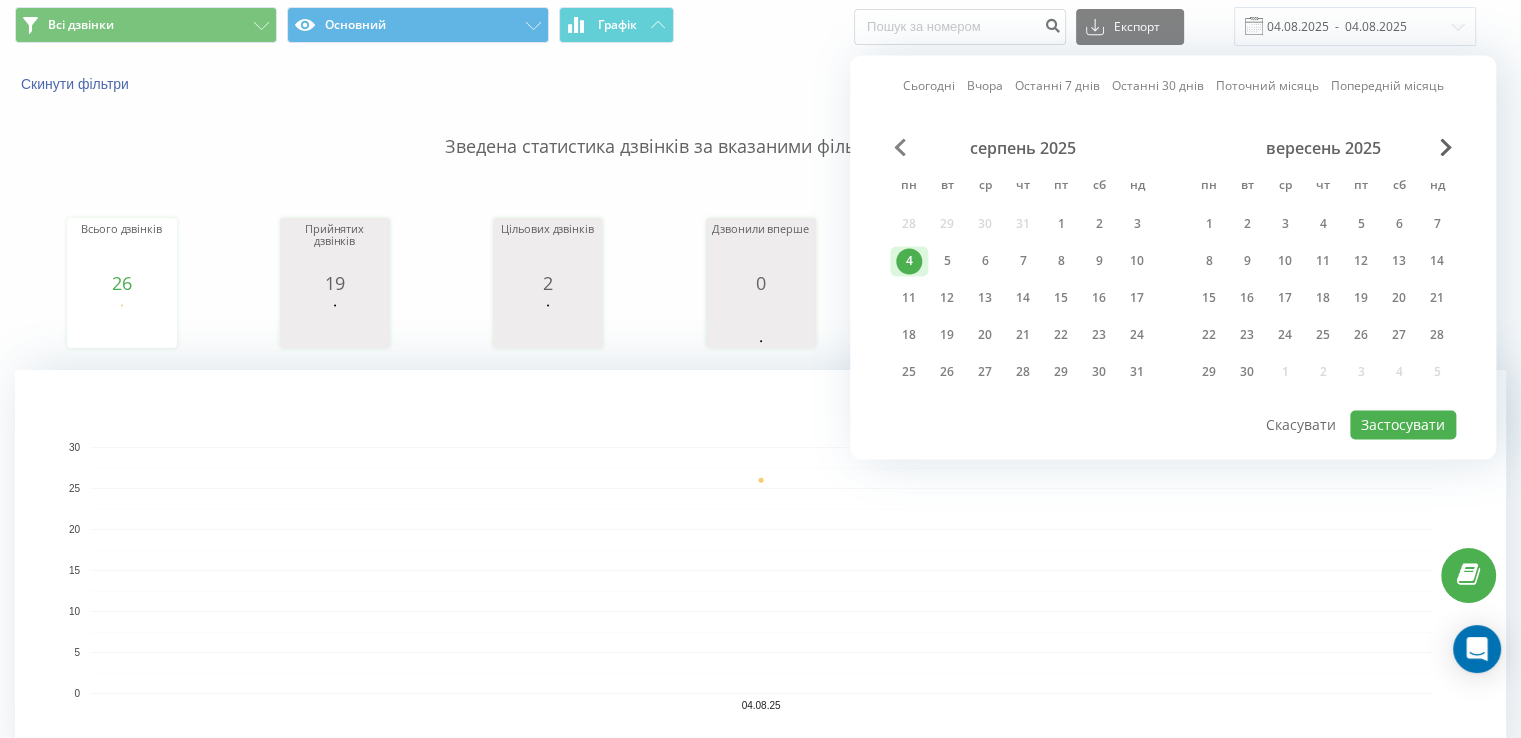 click at bounding box center (900, 147) 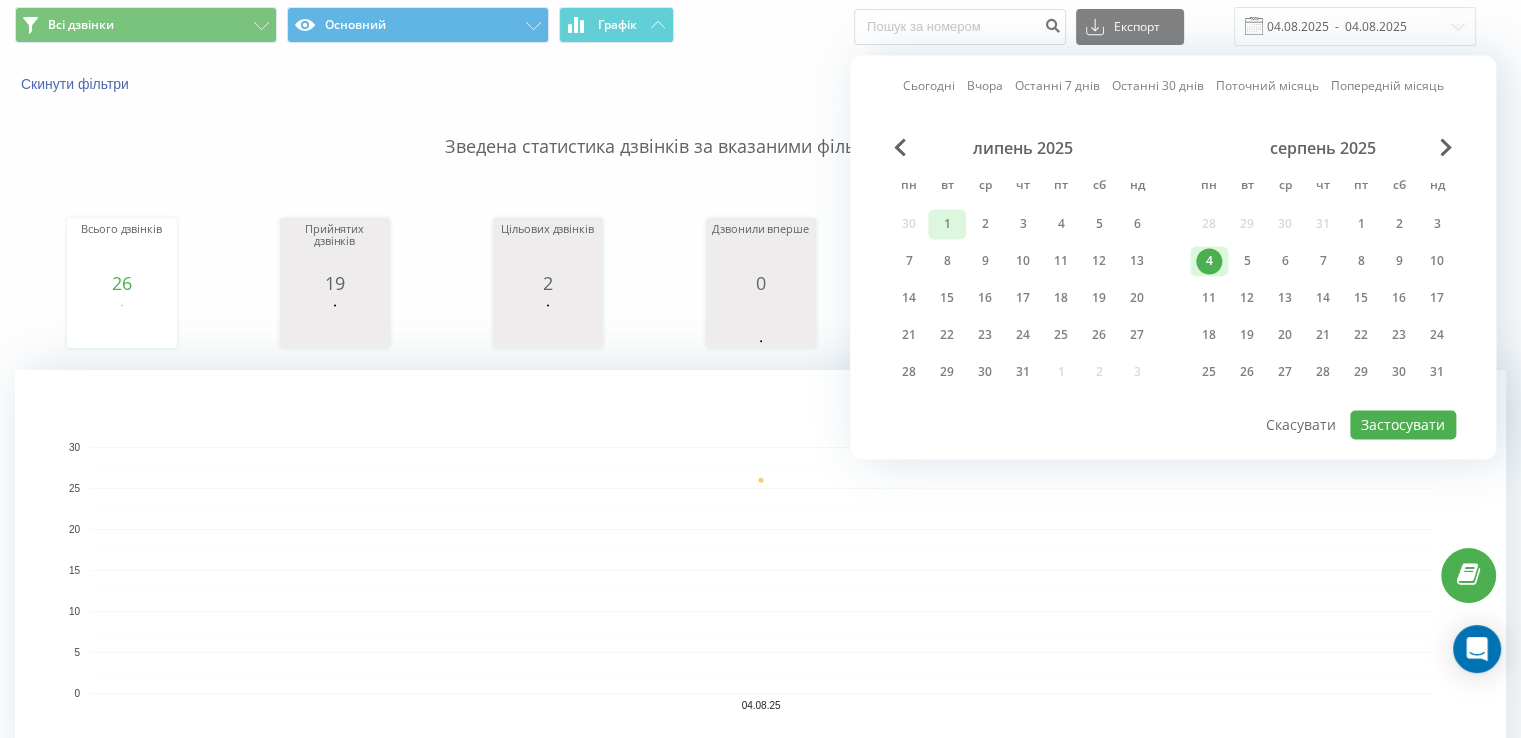 click on "1" at bounding box center [947, 224] 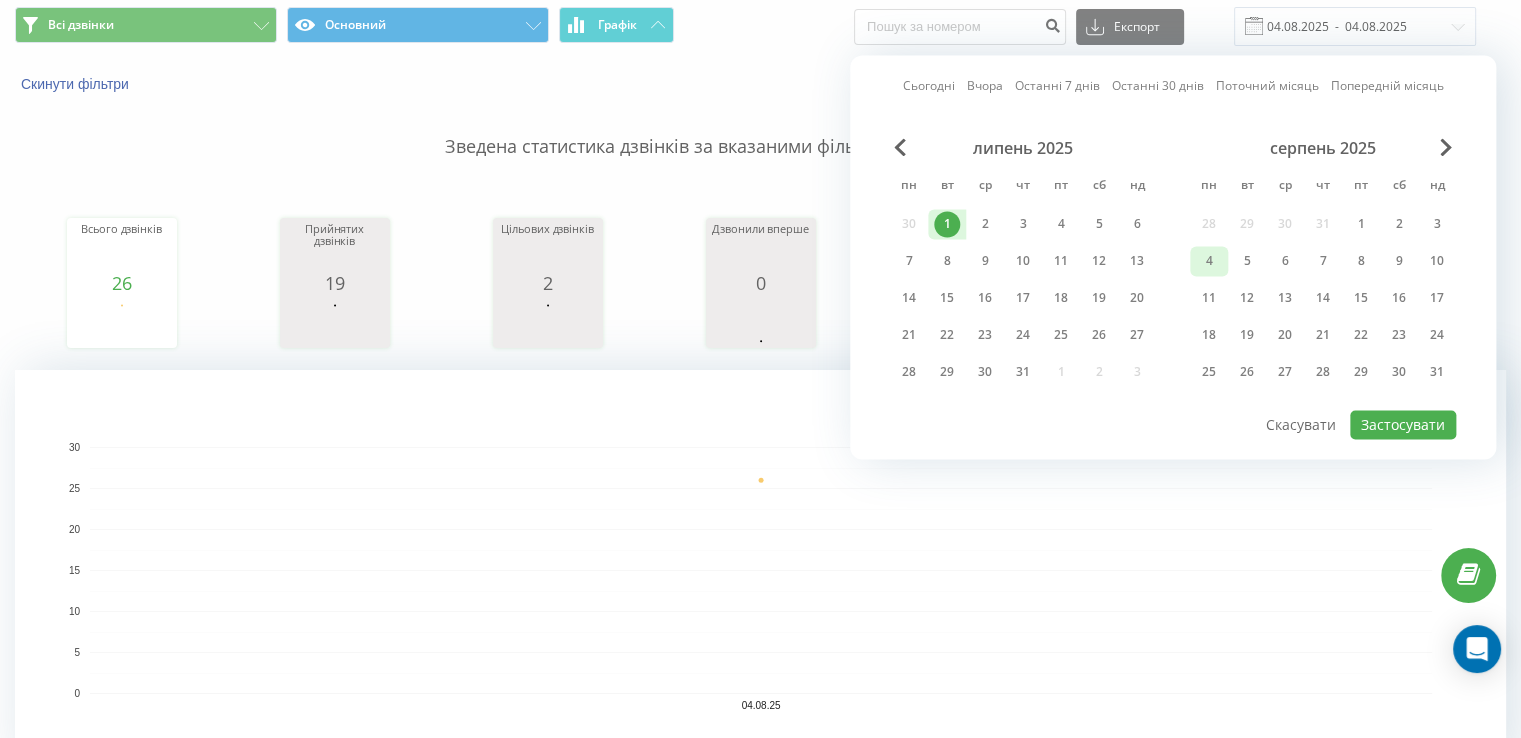 click on "4" at bounding box center [1209, 261] 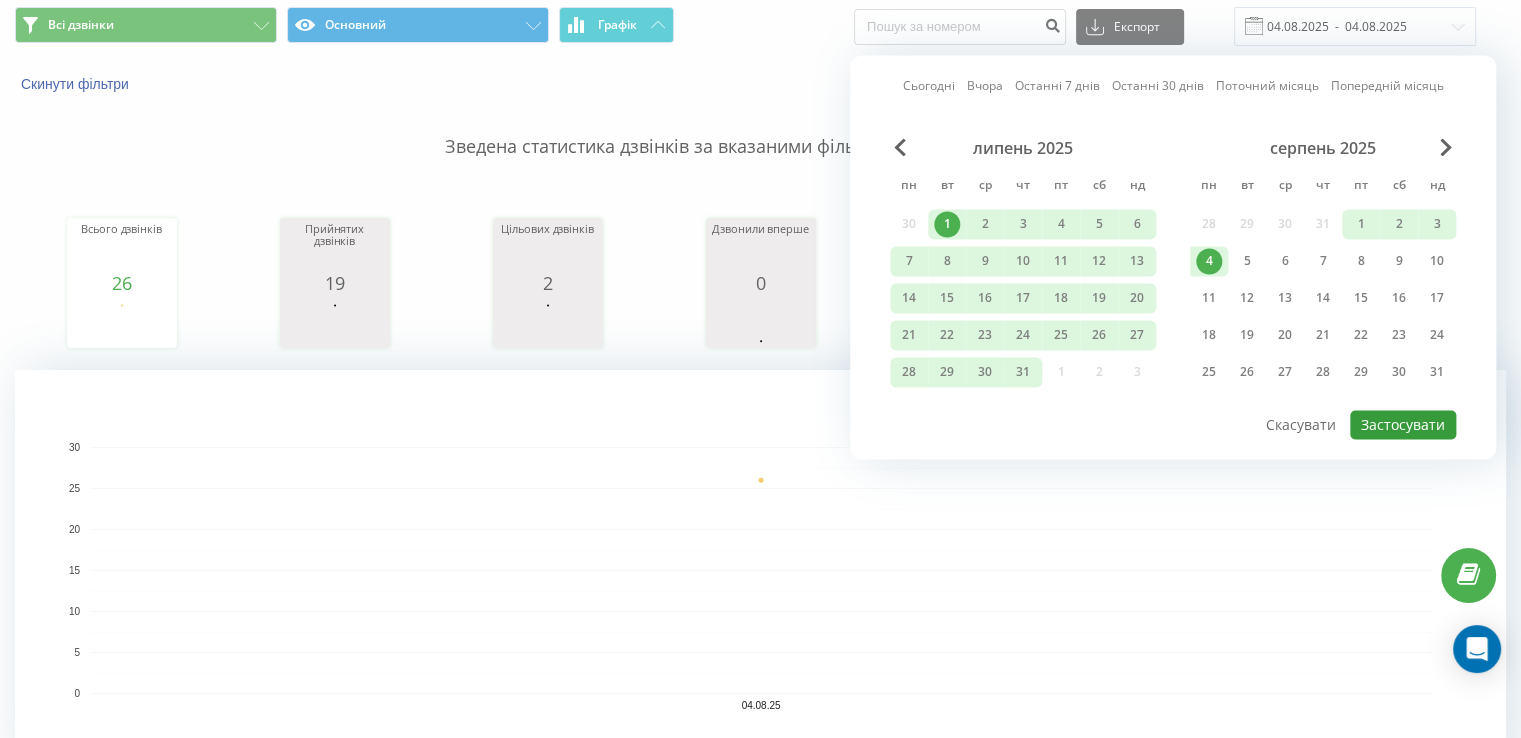 click on "Застосувати" at bounding box center (1403, 424) 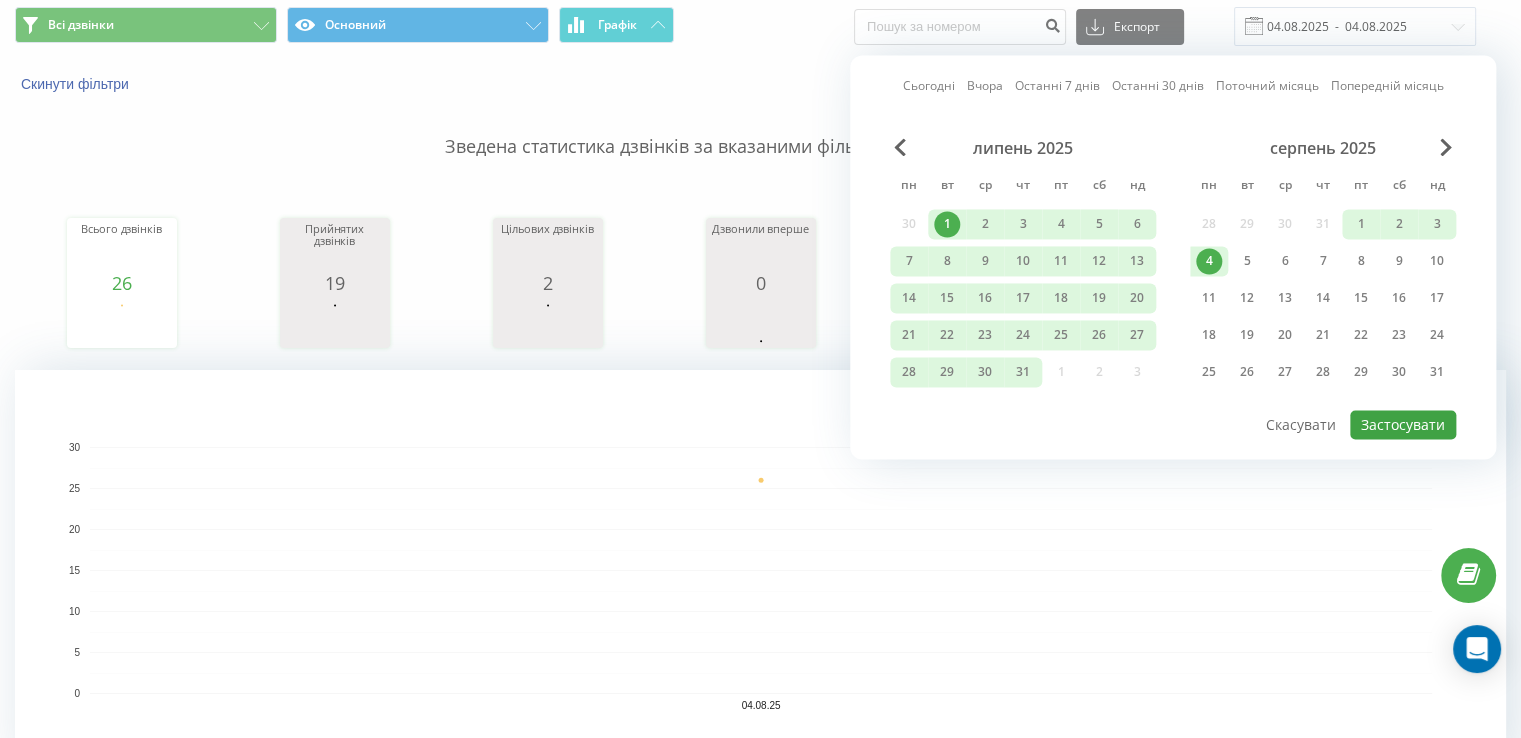 type on "01.07.2025  -  04.08.2025" 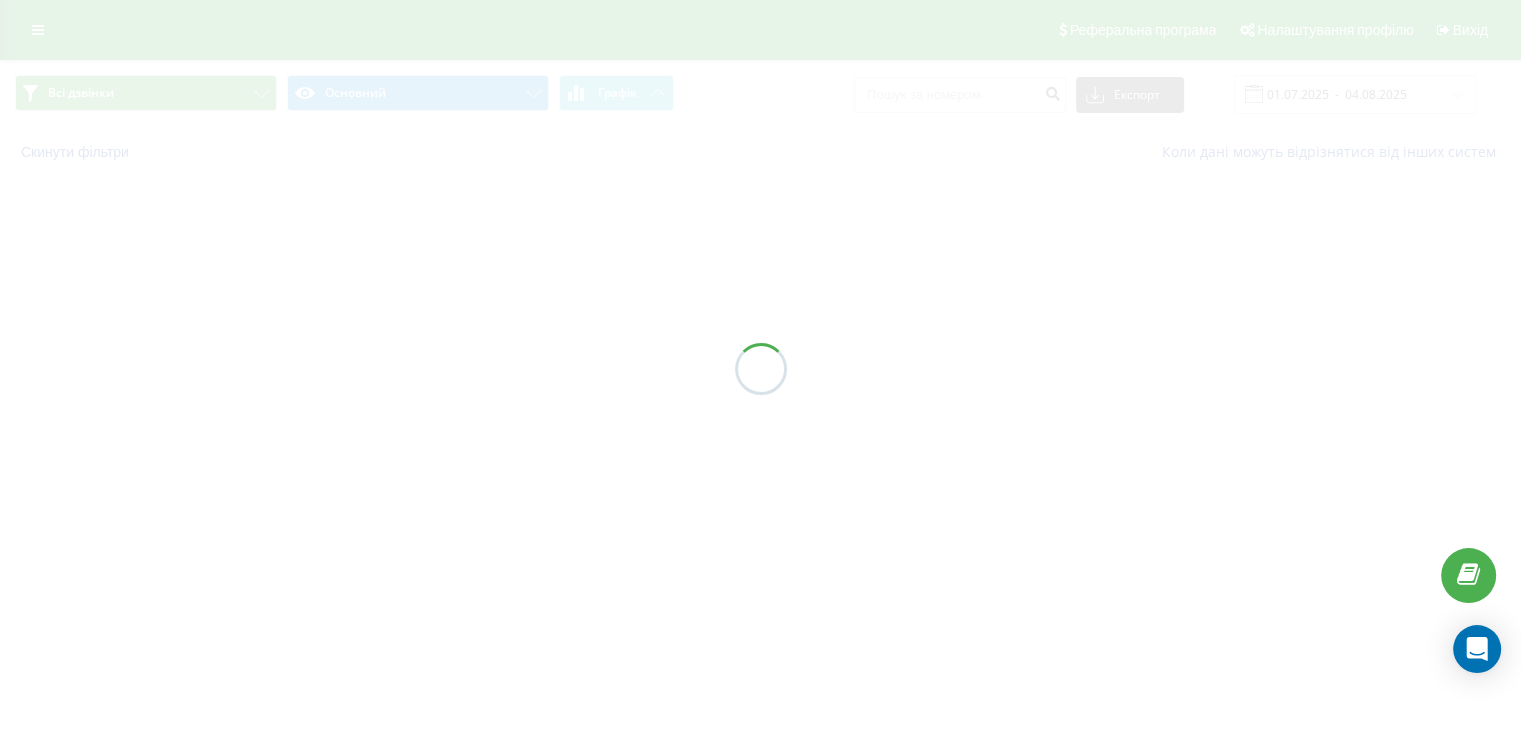 scroll, scrollTop: 0, scrollLeft: 0, axis: both 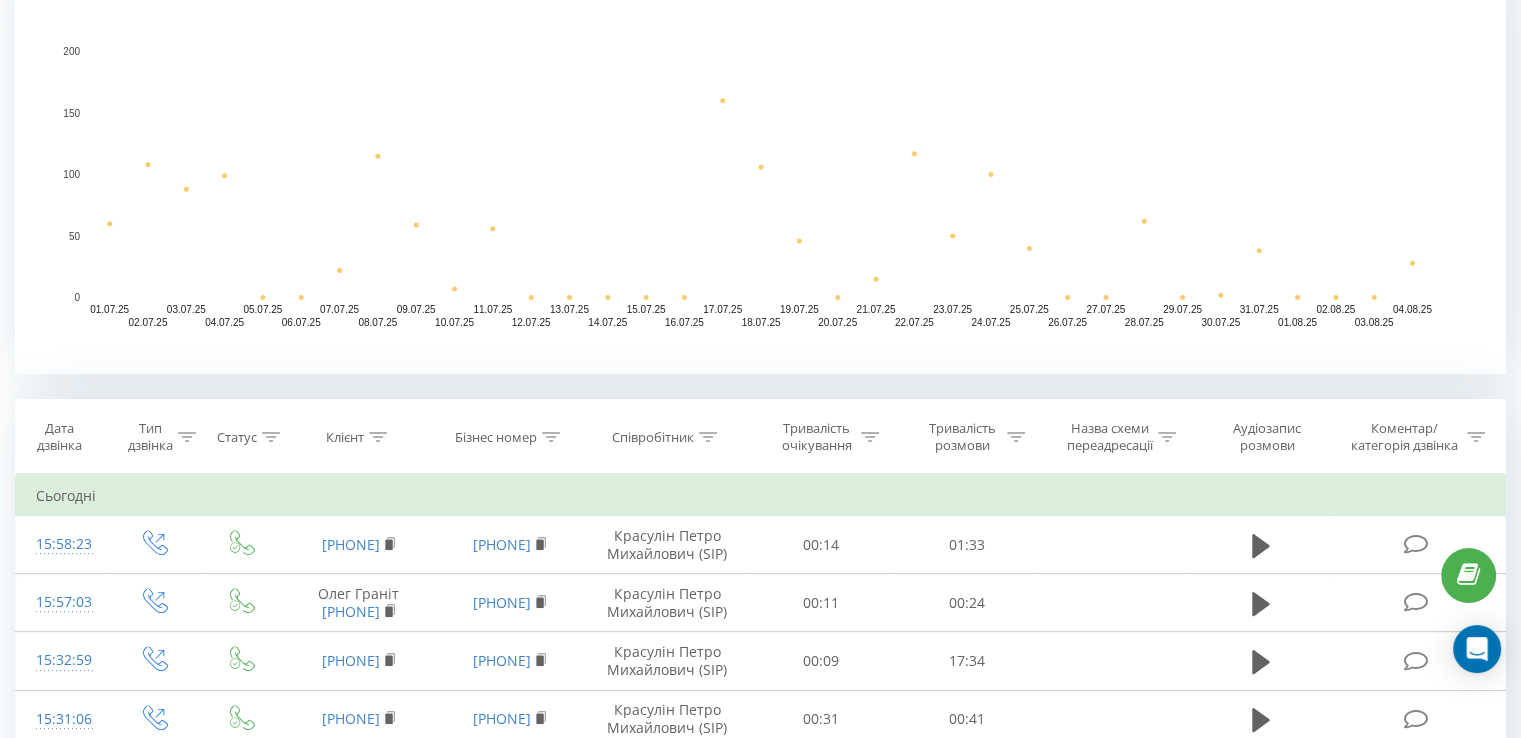 click 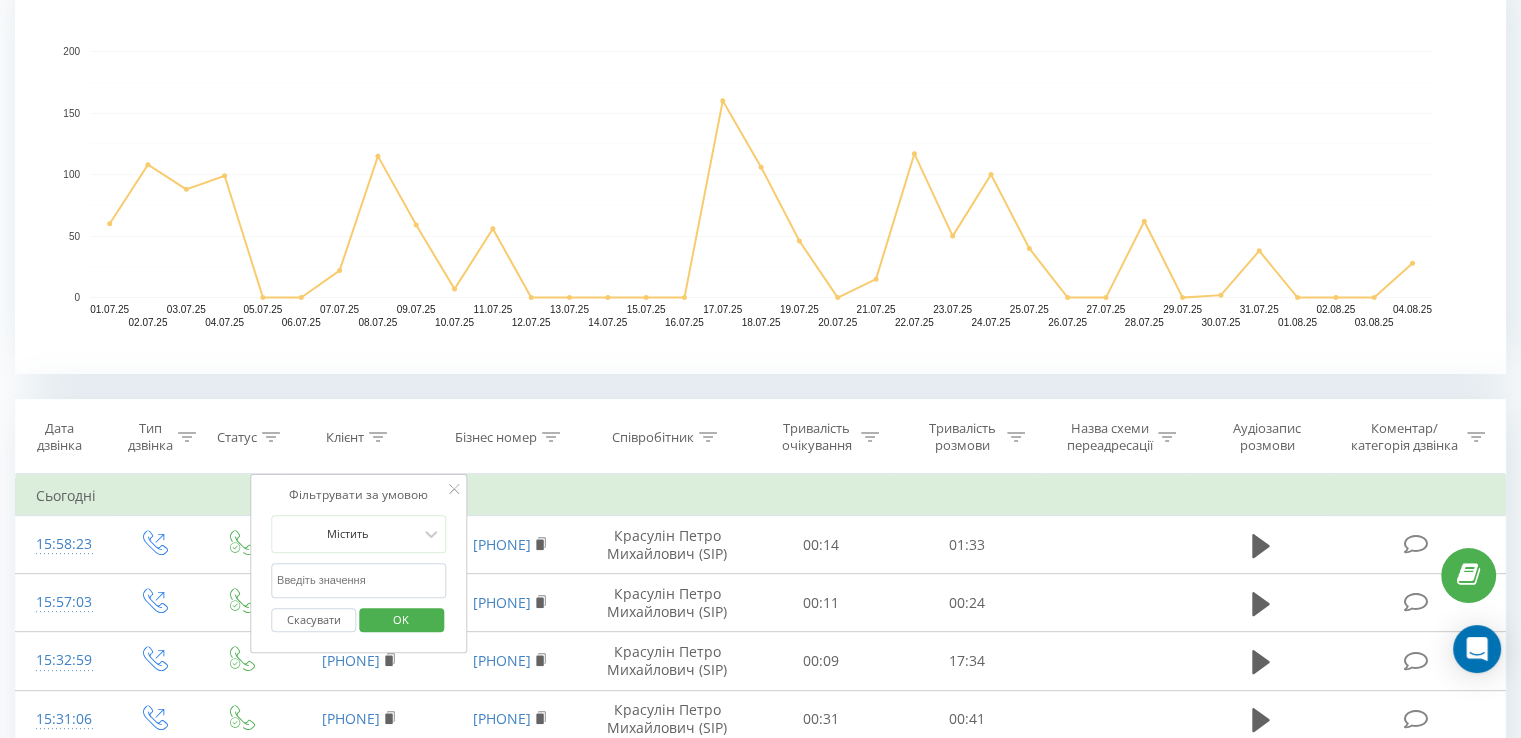 paste on "+380504562445" 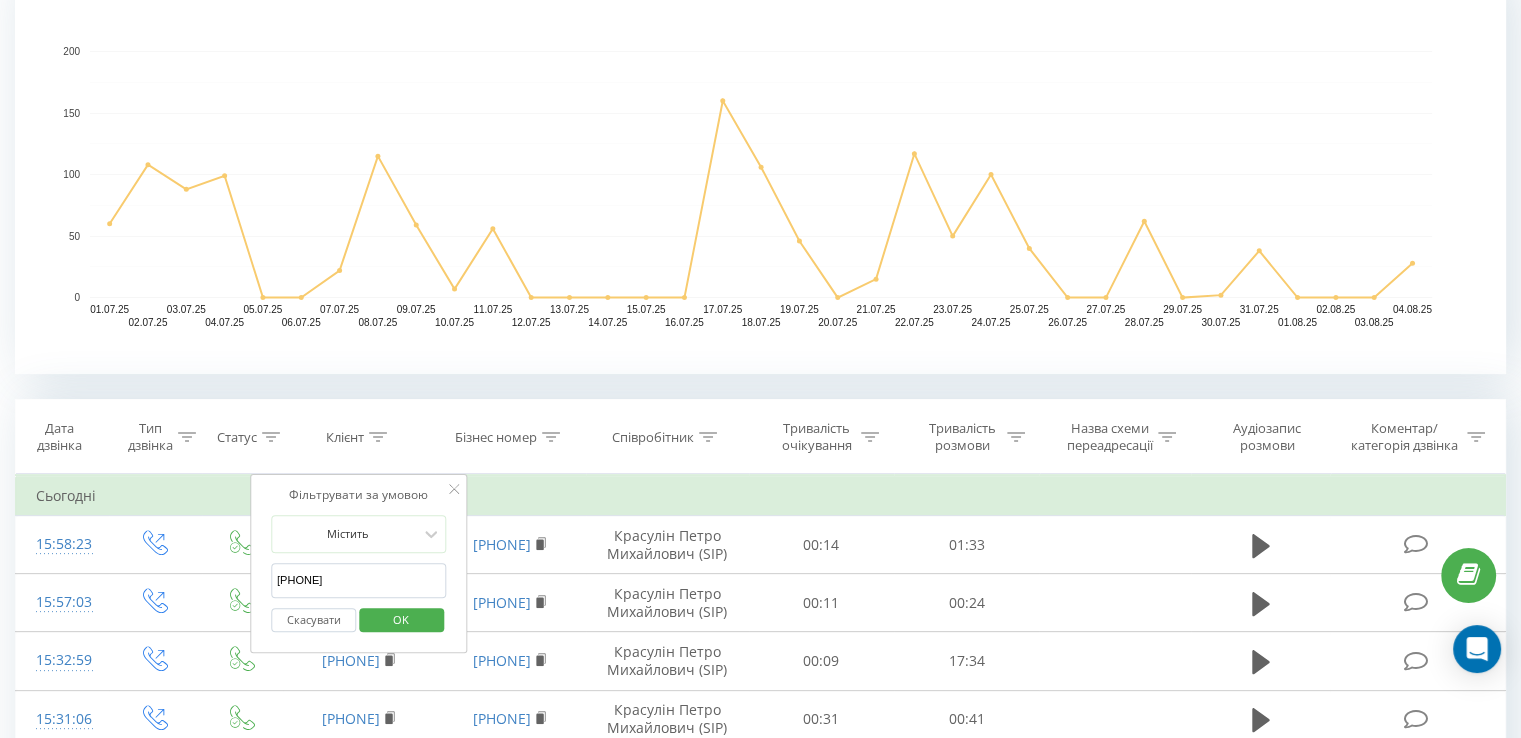 click on "+380504562445" at bounding box center (359, 580) 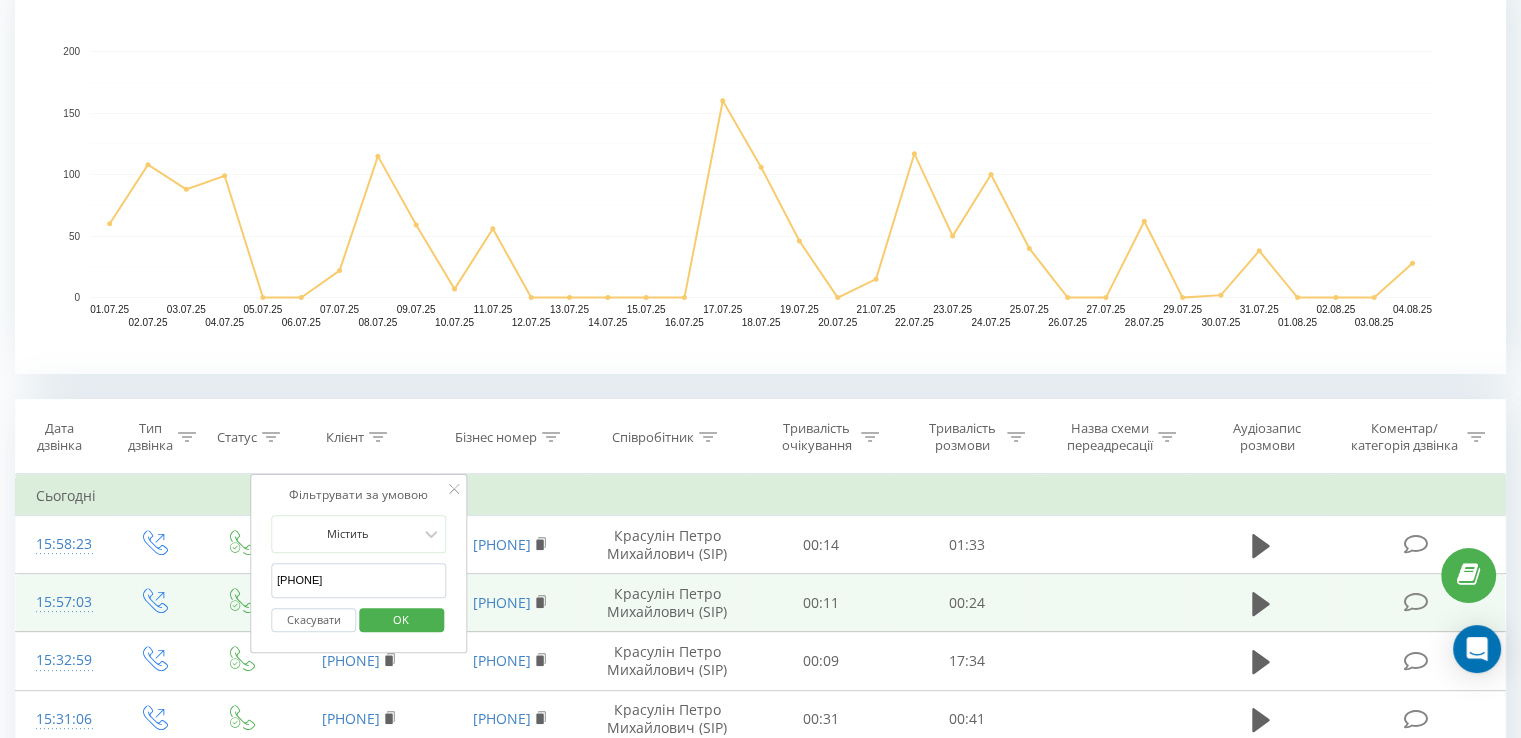 drag, startPoint x: 301, startPoint y: 583, endPoint x: 247, endPoint y: 580, distance: 54.08327 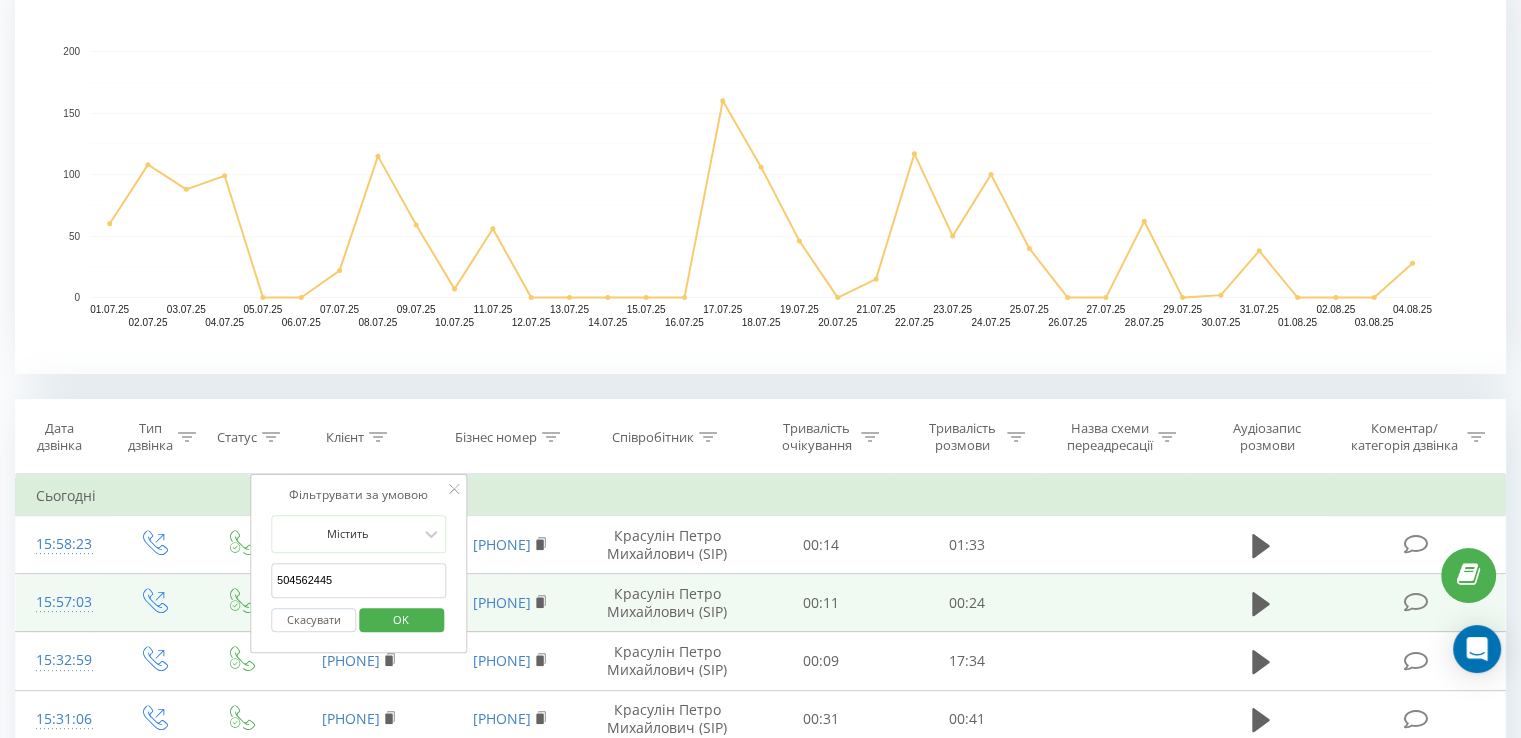 click on "OK" at bounding box center [401, 620] 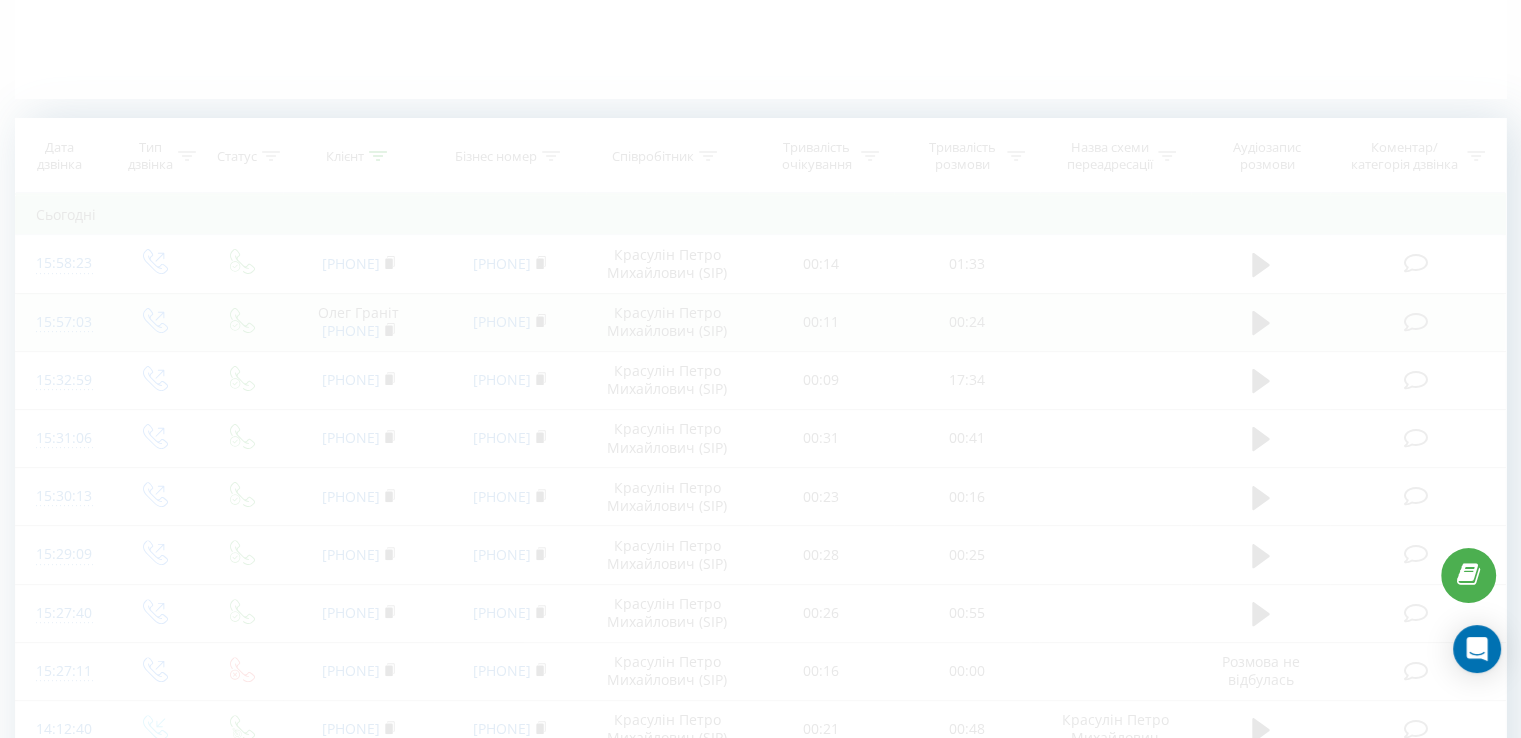 scroll, scrollTop: 444, scrollLeft: 0, axis: vertical 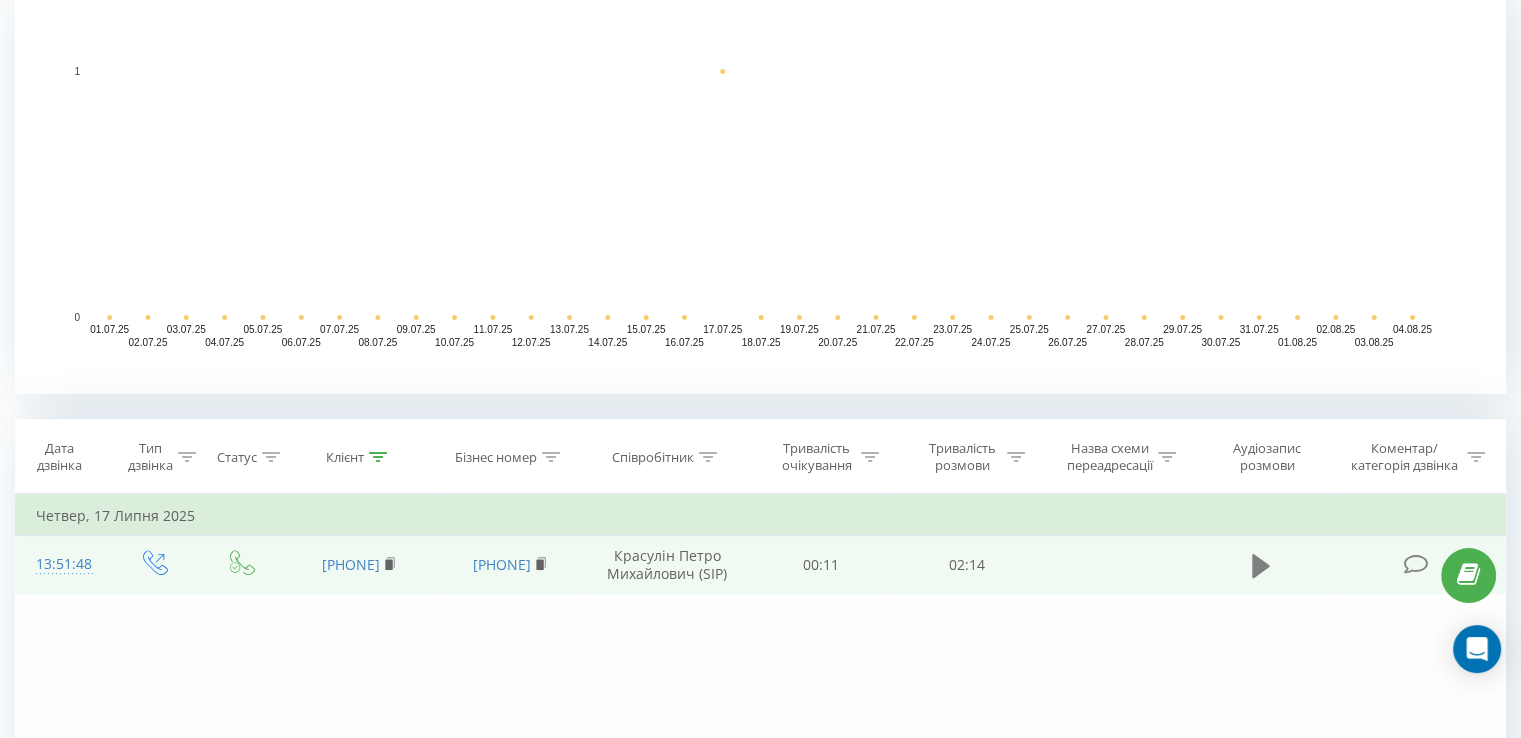 click 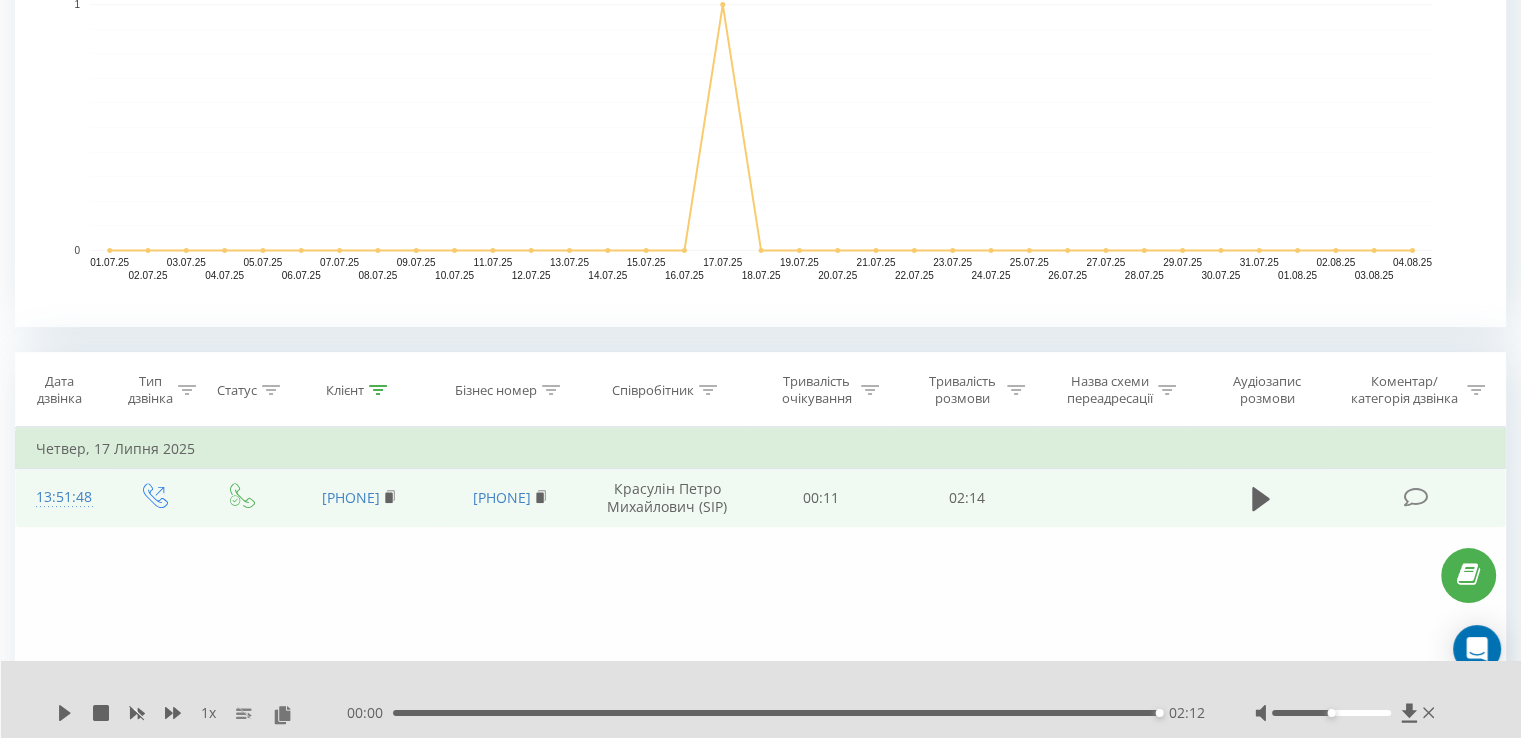 scroll, scrollTop: 510, scrollLeft: 0, axis: vertical 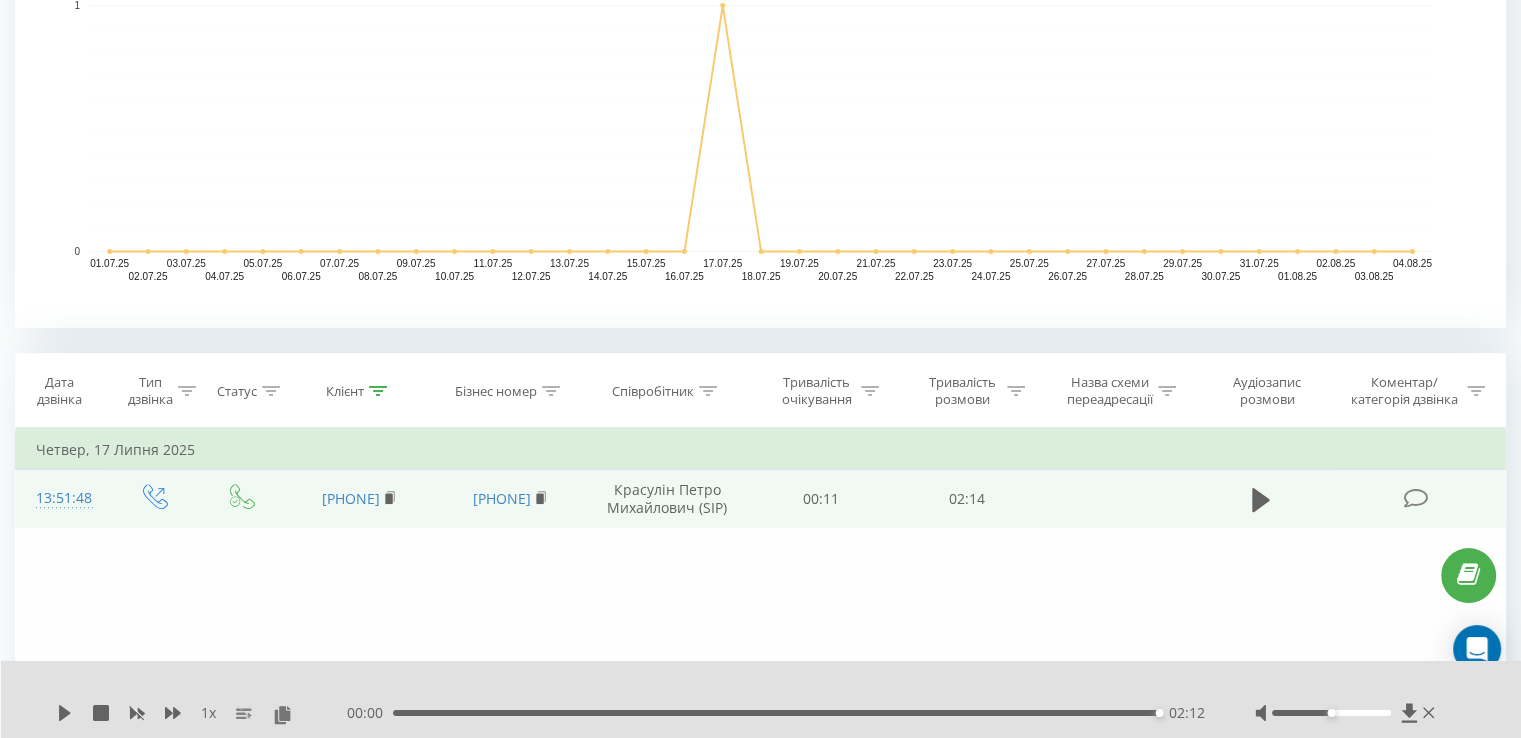 click 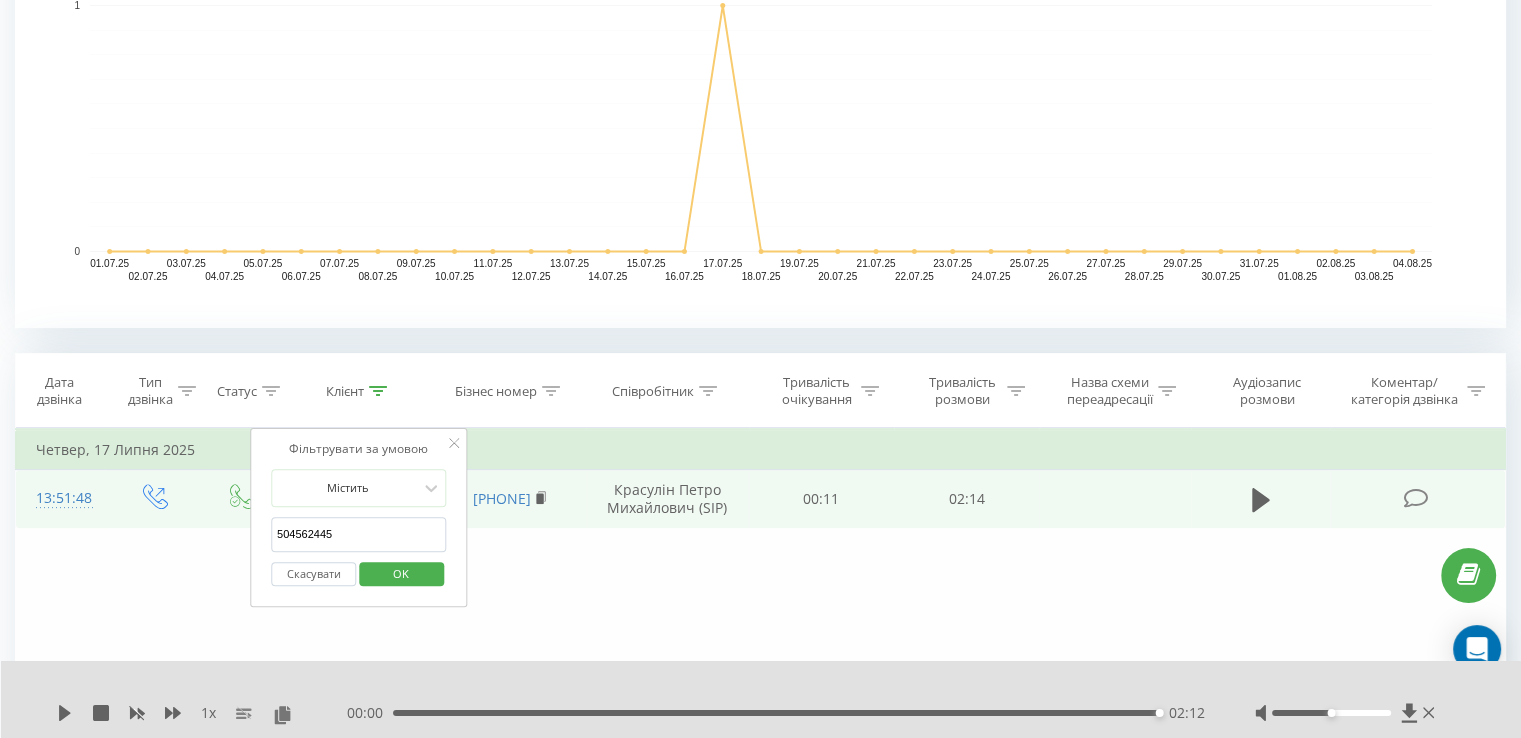 drag, startPoint x: 344, startPoint y: 533, endPoint x: 253, endPoint y: 522, distance: 91.66242 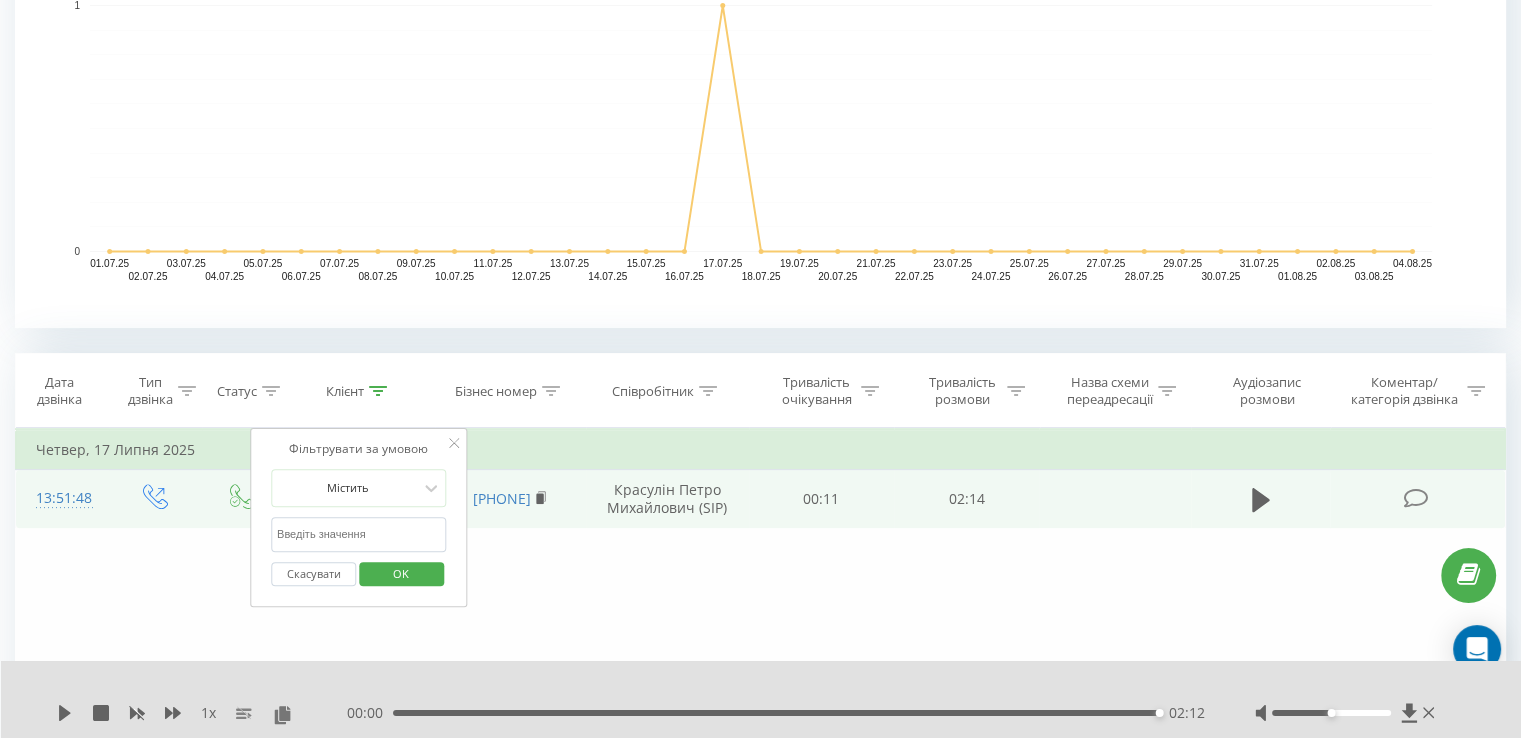 click on "OK" at bounding box center [401, 574] 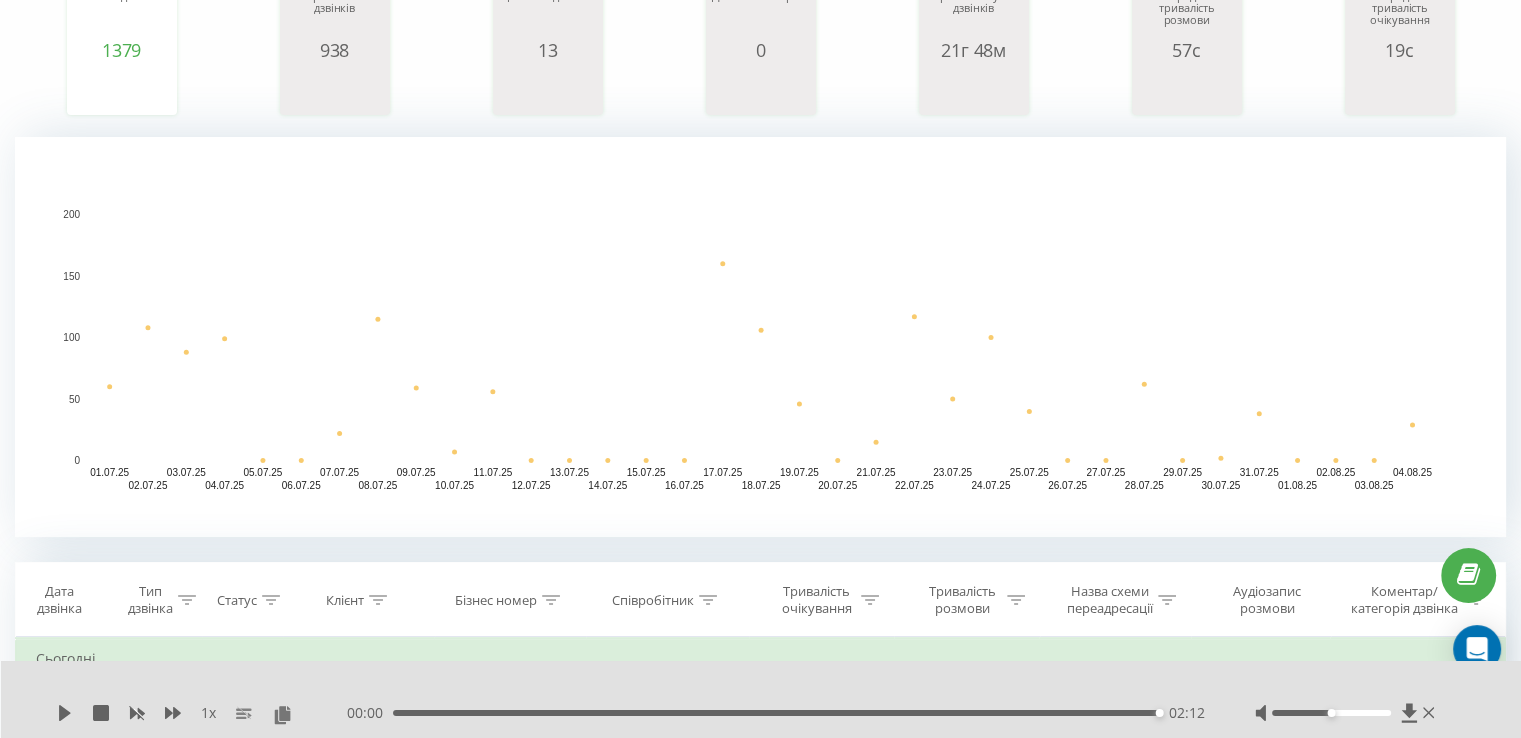 scroll, scrollTop: 0, scrollLeft: 0, axis: both 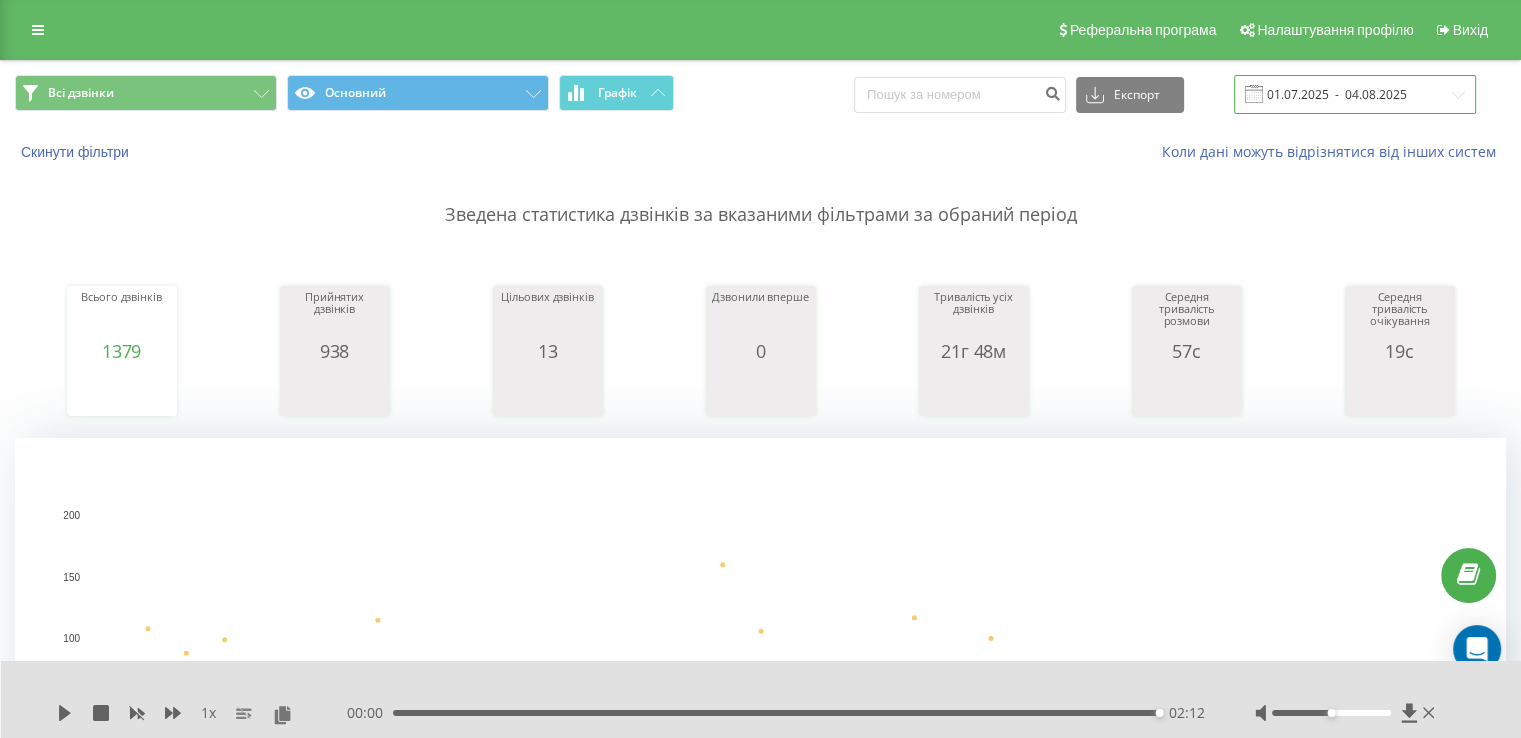 click on "01.07.2025  -  04.08.2025" at bounding box center [1355, 94] 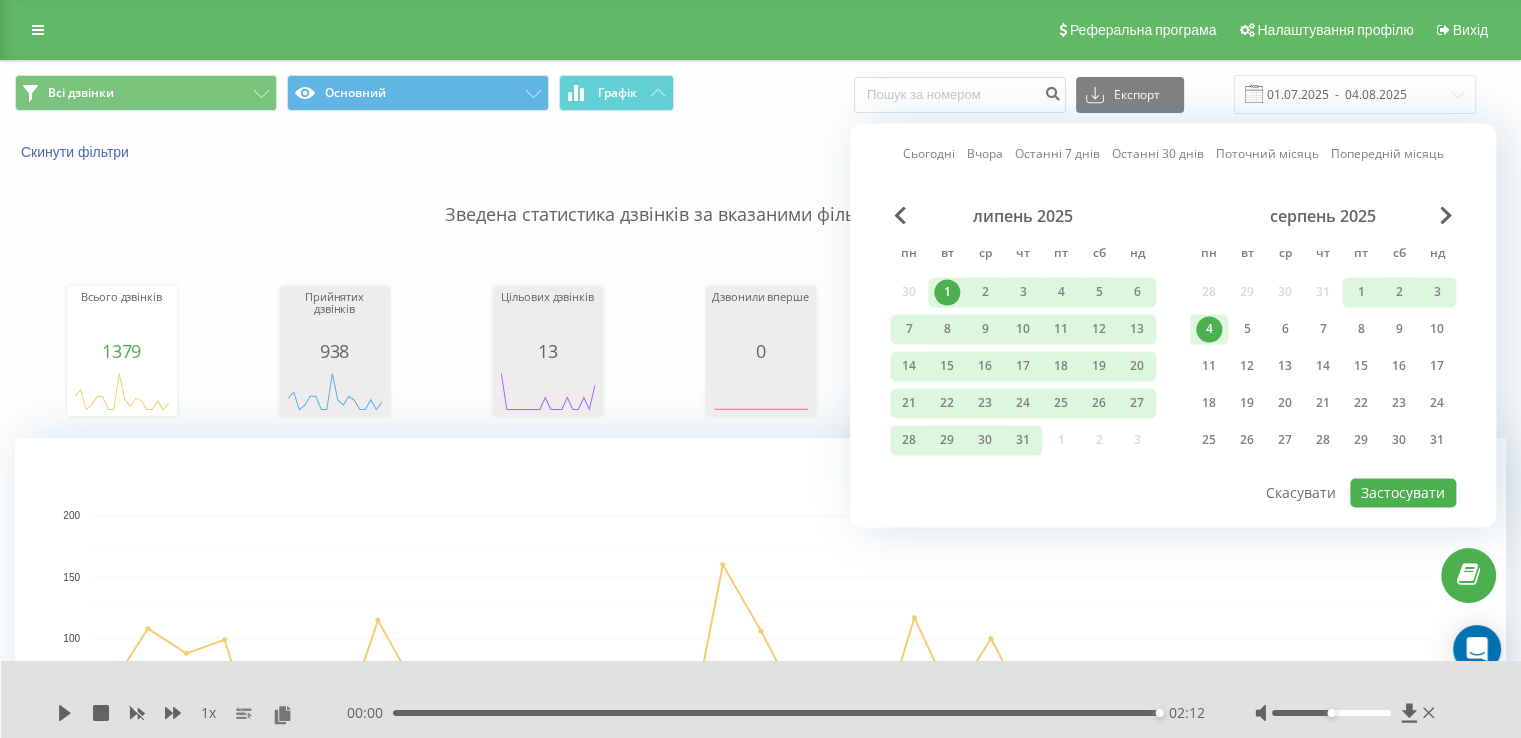 click on "4" at bounding box center [1209, 329] 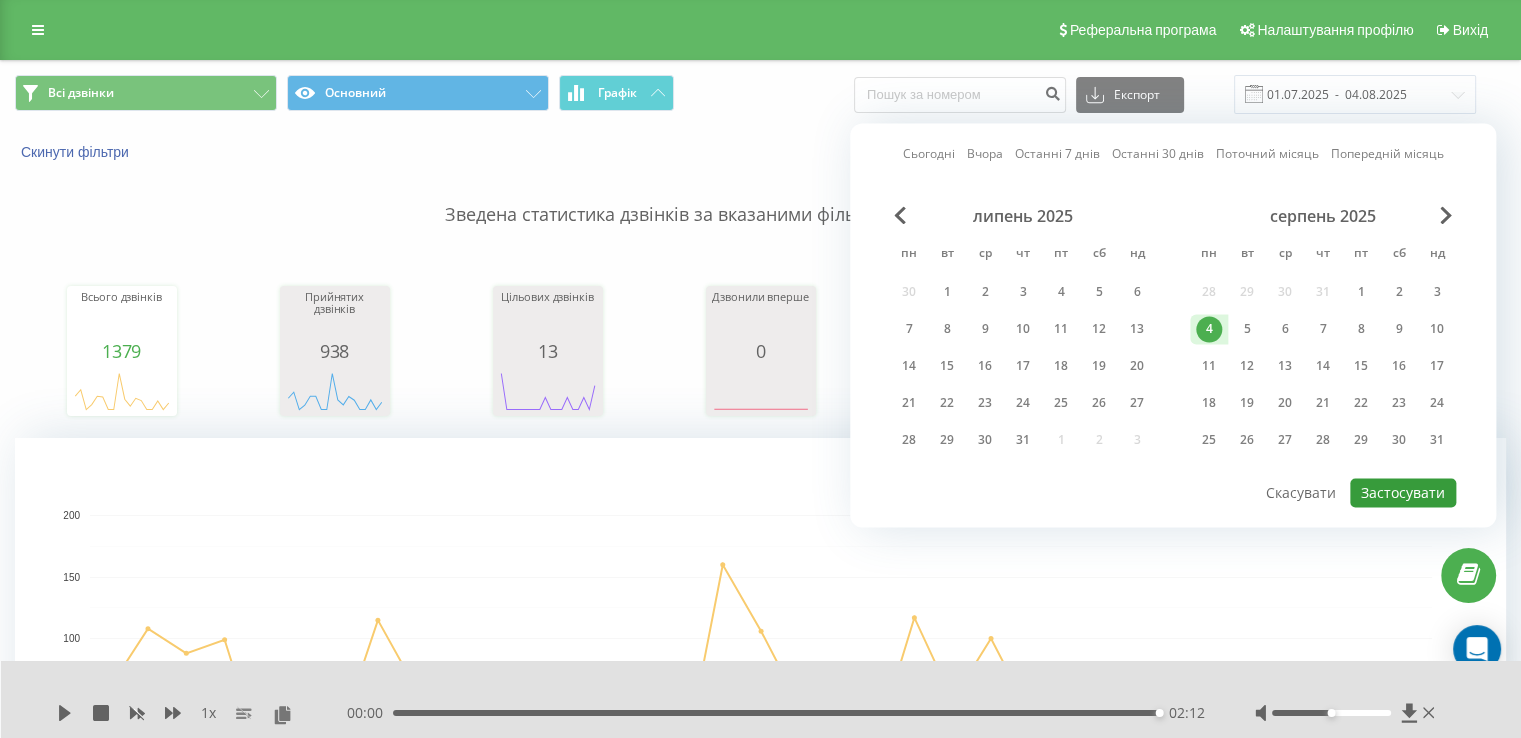 click on "Застосувати" at bounding box center [1403, 492] 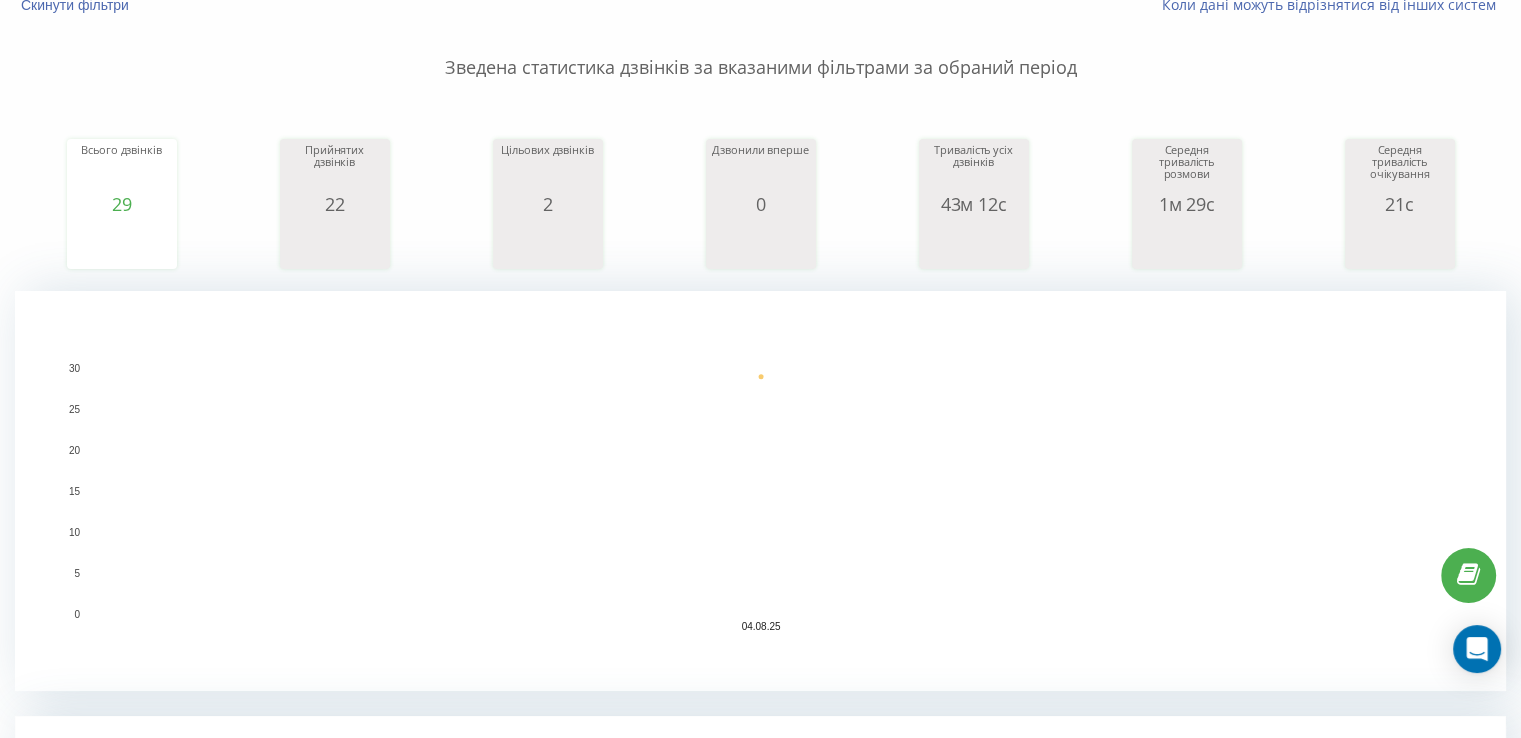 scroll, scrollTop: 0, scrollLeft: 0, axis: both 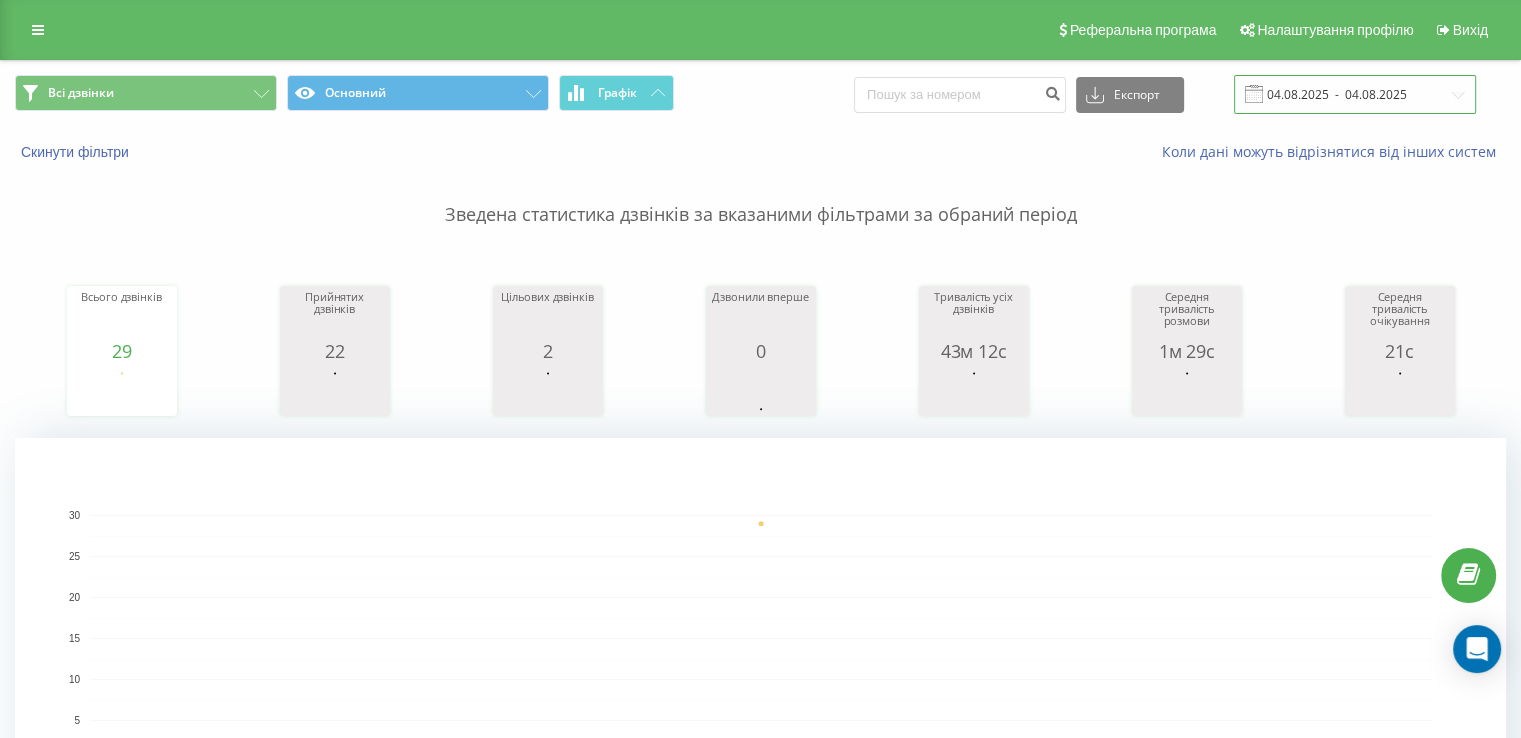 click on "04.08.2025  -  04.08.2025" at bounding box center [1355, 94] 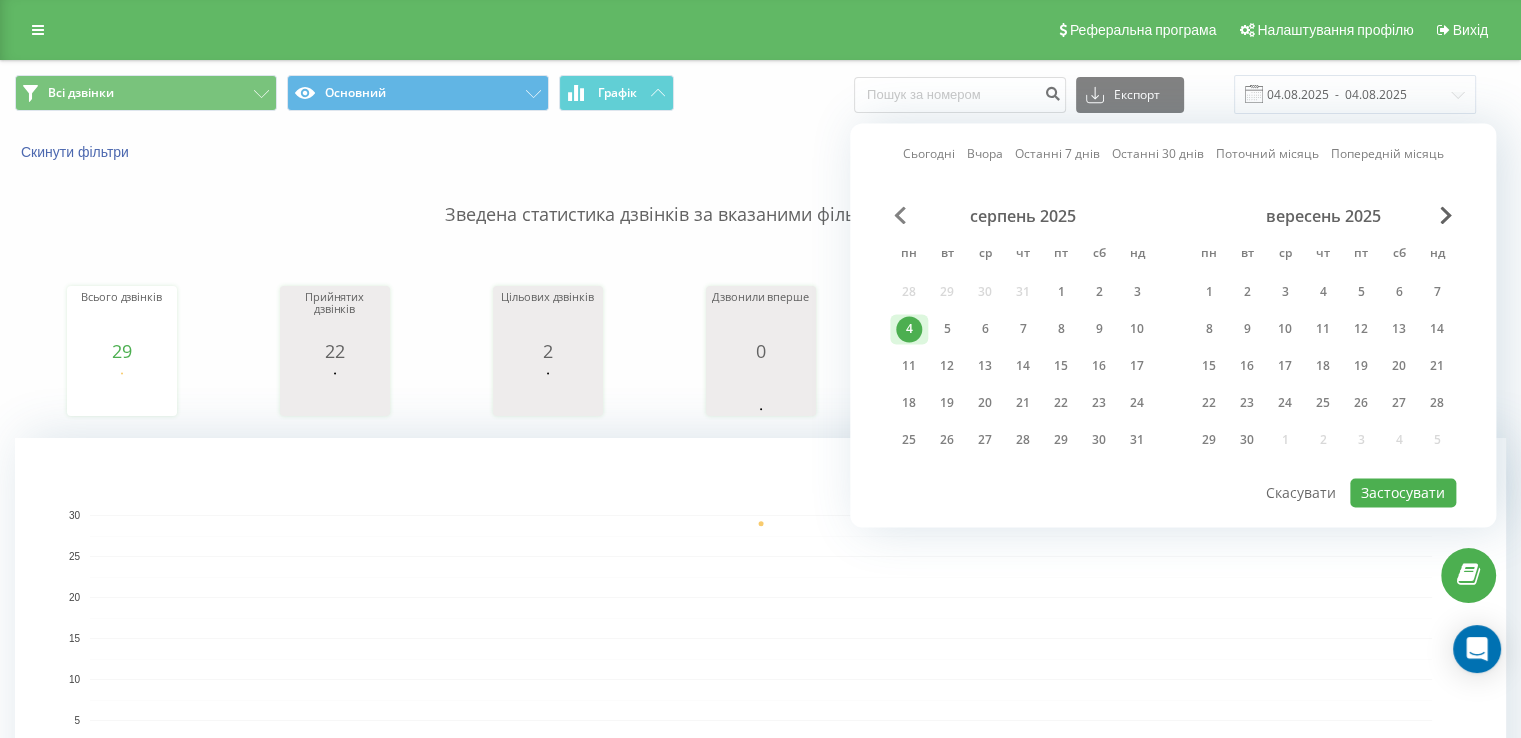 click at bounding box center [900, 215] 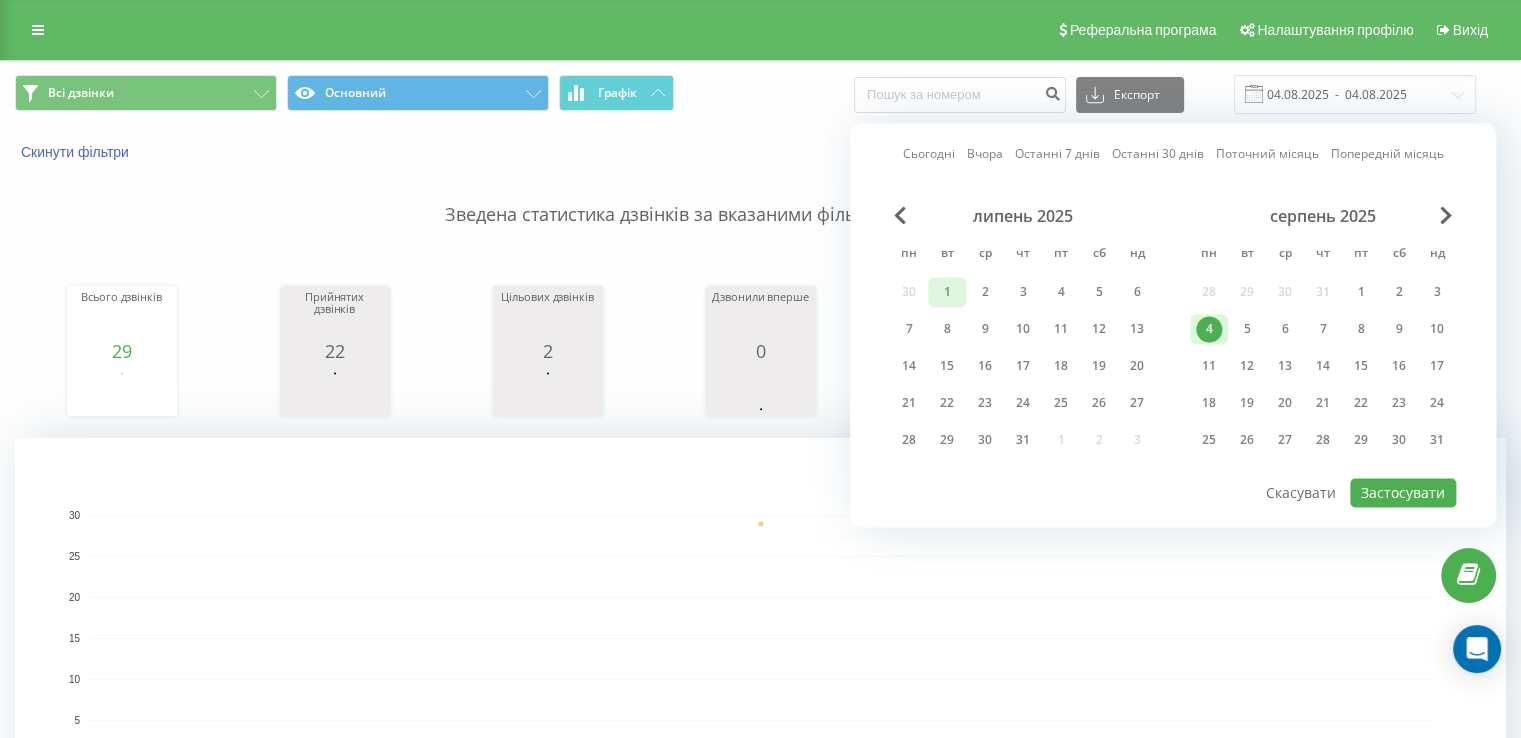 click on "1" at bounding box center (947, 292) 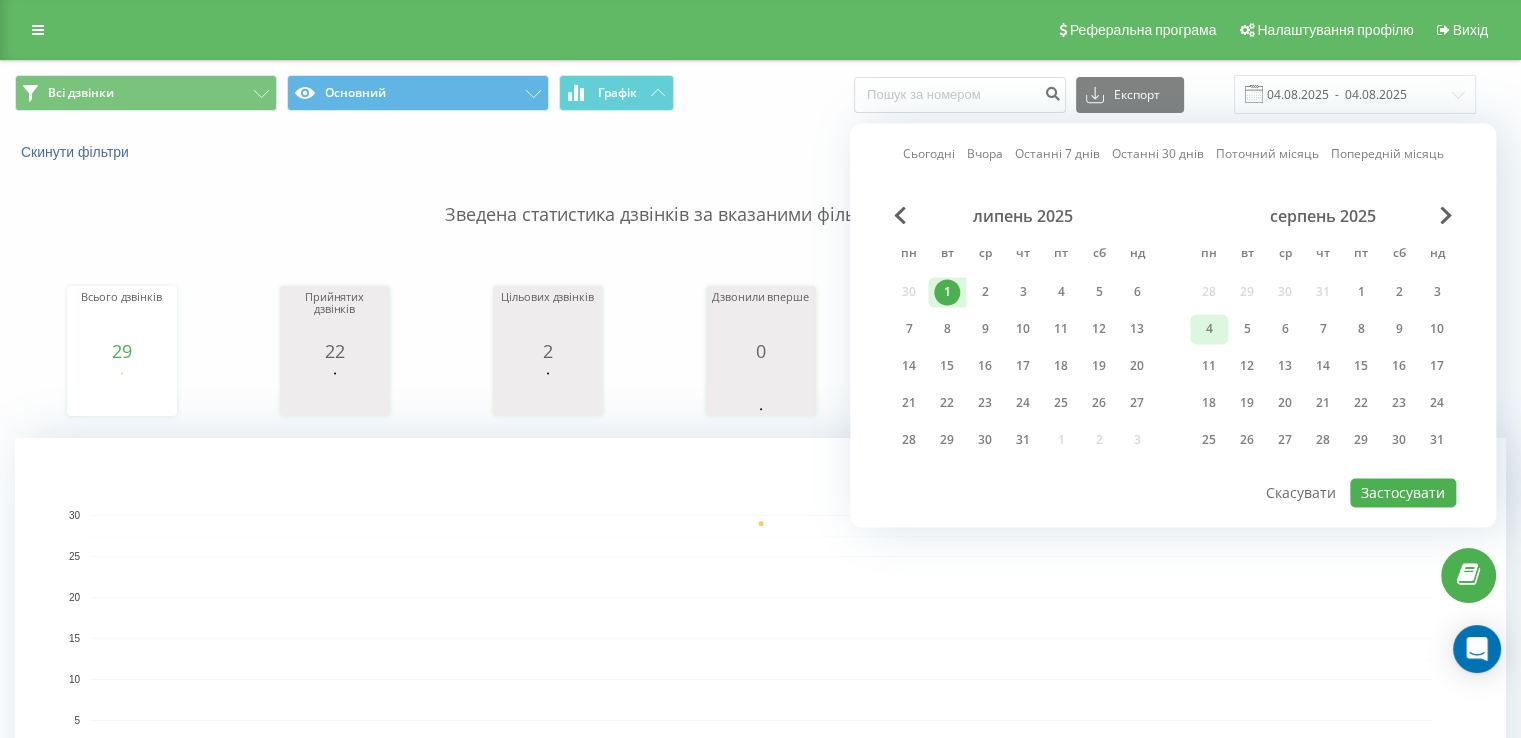 click on "4" at bounding box center (1209, 329) 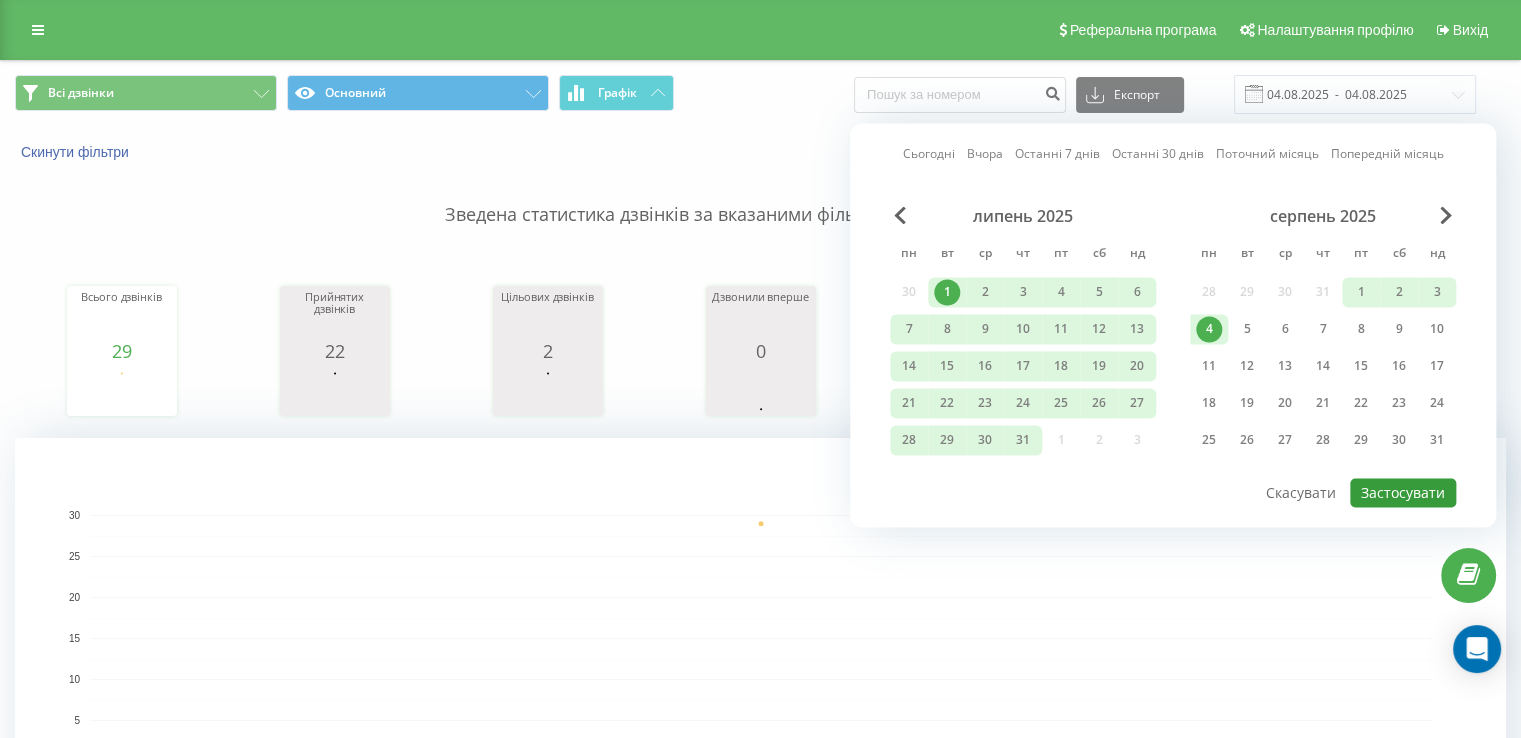 click on "Застосувати" at bounding box center (1403, 492) 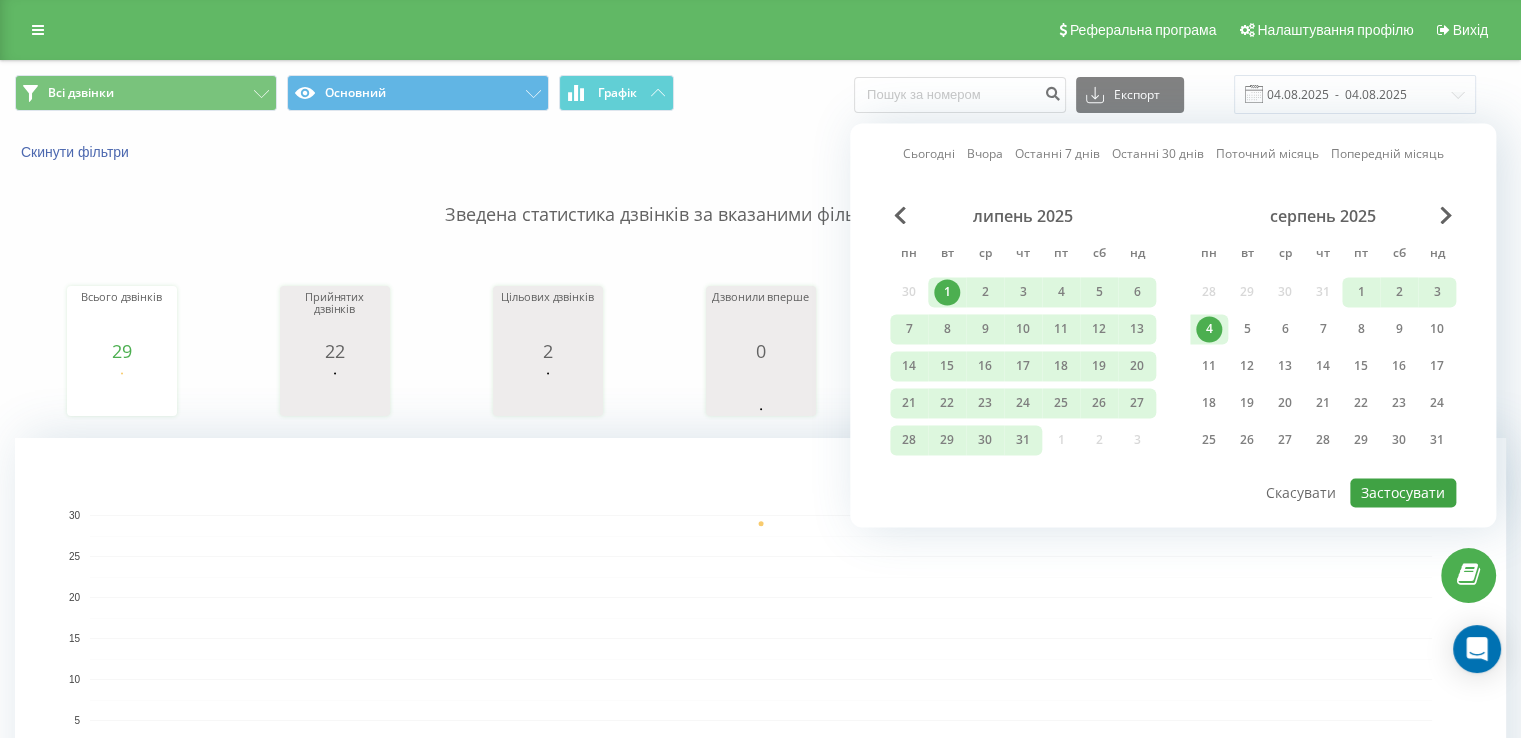 type on "01.07.2025  -  04.08.2025" 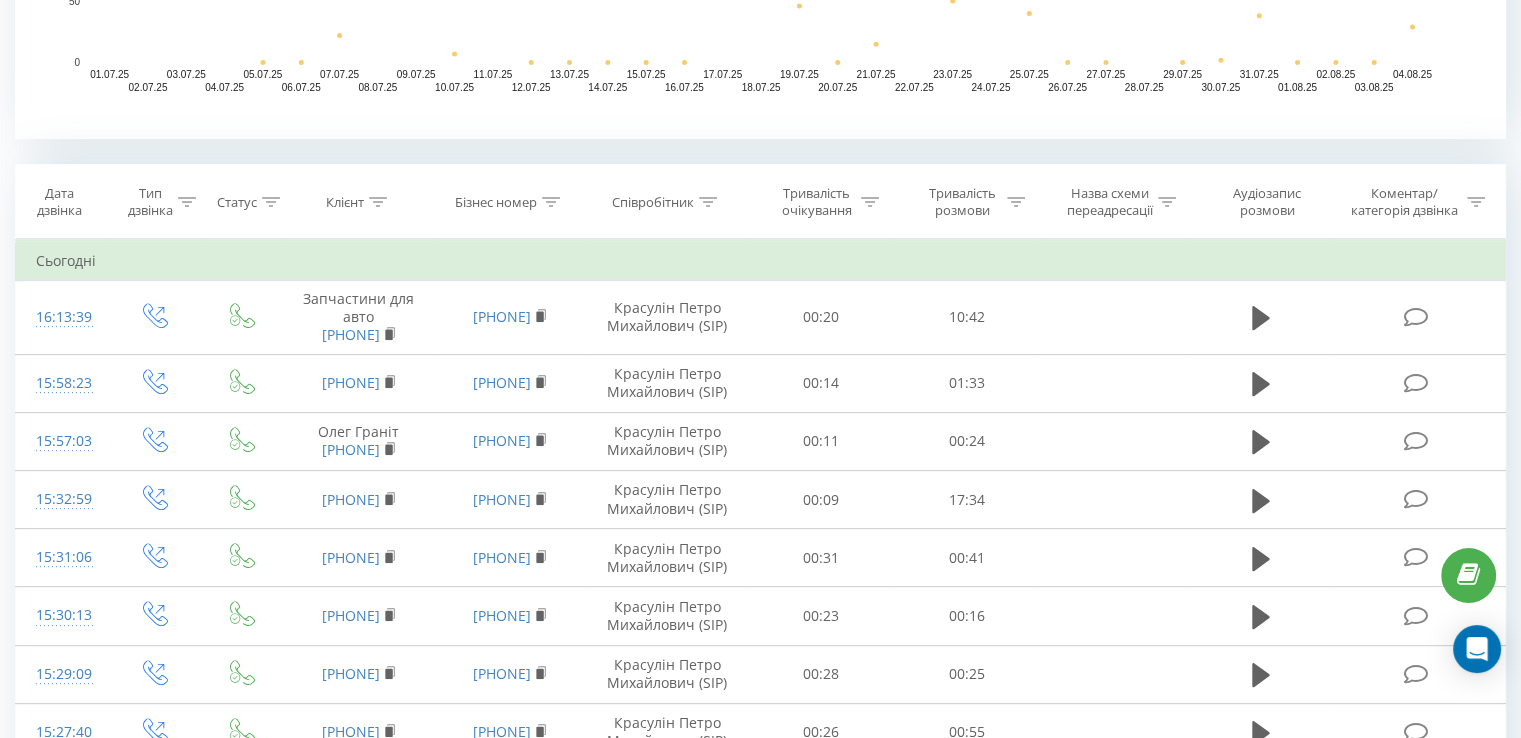 scroll, scrollTop: 660, scrollLeft: 0, axis: vertical 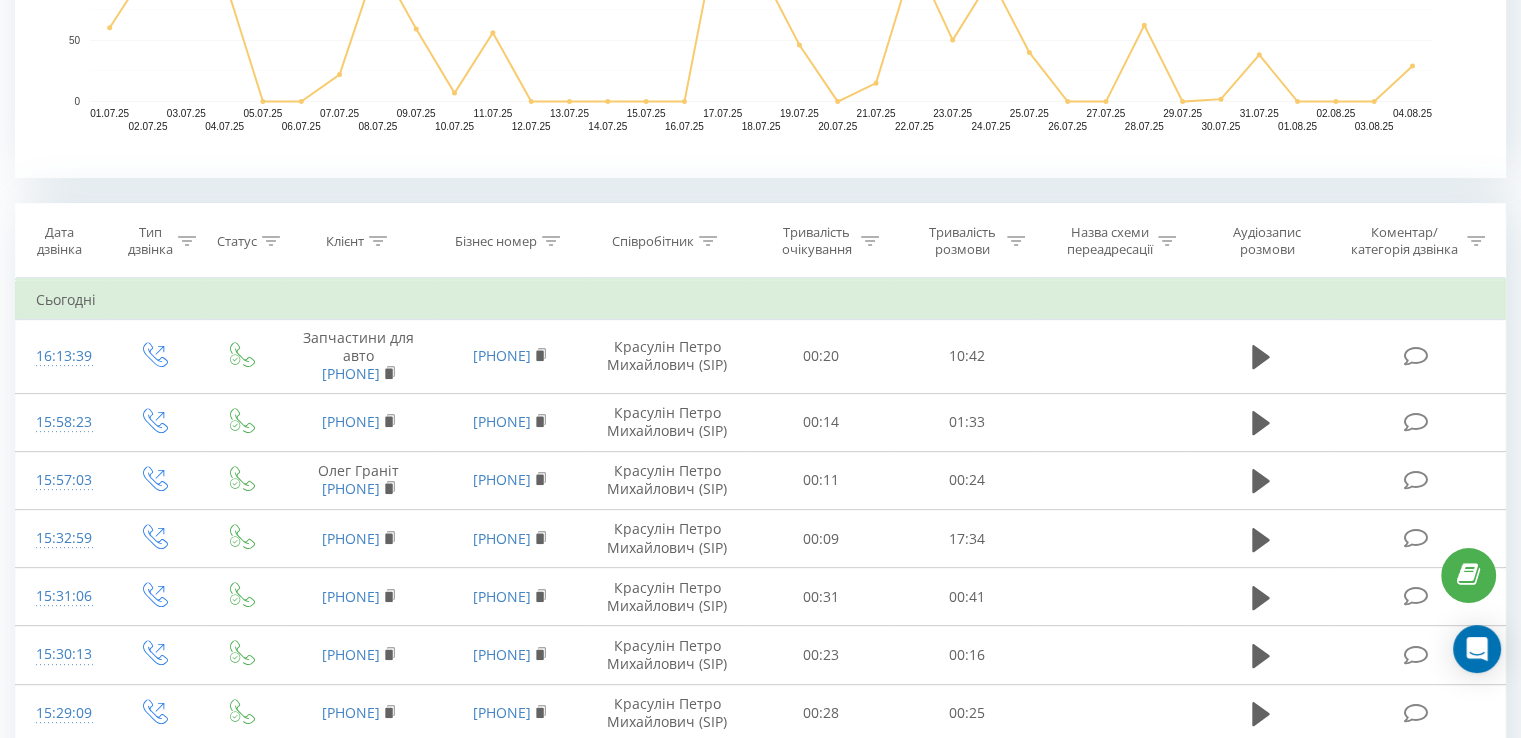 click 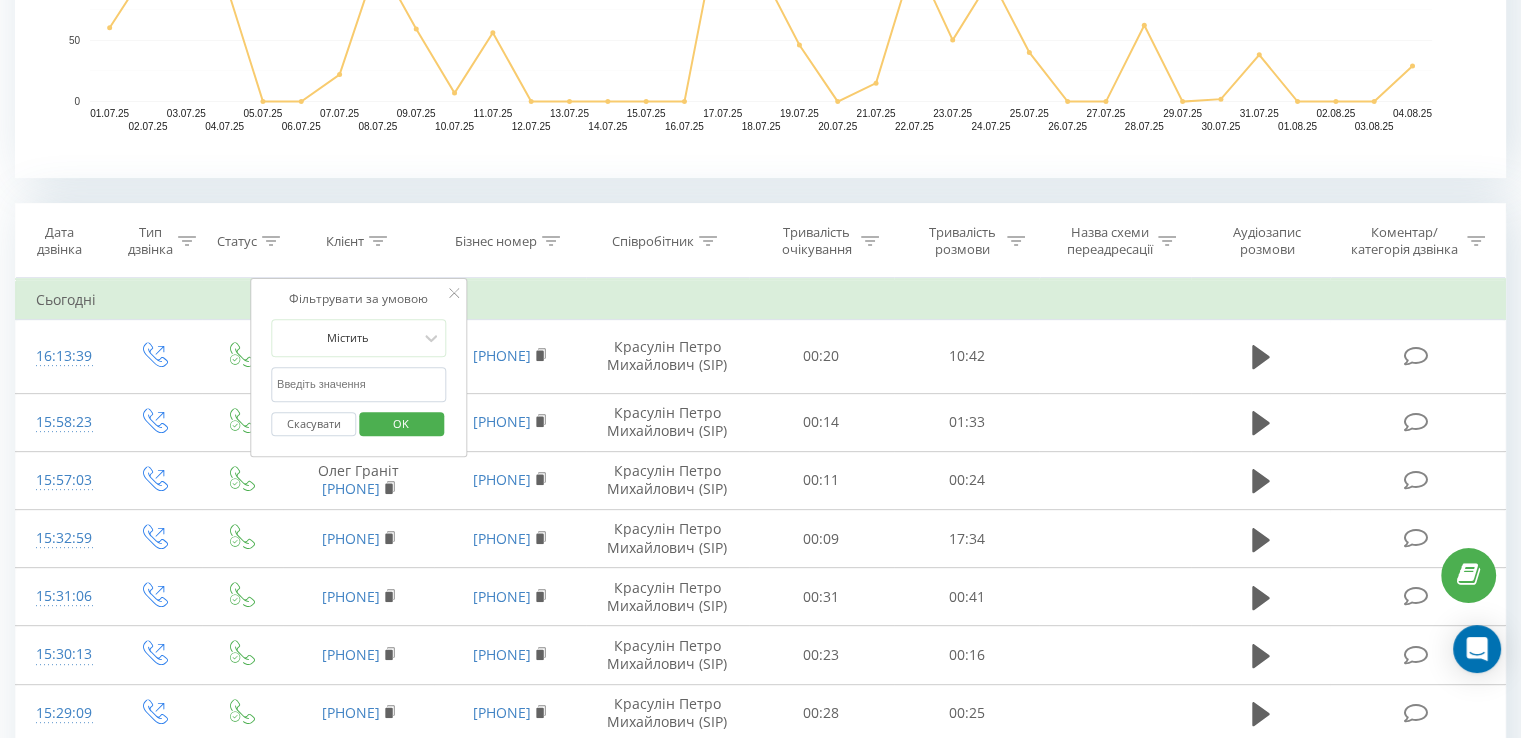 paste on "+380 (98) 421-92-42" 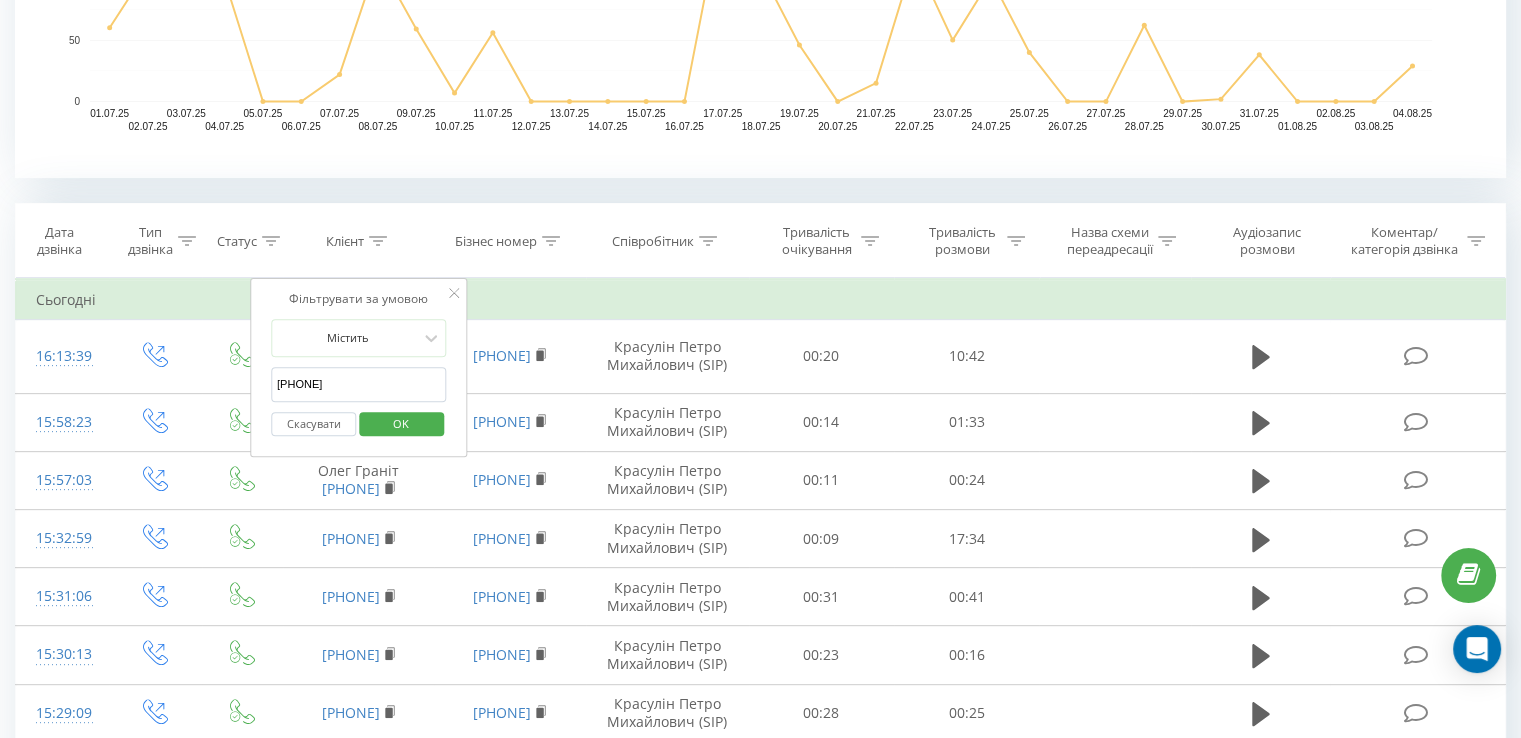 click on "+380 (98) 421-92-42" at bounding box center (359, 384) 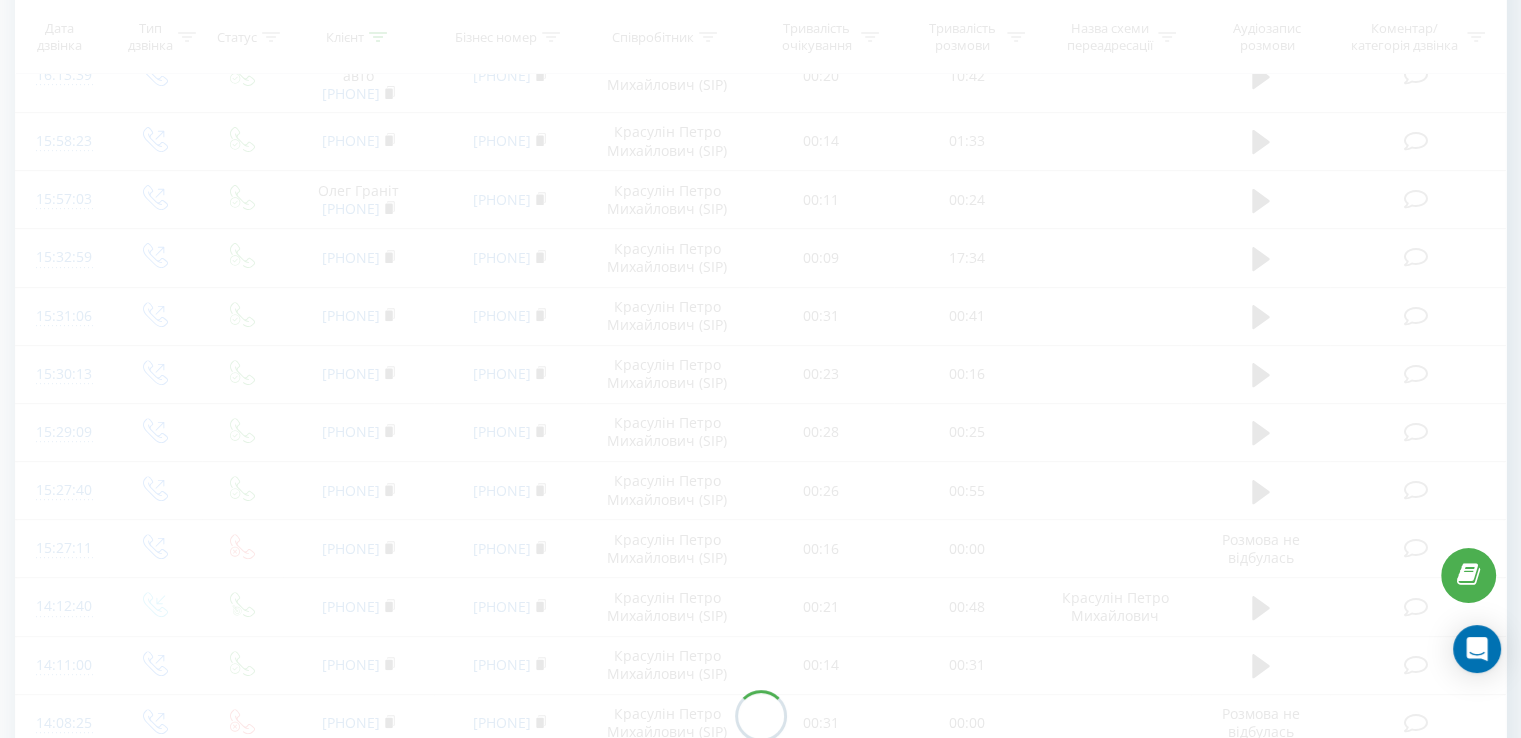 scroll, scrollTop: 724, scrollLeft: 0, axis: vertical 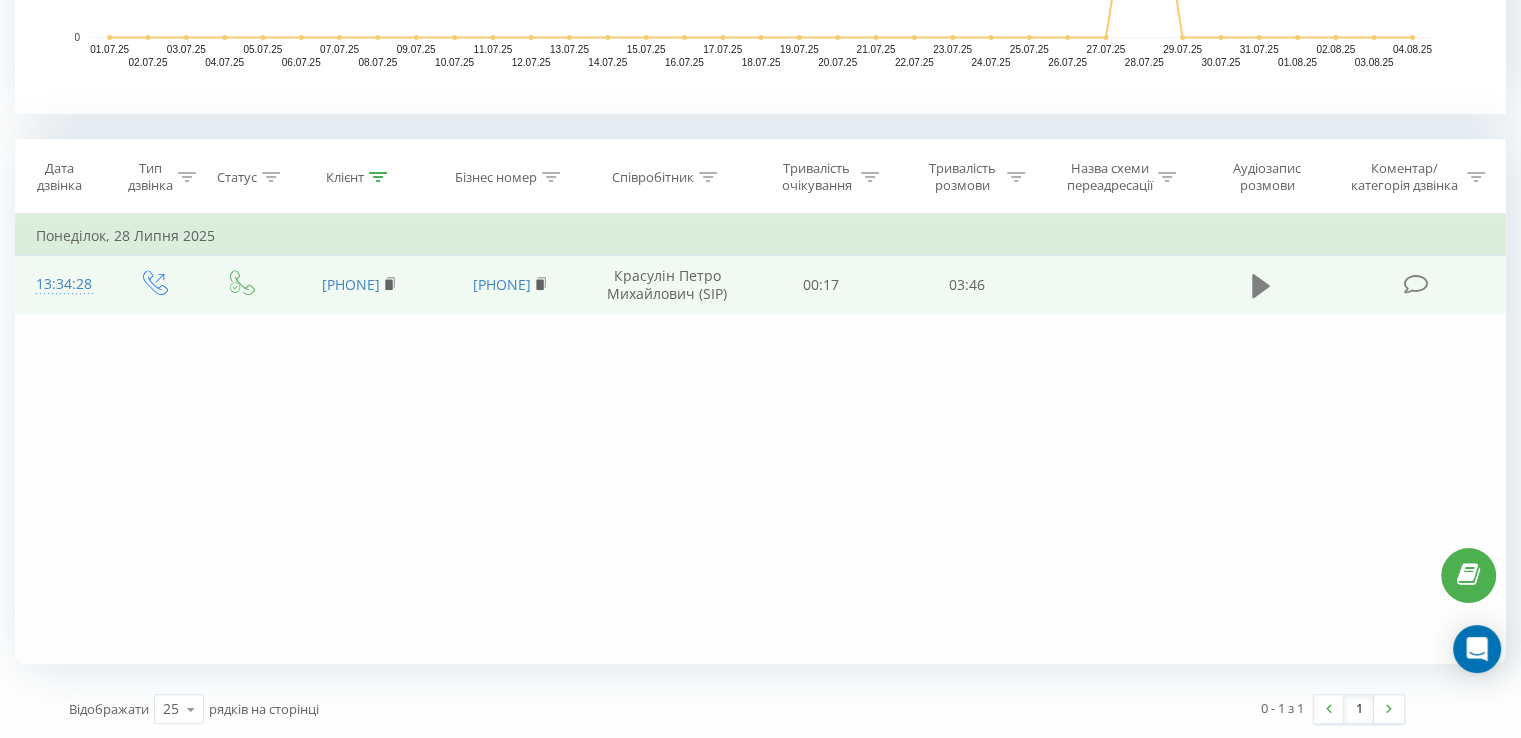 click 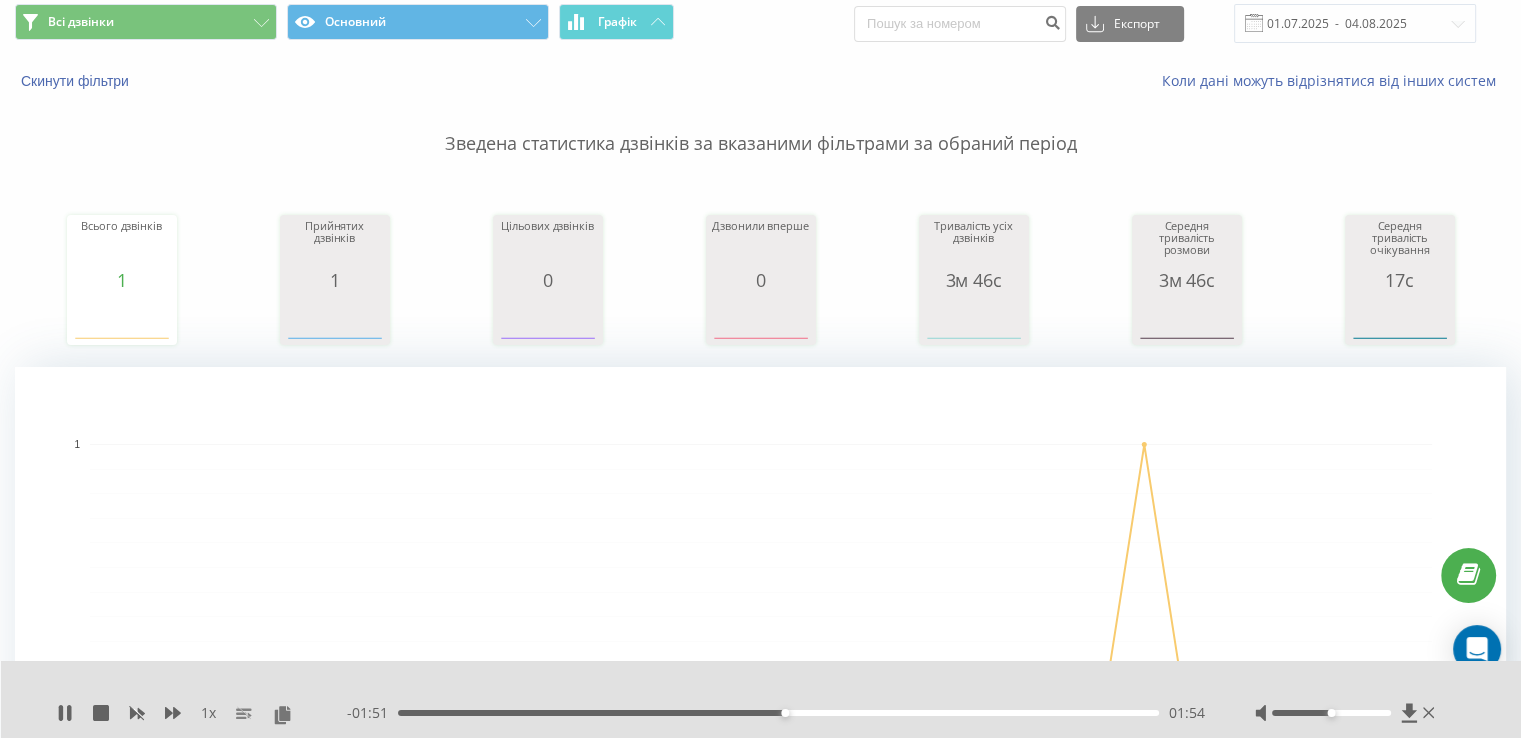 scroll, scrollTop: 0, scrollLeft: 0, axis: both 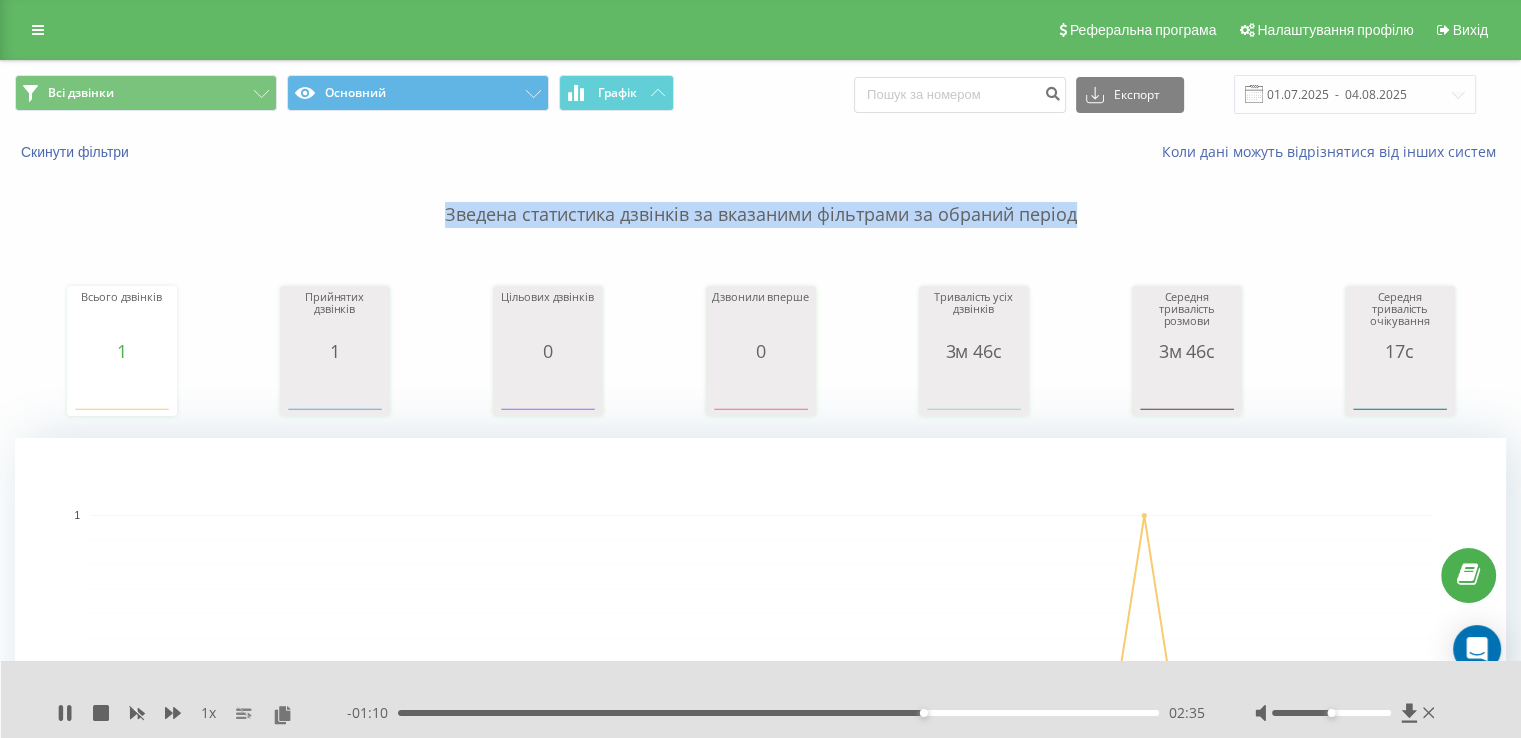 drag, startPoint x: 1076, startPoint y: 214, endPoint x: 446, endPoint y: 215, distance: 630.0008 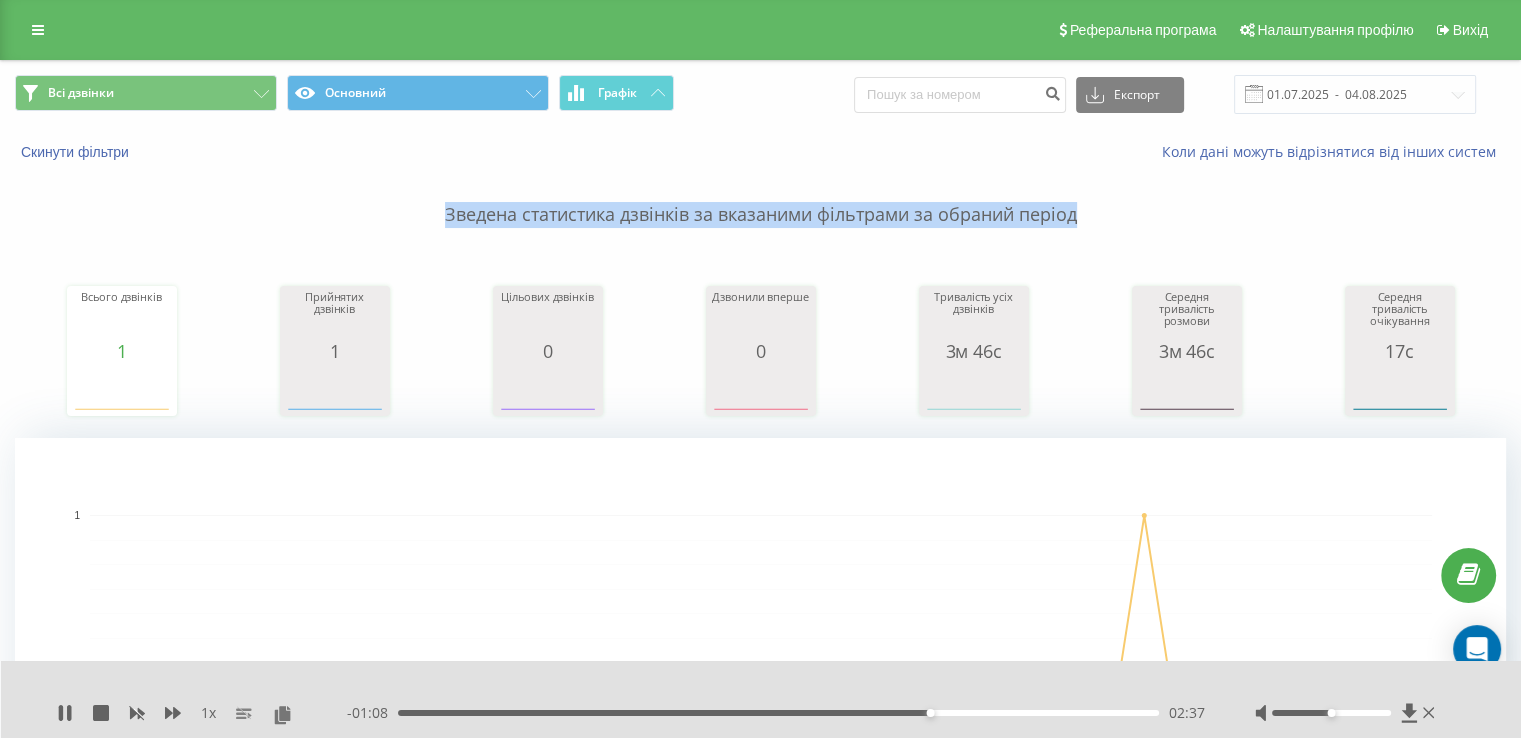 click on "Зведена статистика дзвінків за вказаними фільтрами за обраний період" at bounding box center (760, 195) 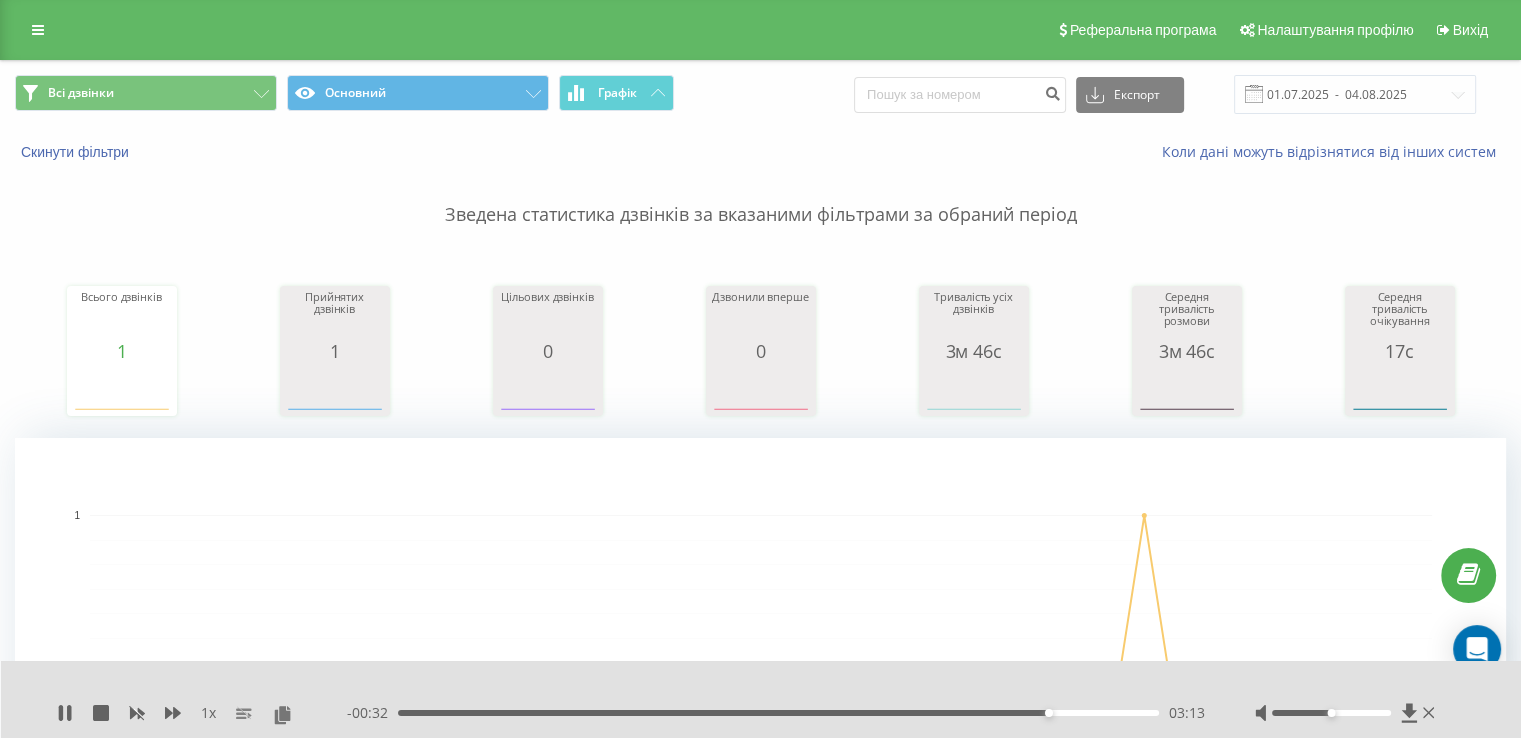 click on "Зведена статистика дзвінків за вказаними фільтрами за обраний період" at bounding box center (760, 195) 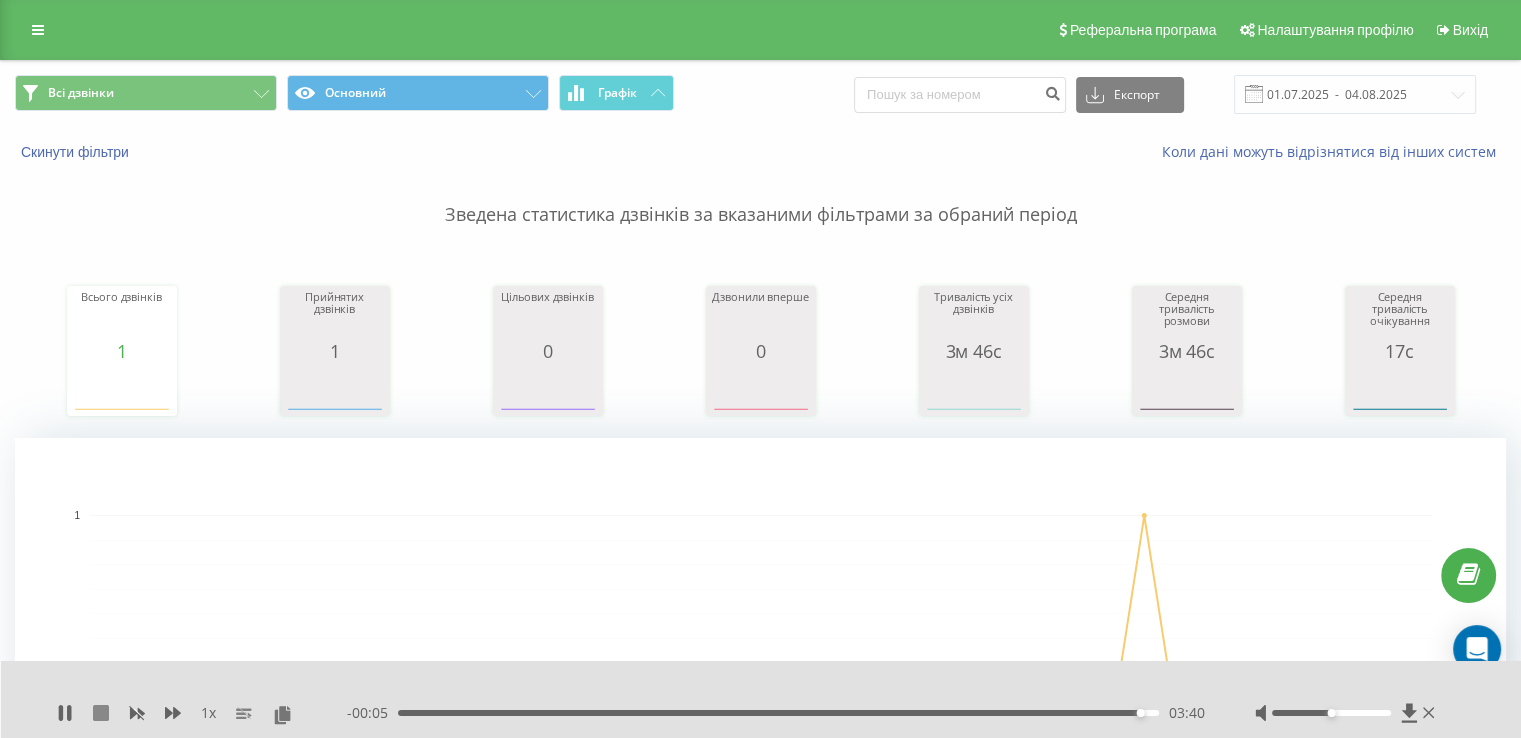 click 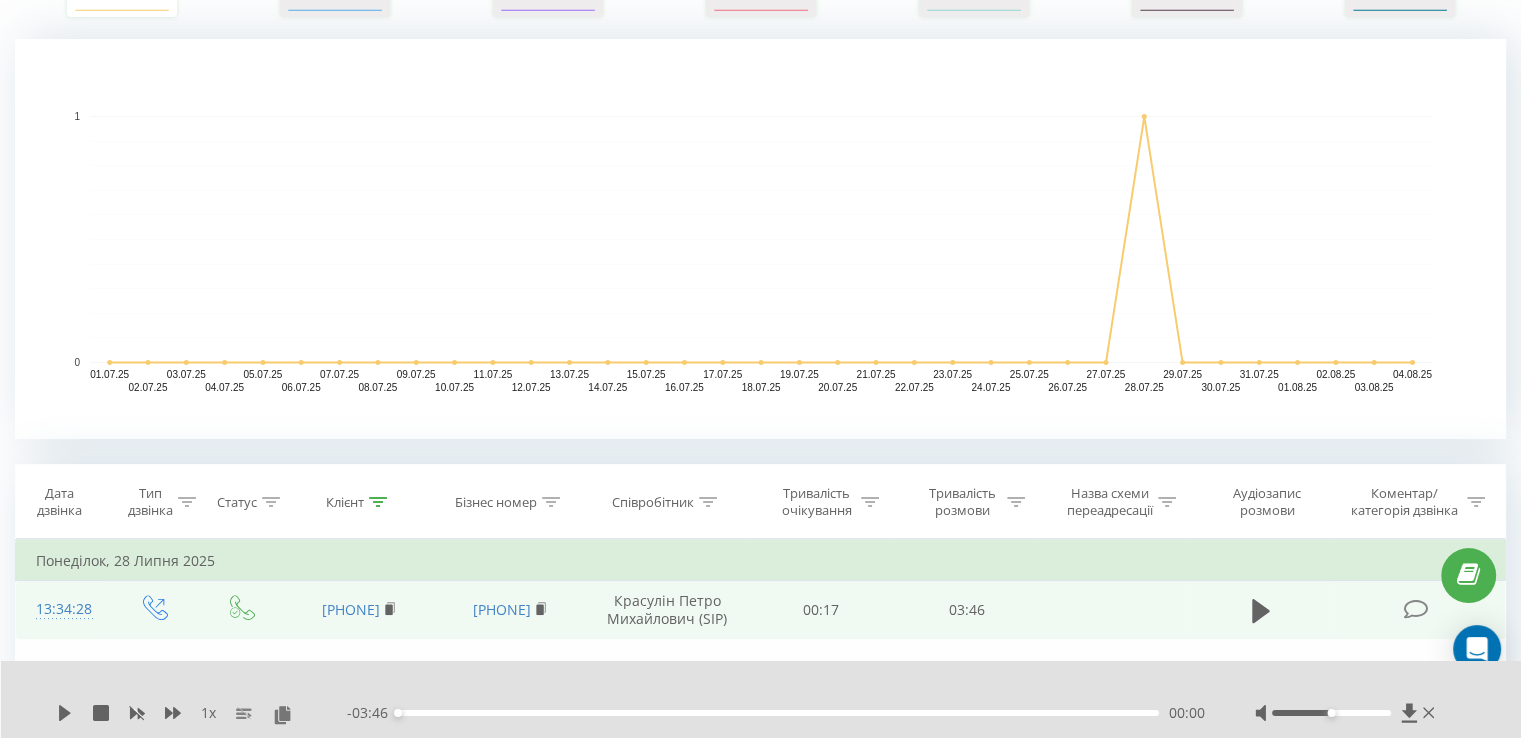 scroll, scrollTop: 396, scrollLeft: 0, axis: vertical 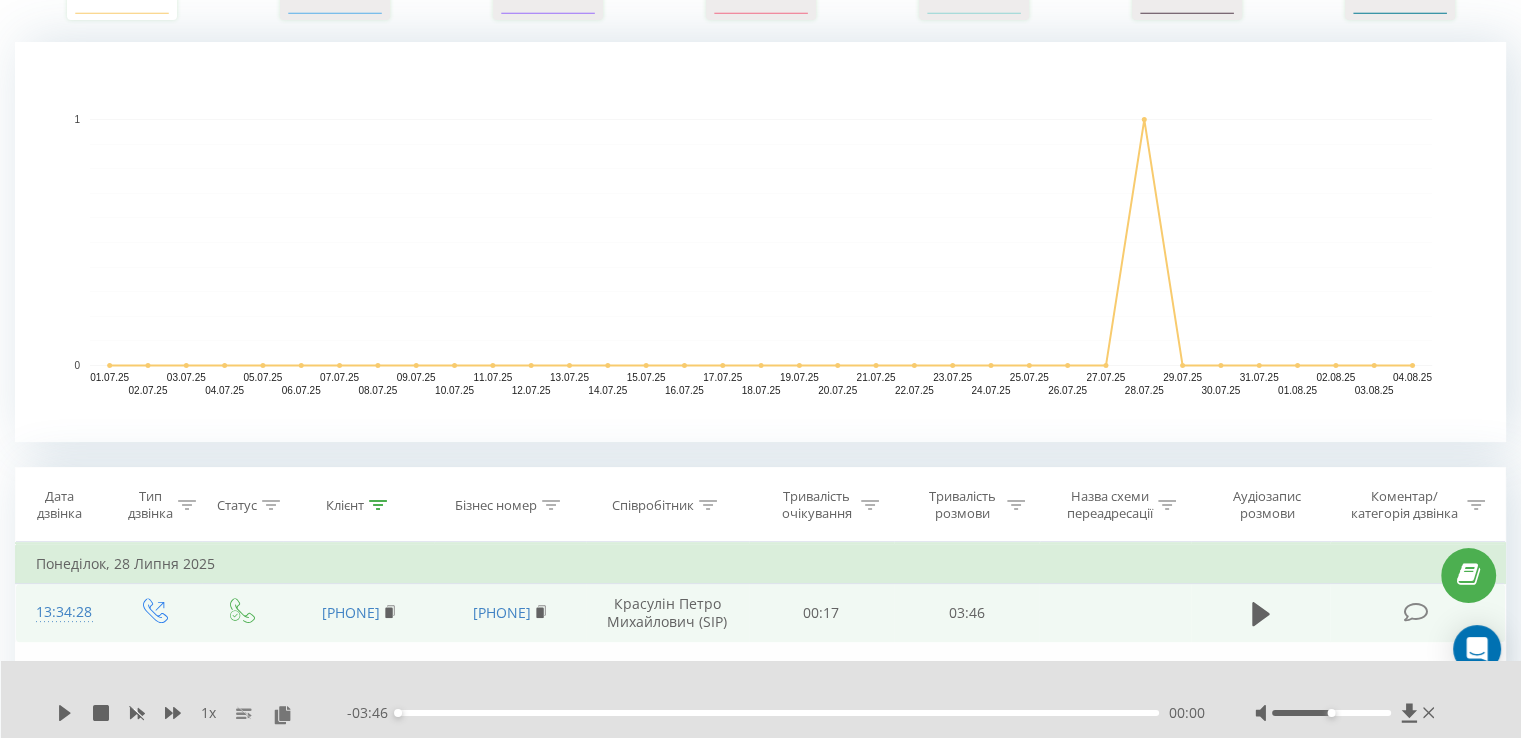 click 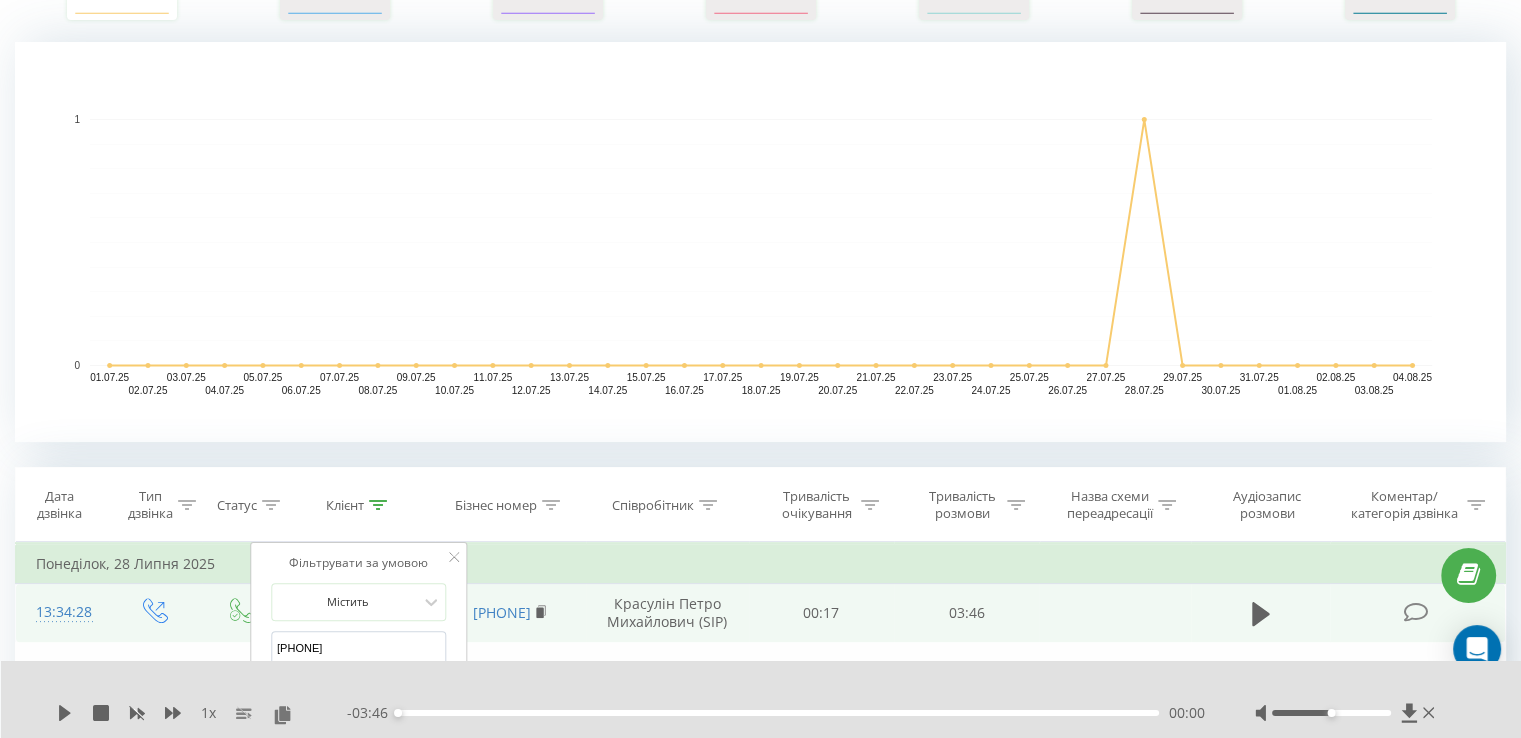 drag, startPoint x: 320, startPoint y: 651, endPoint x: 148, endPoint y: 665, distance: 172.56883 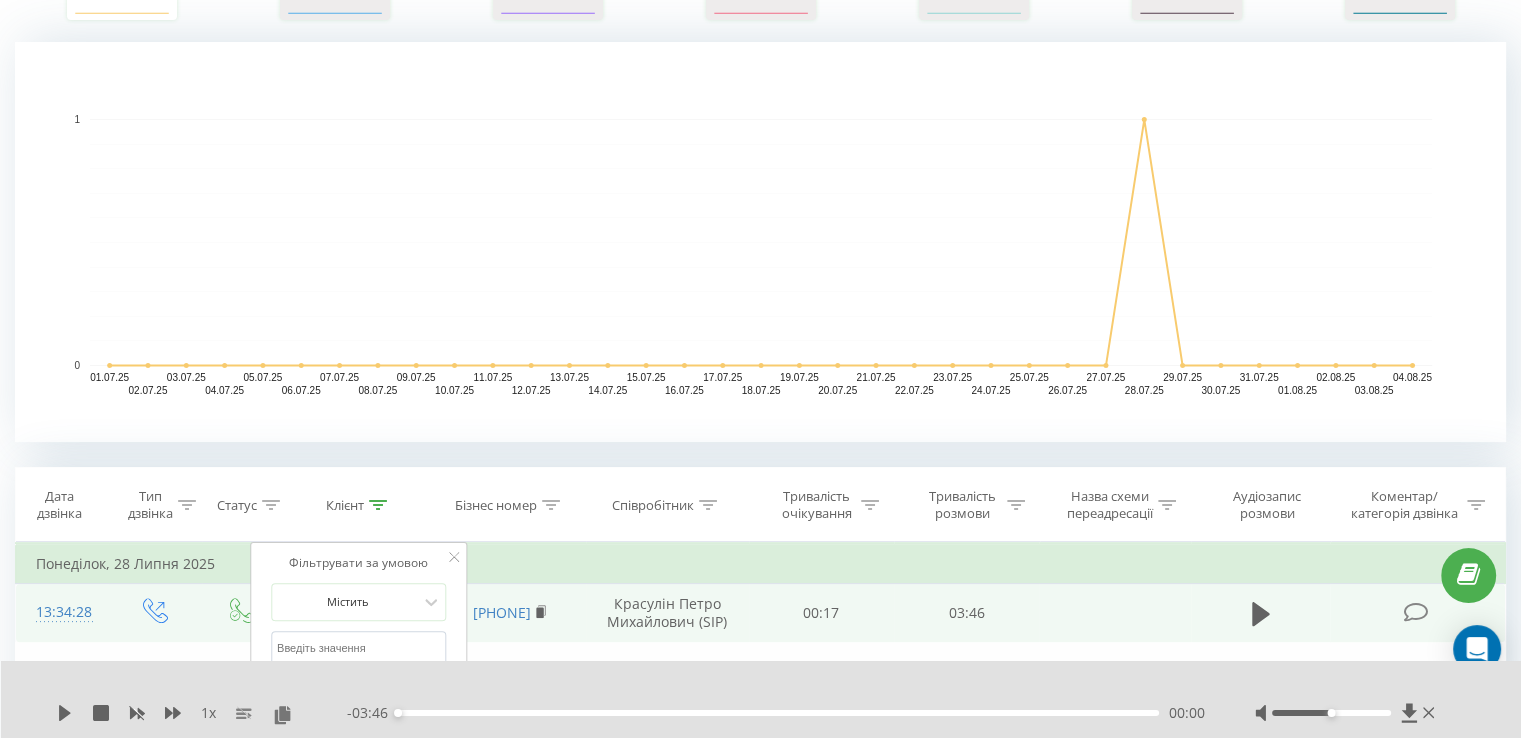 click on "OK" at bounding box center (401, 688) 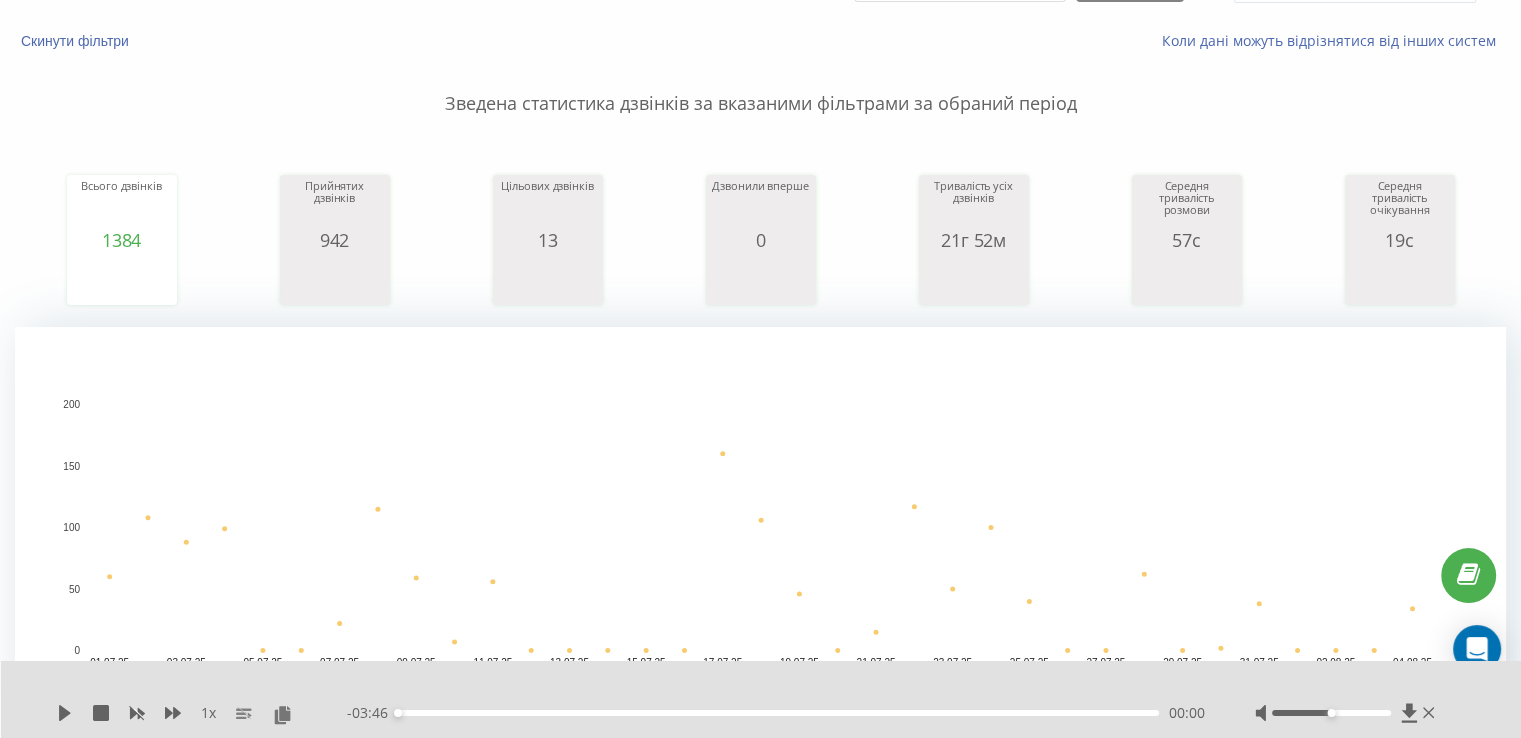 scroll, scrollTop: 0, scrollLeft: 0, axis: both 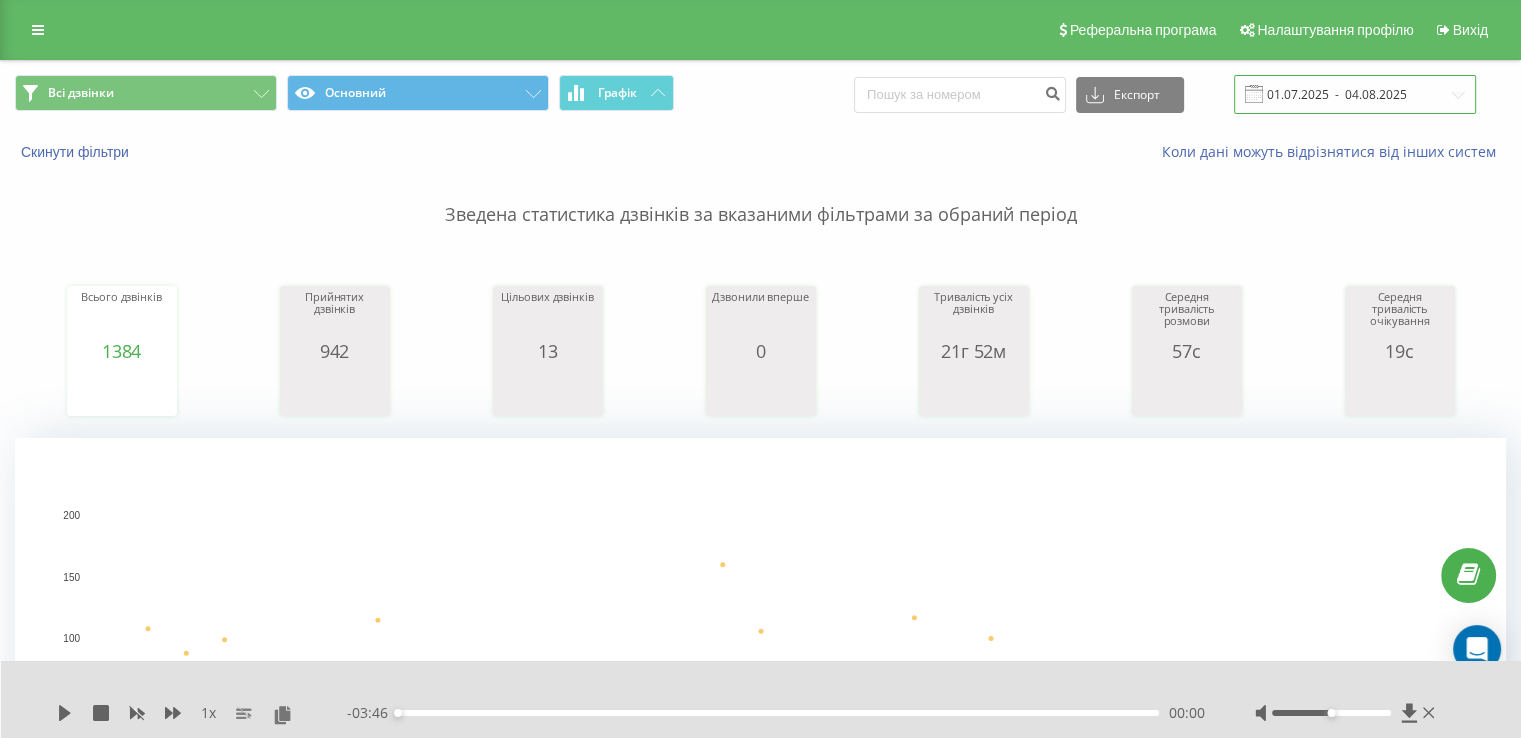 click on "01.07.2025  -  04.08.2025" at bounding box center [1355, 94] 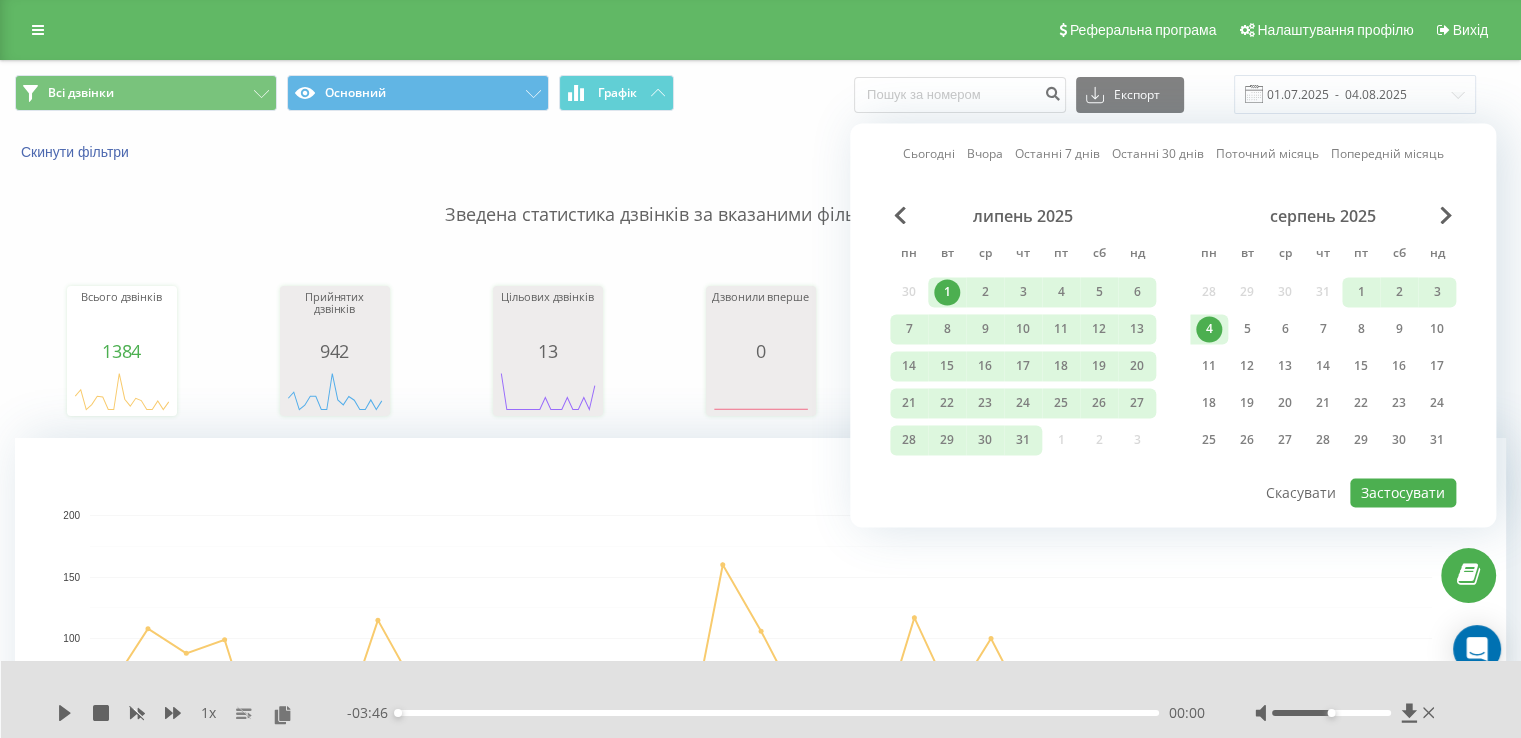 click on "4" at bounding box center (1209, 329) 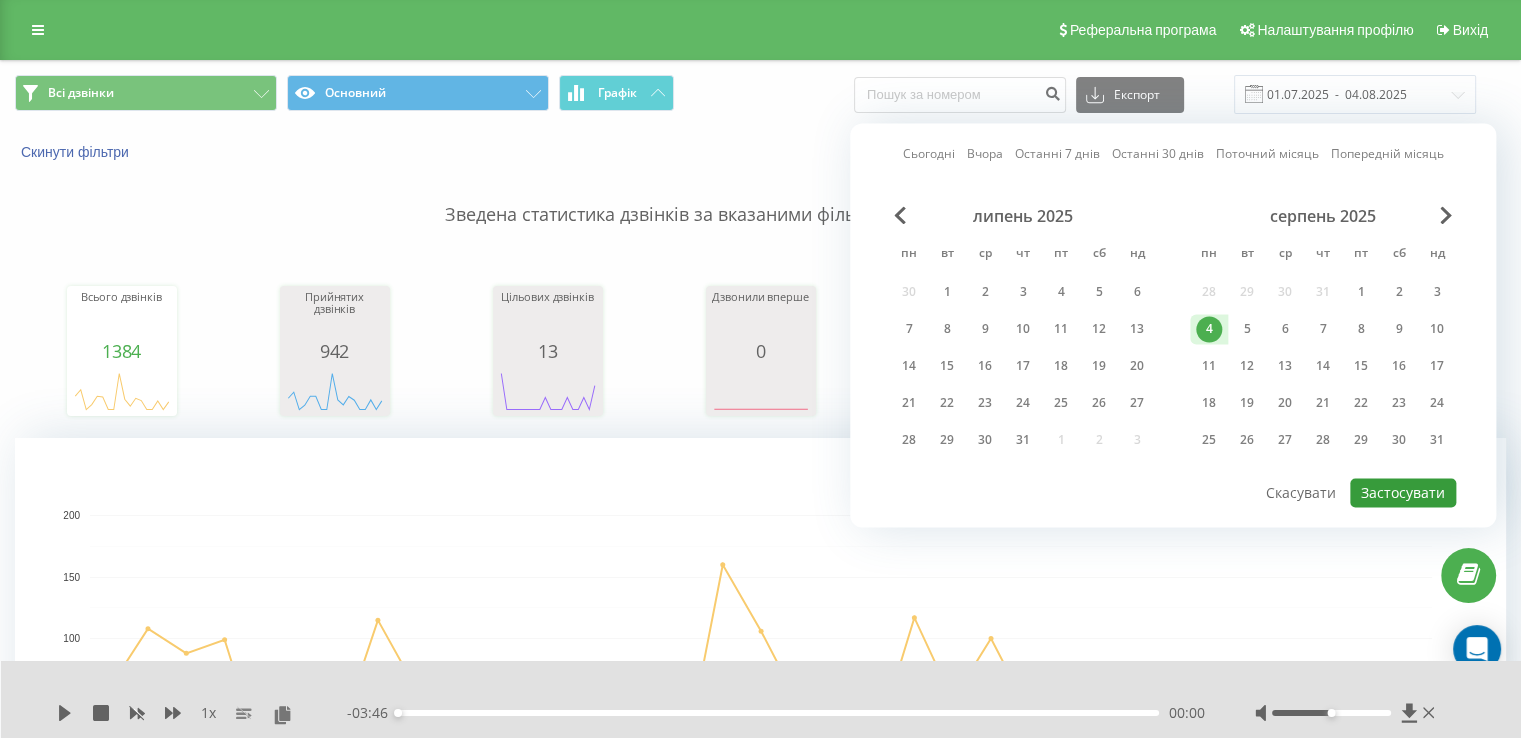 click on "Застосувати" at bounding box center (1403, 492) 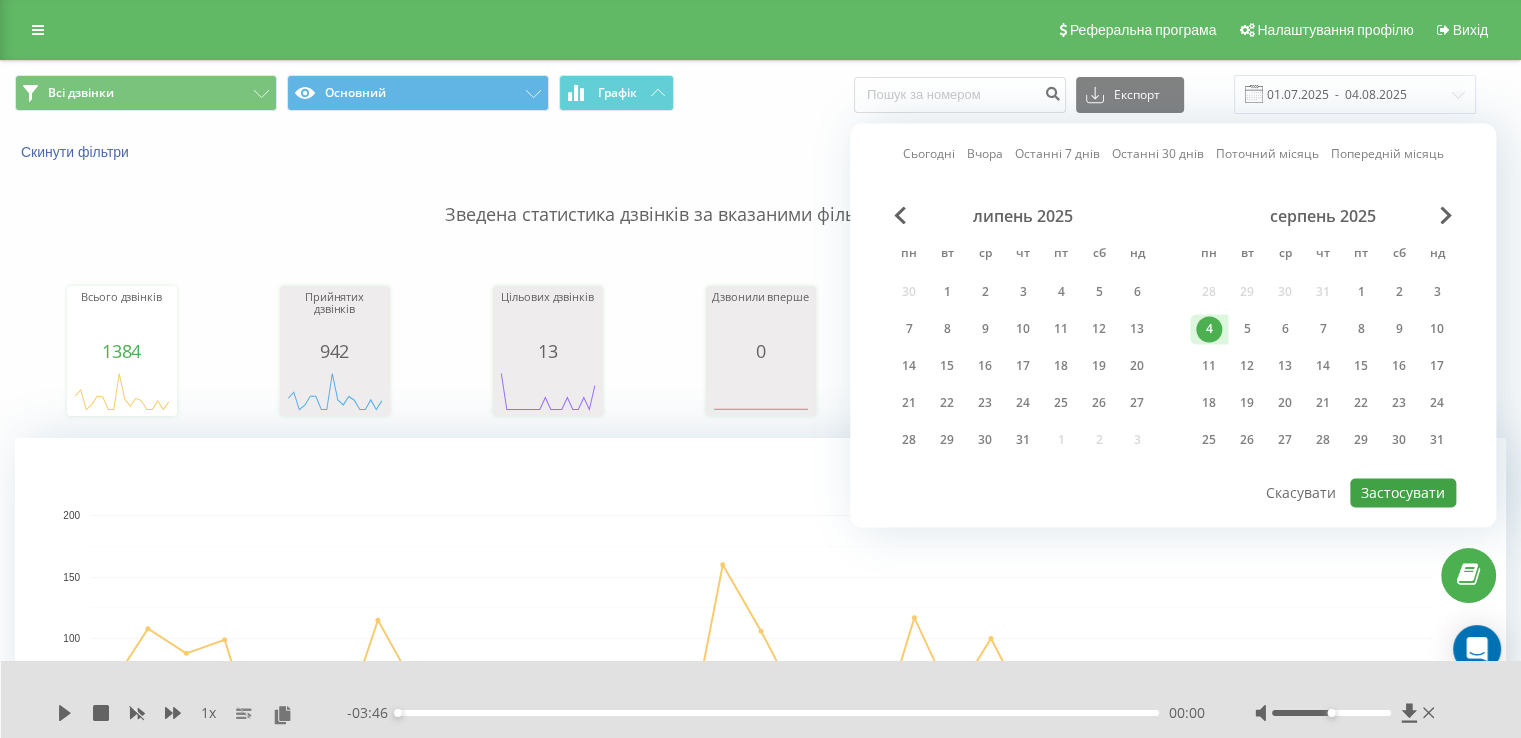 type on "04.08.2025  -  04.08.2025" 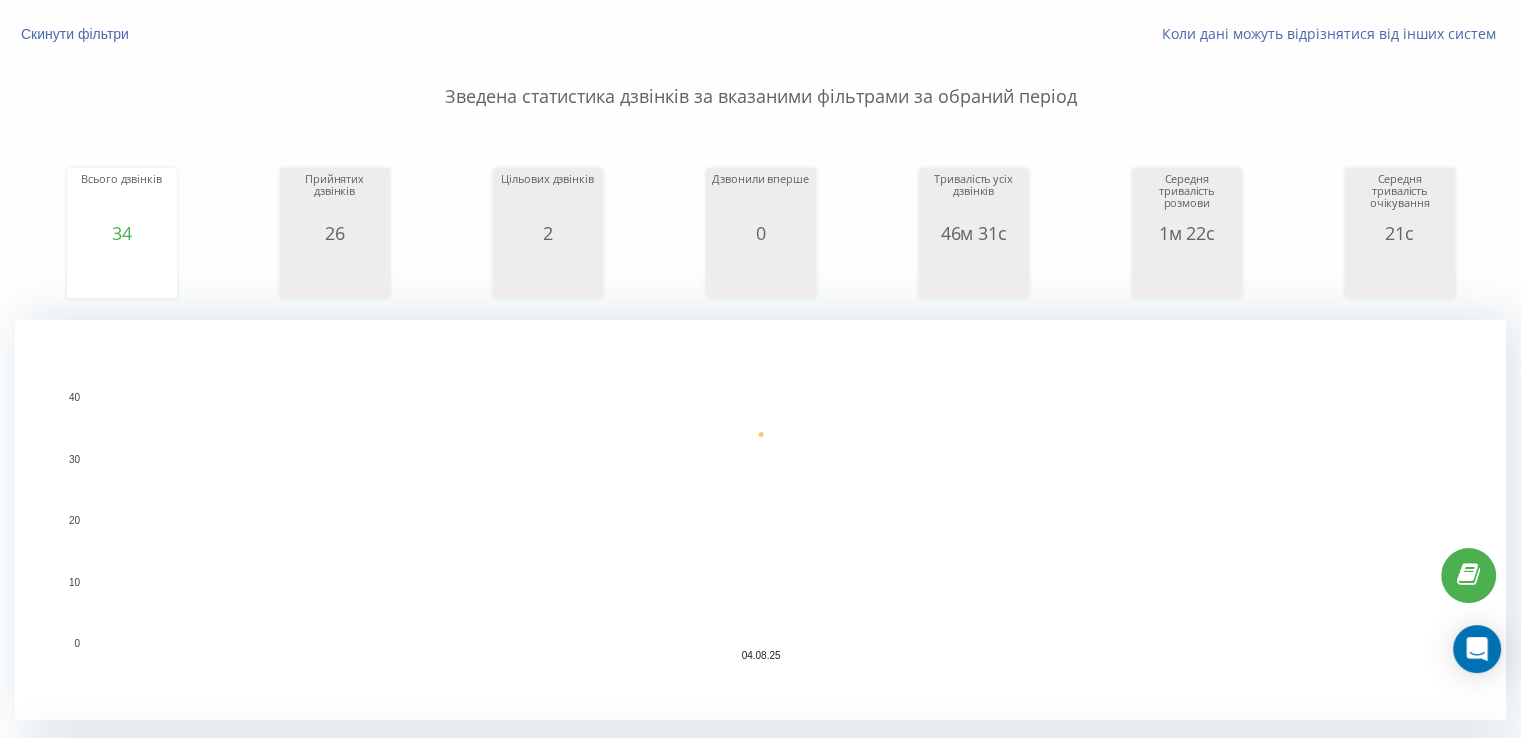 scroll, scrollTop: 111, scrollLeft: 0, axis: vertical 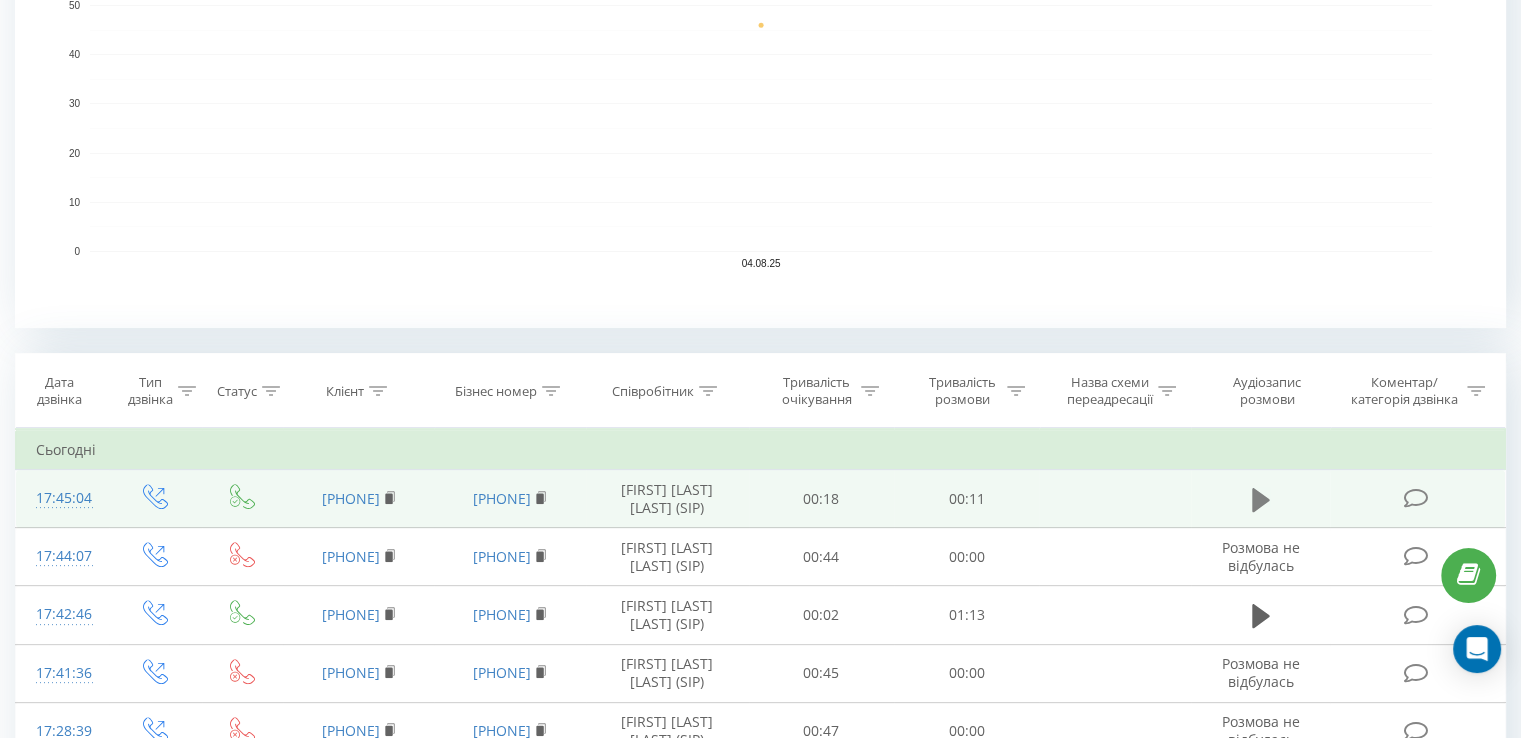 click at bounding box center [1261, 500] 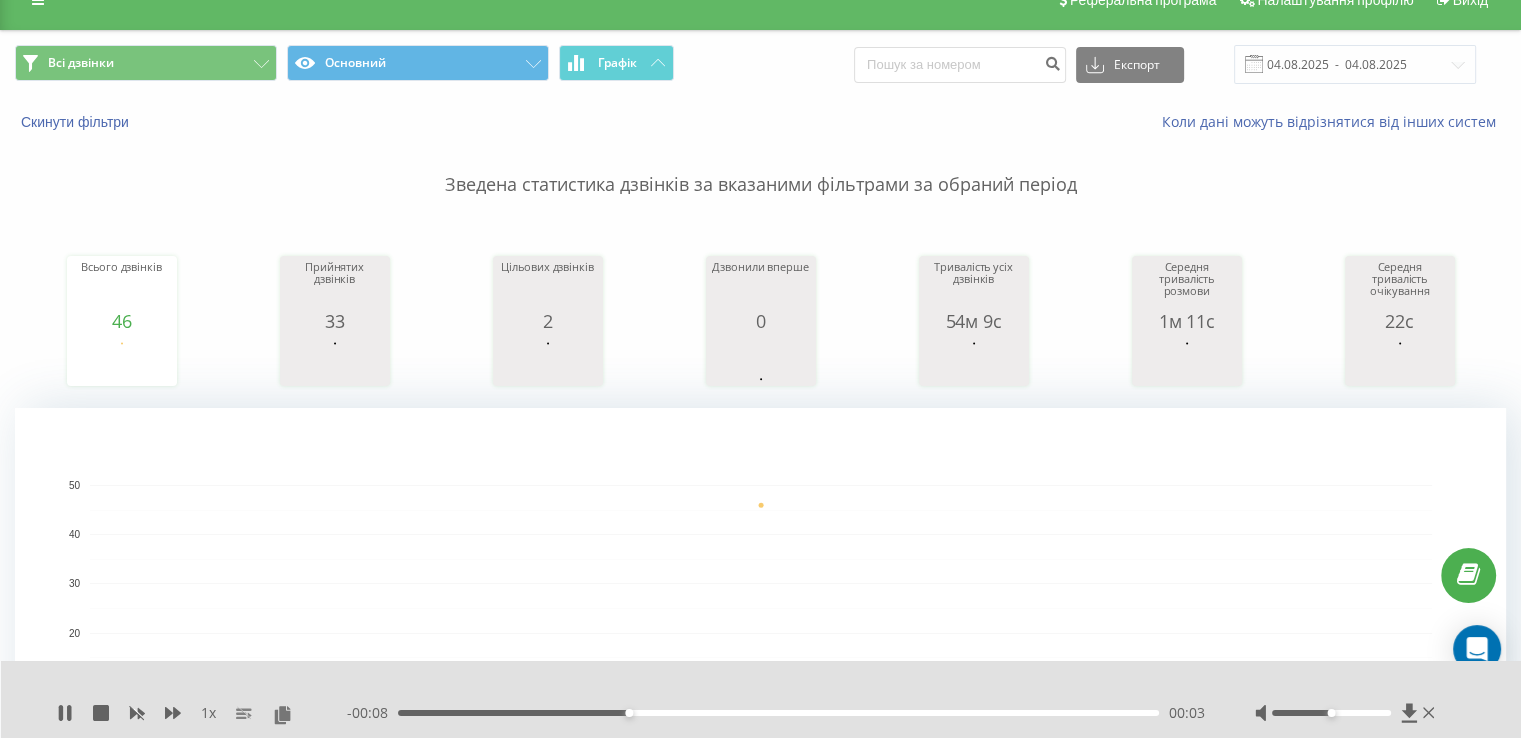 scroll, scrollTop: 0, scrollLeft: 0, axis: both 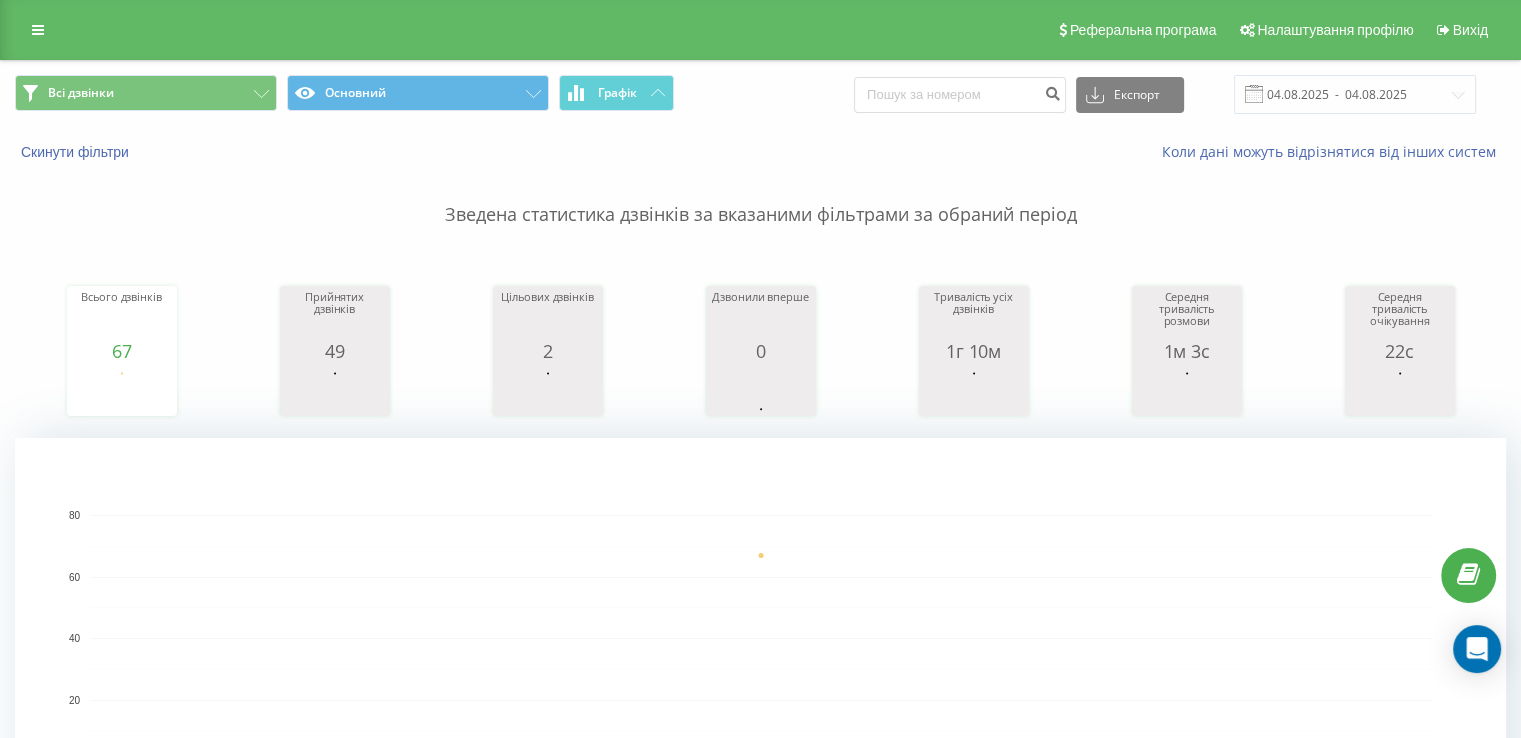 click 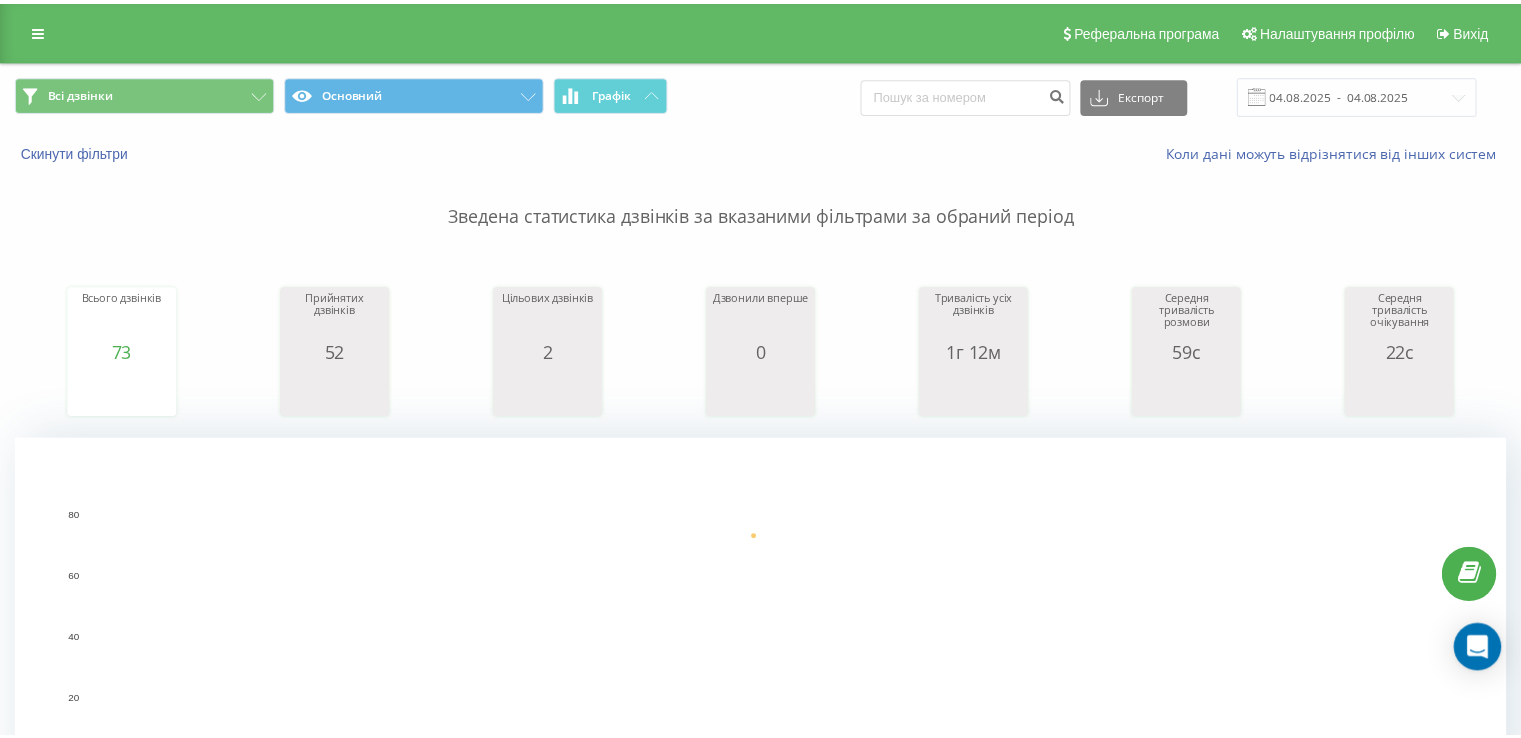 scroll, scrollTop: 0, scrollLeft: 0, axis: both 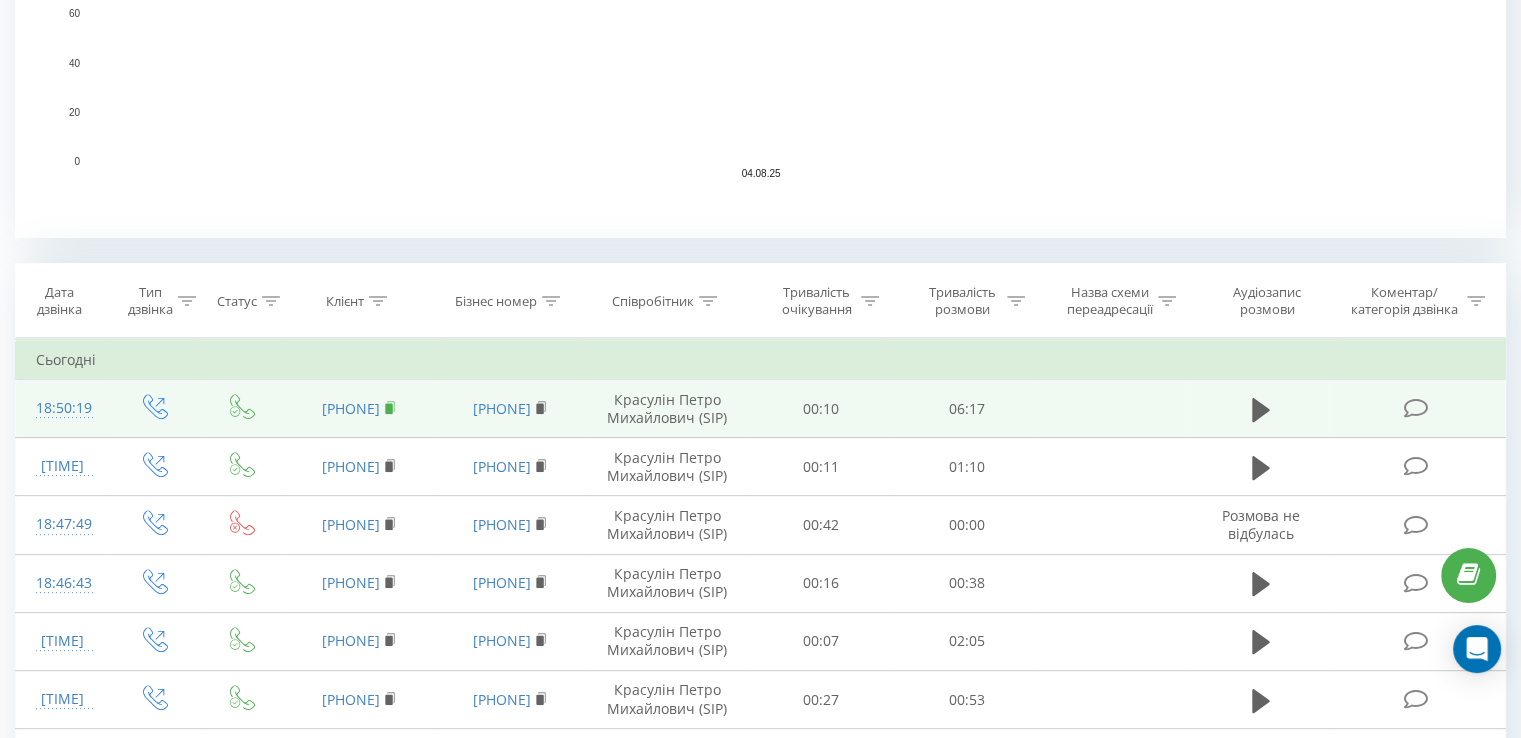 click 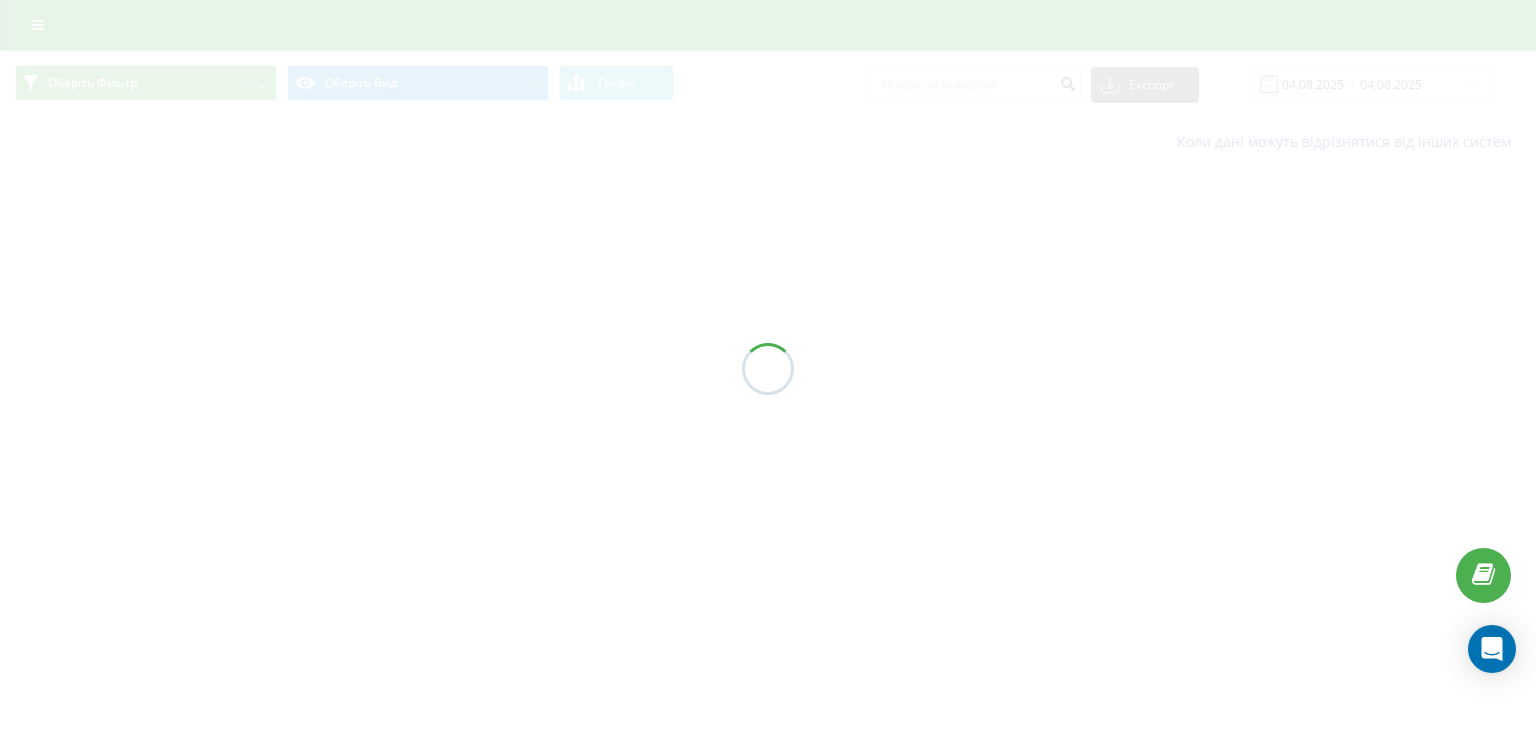 scroll, scrollTop: 0, scrollLeft: 0, axis: both 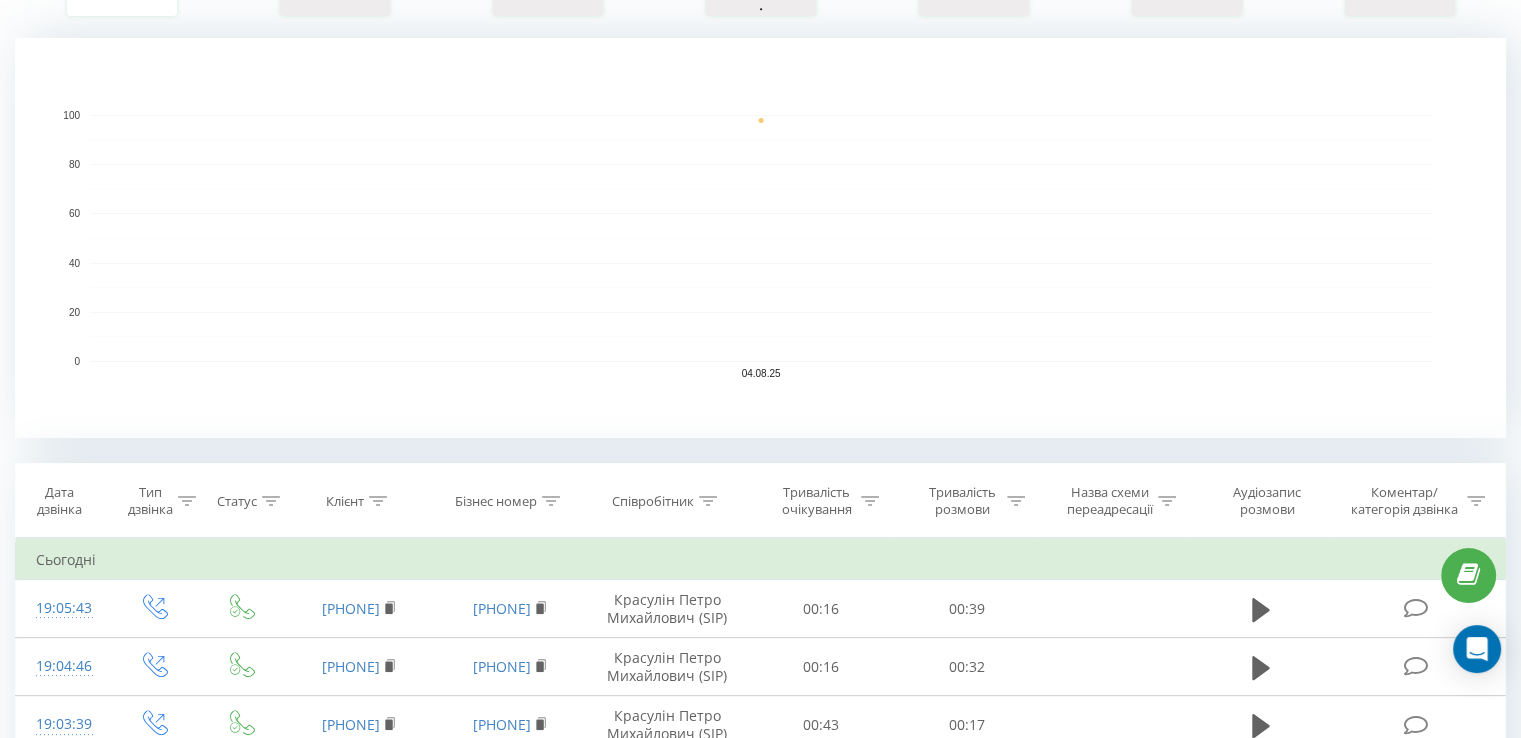 click 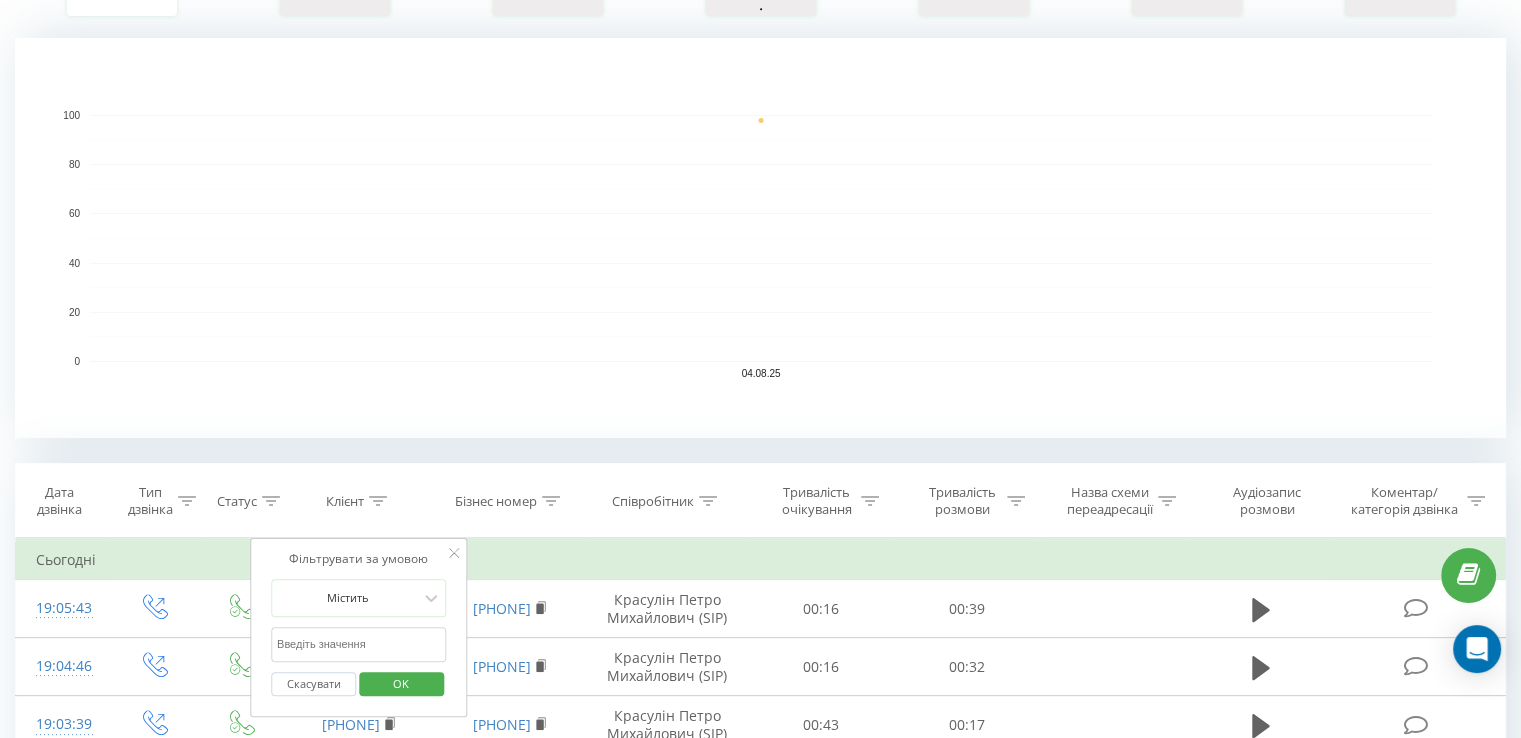 click at bounding box center [359, 644] 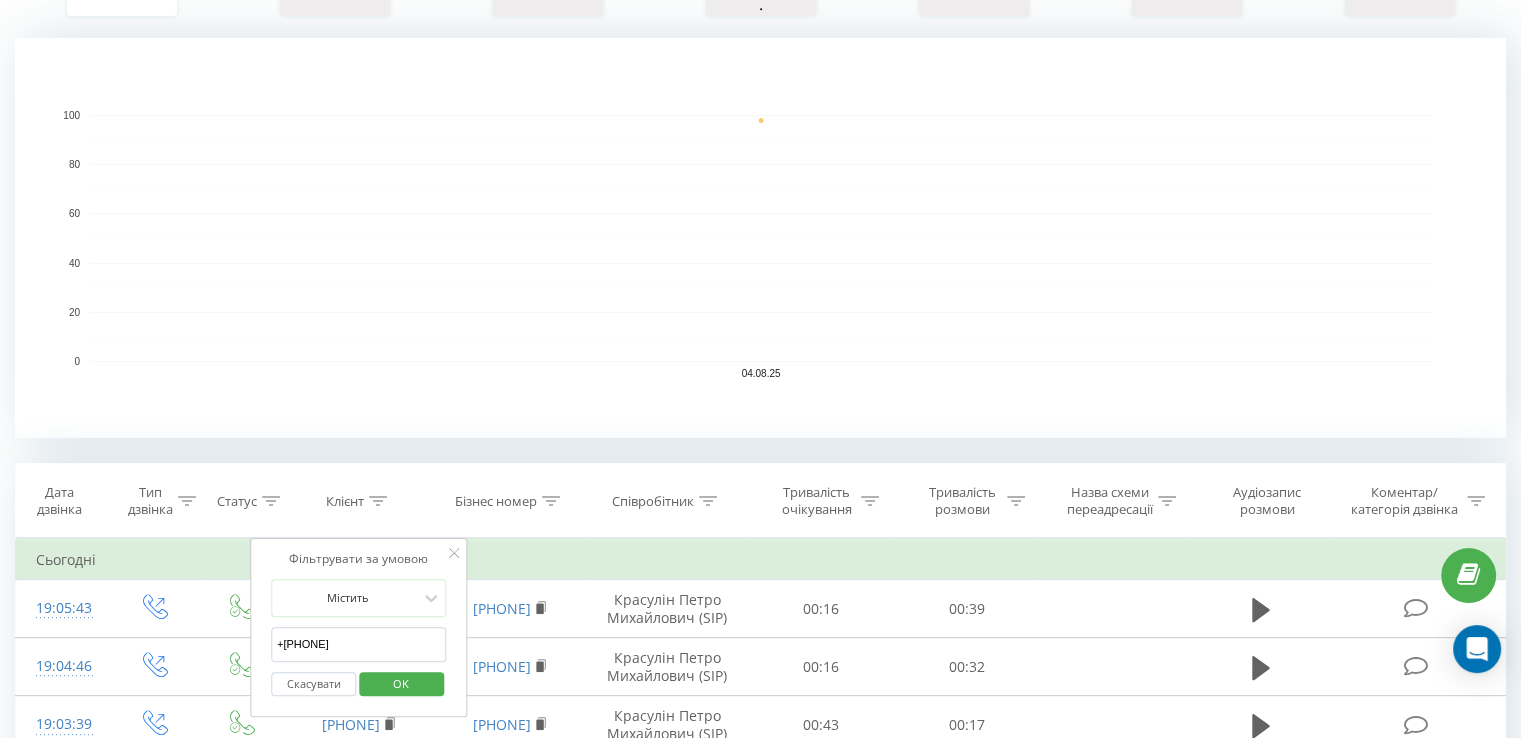 click on "+[PHONE]" at bounding box center (359, 644) 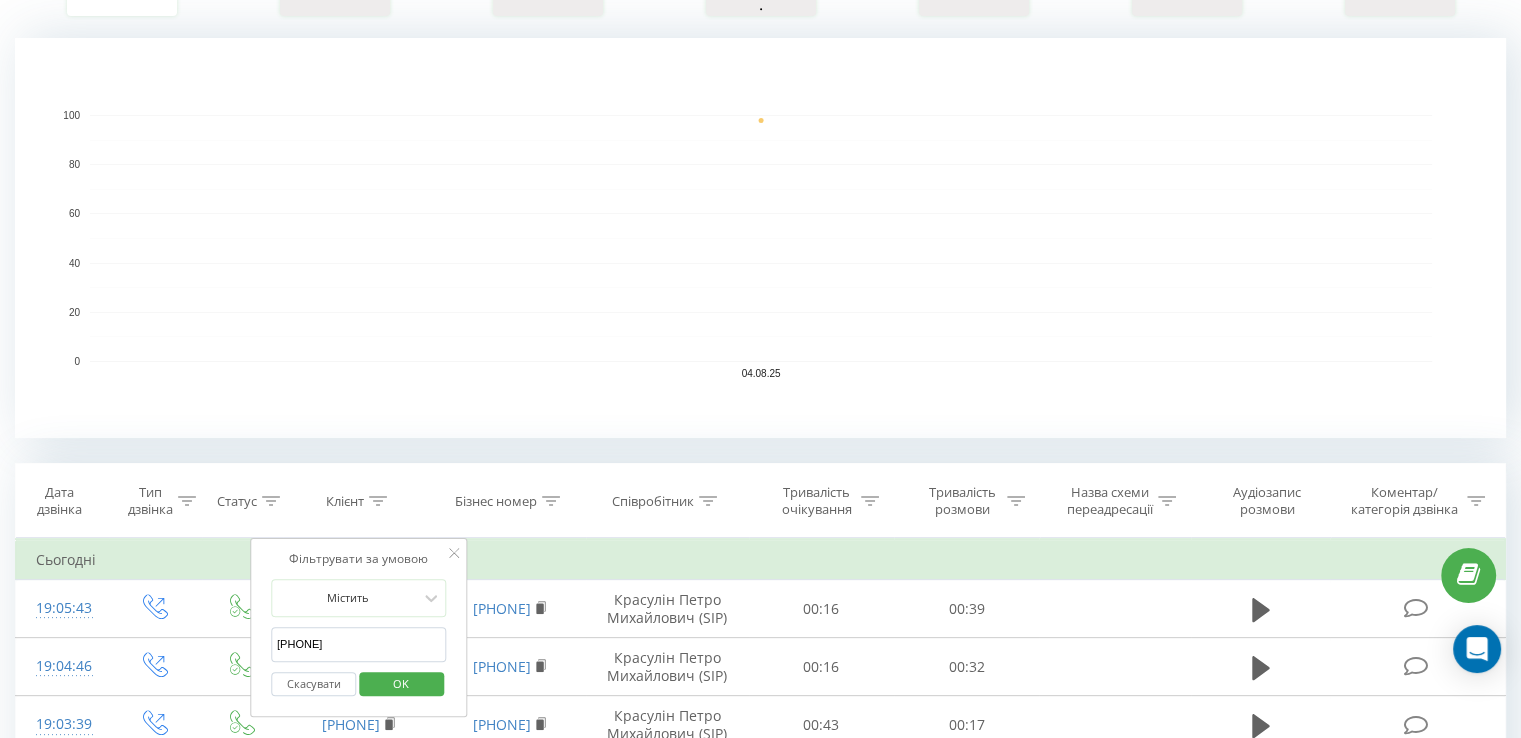 click on "OK" at bounding box center [401, 684] 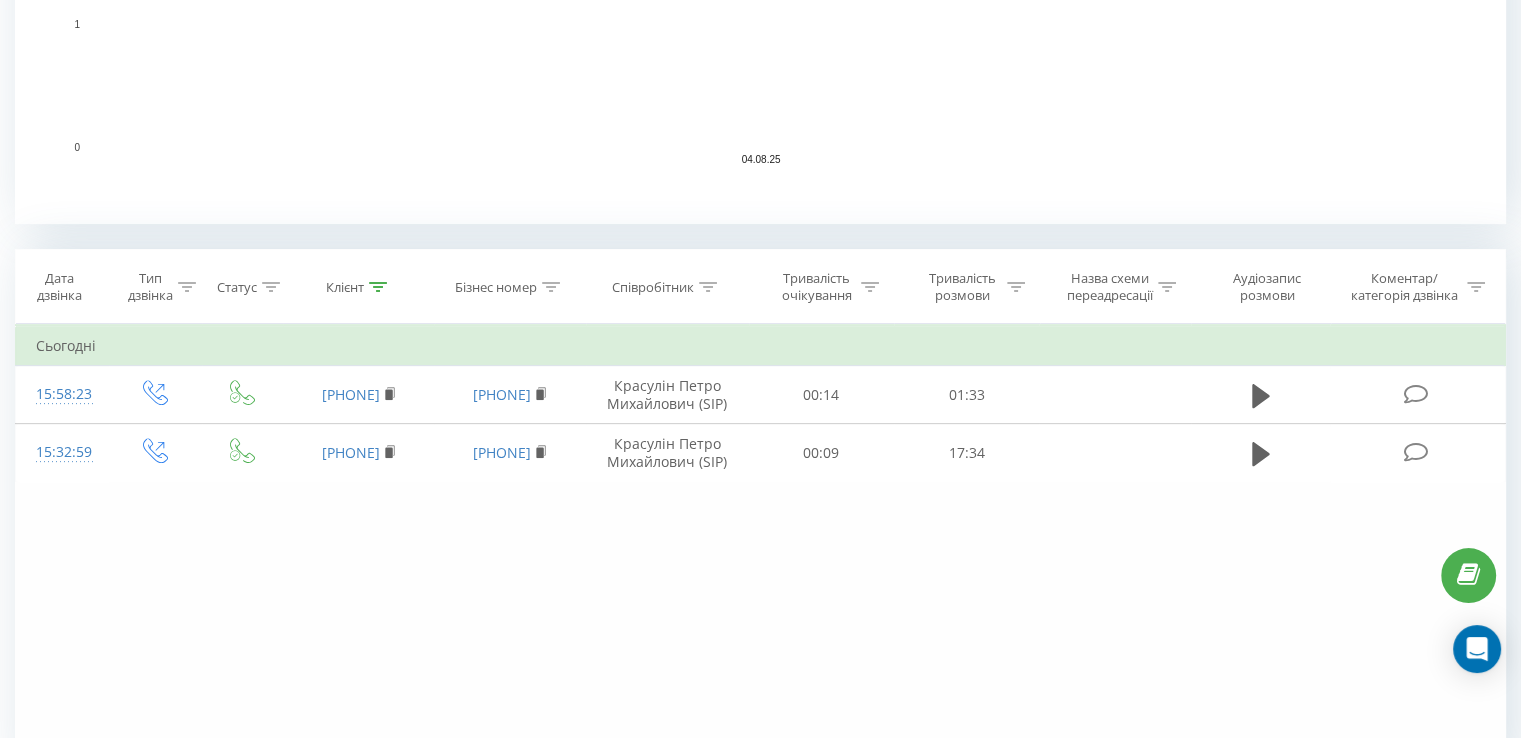scroll, scrollTop: 700, scrollLeft: 0, axis: vertical 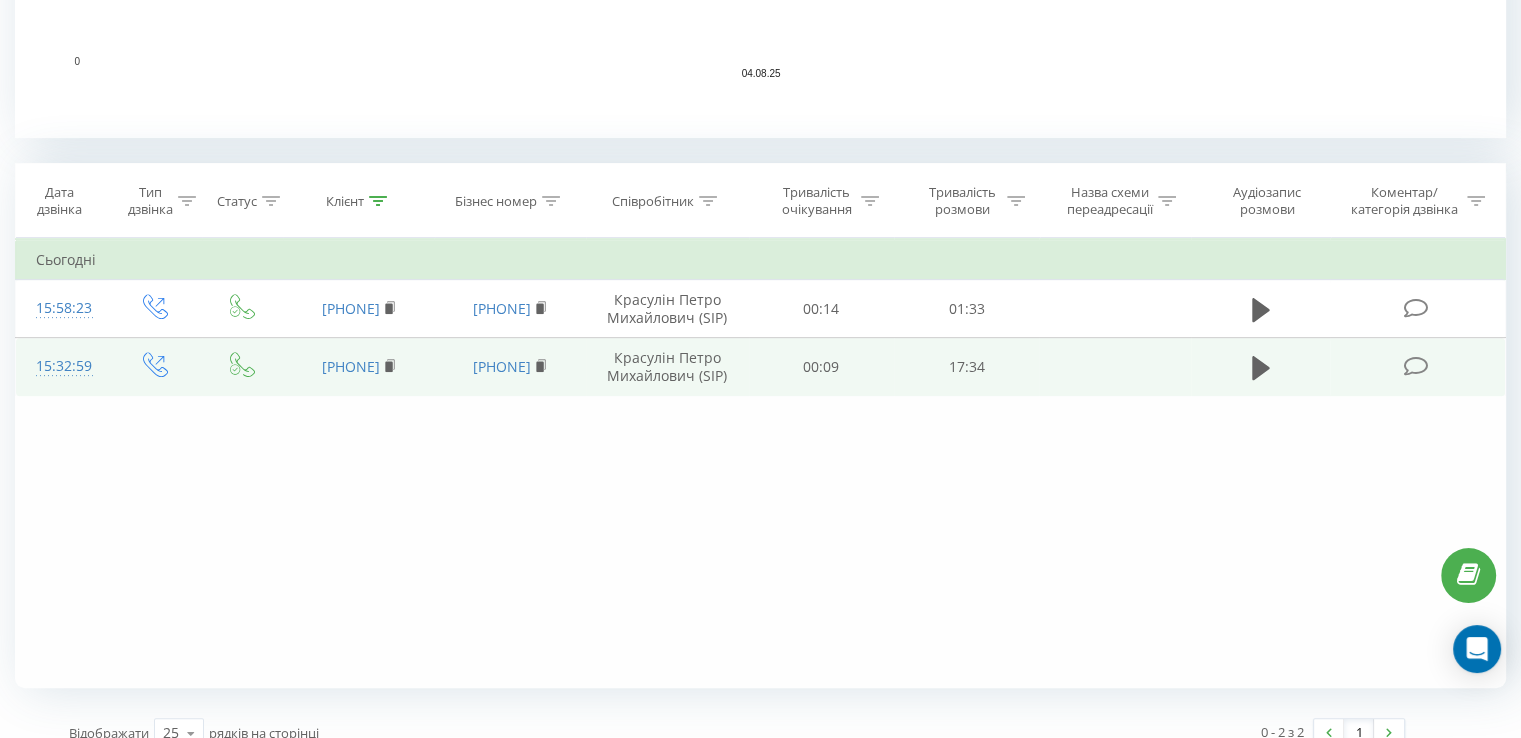 click on "17:34" at bounding box center [966, 367] 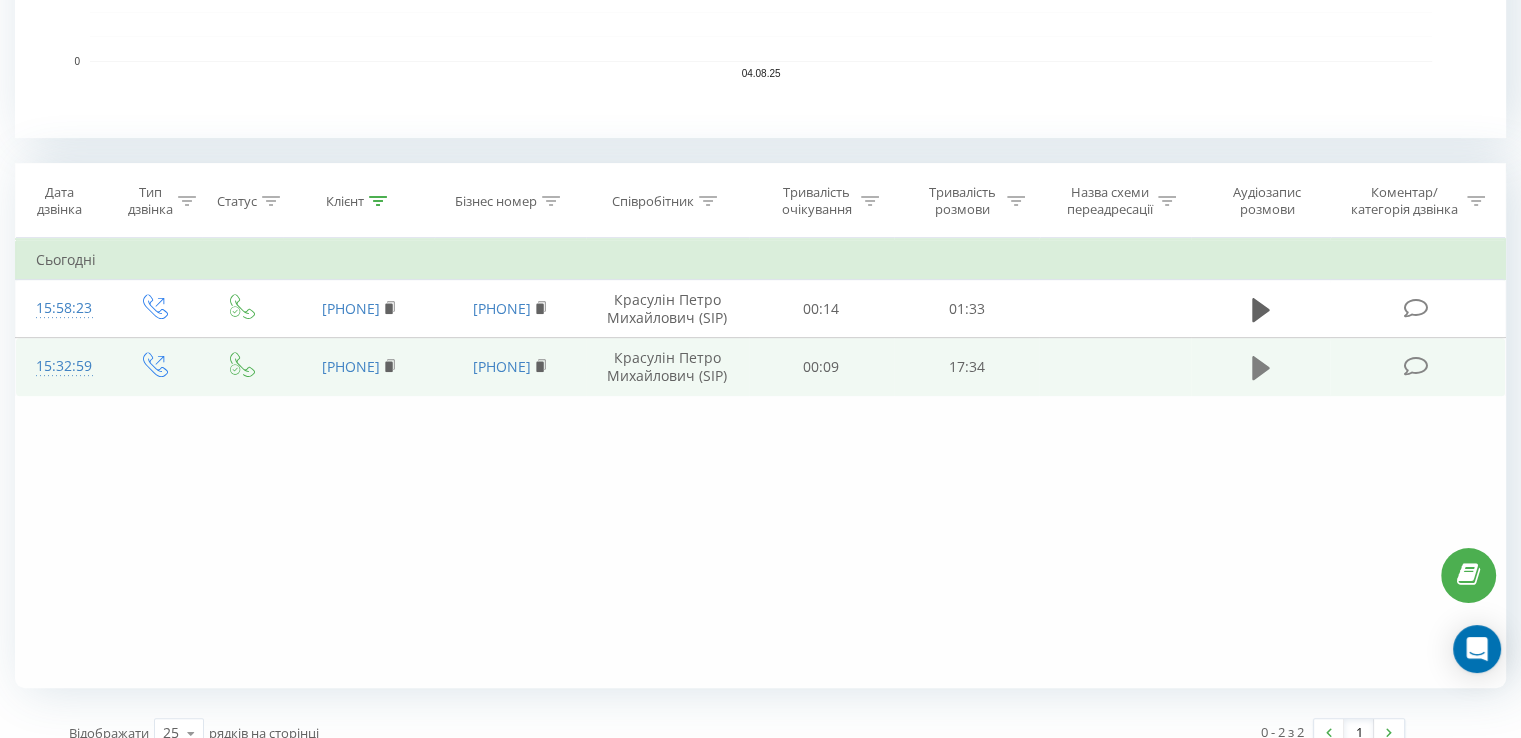 click 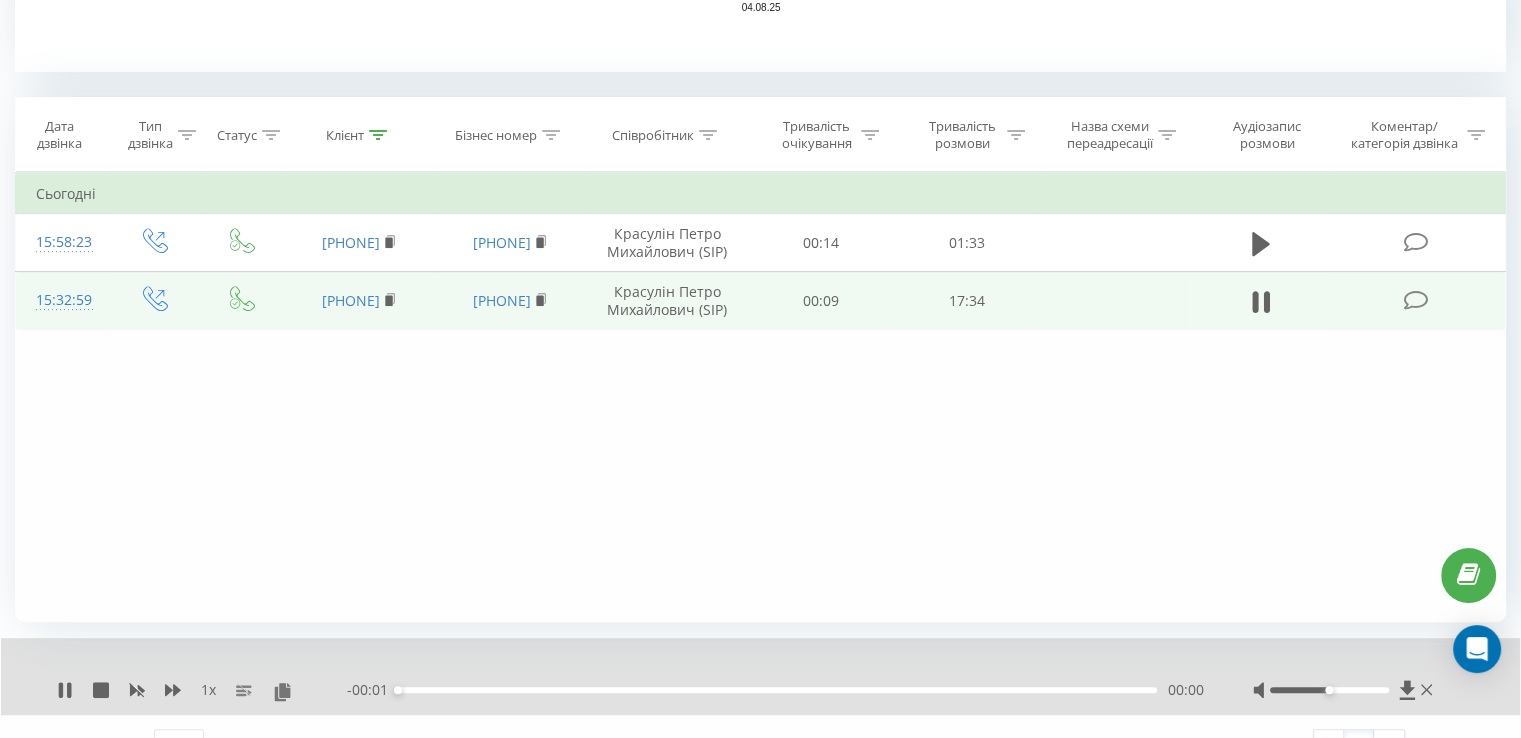 scroll, scrollTop: 800, scrollLeft: 0, axis: vertical 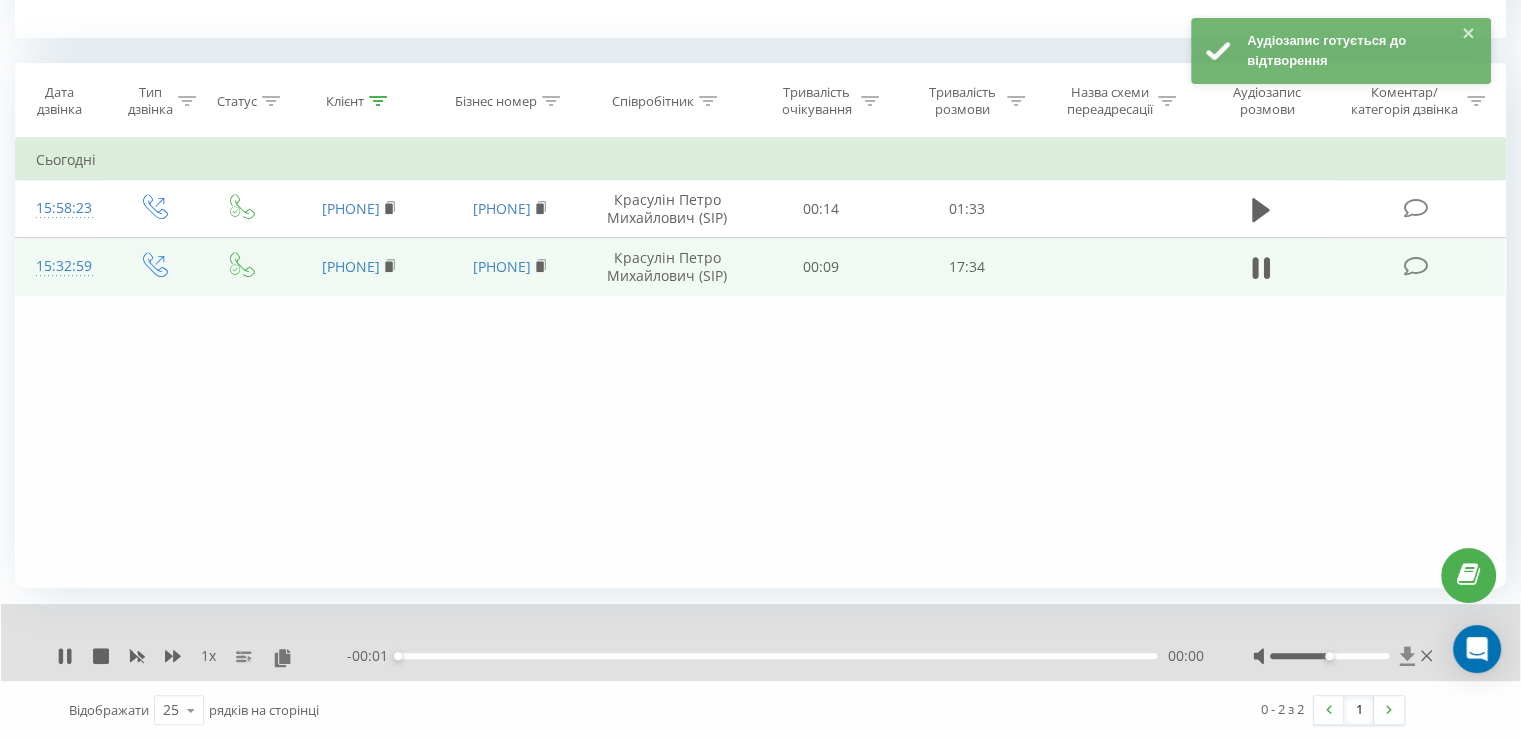 click 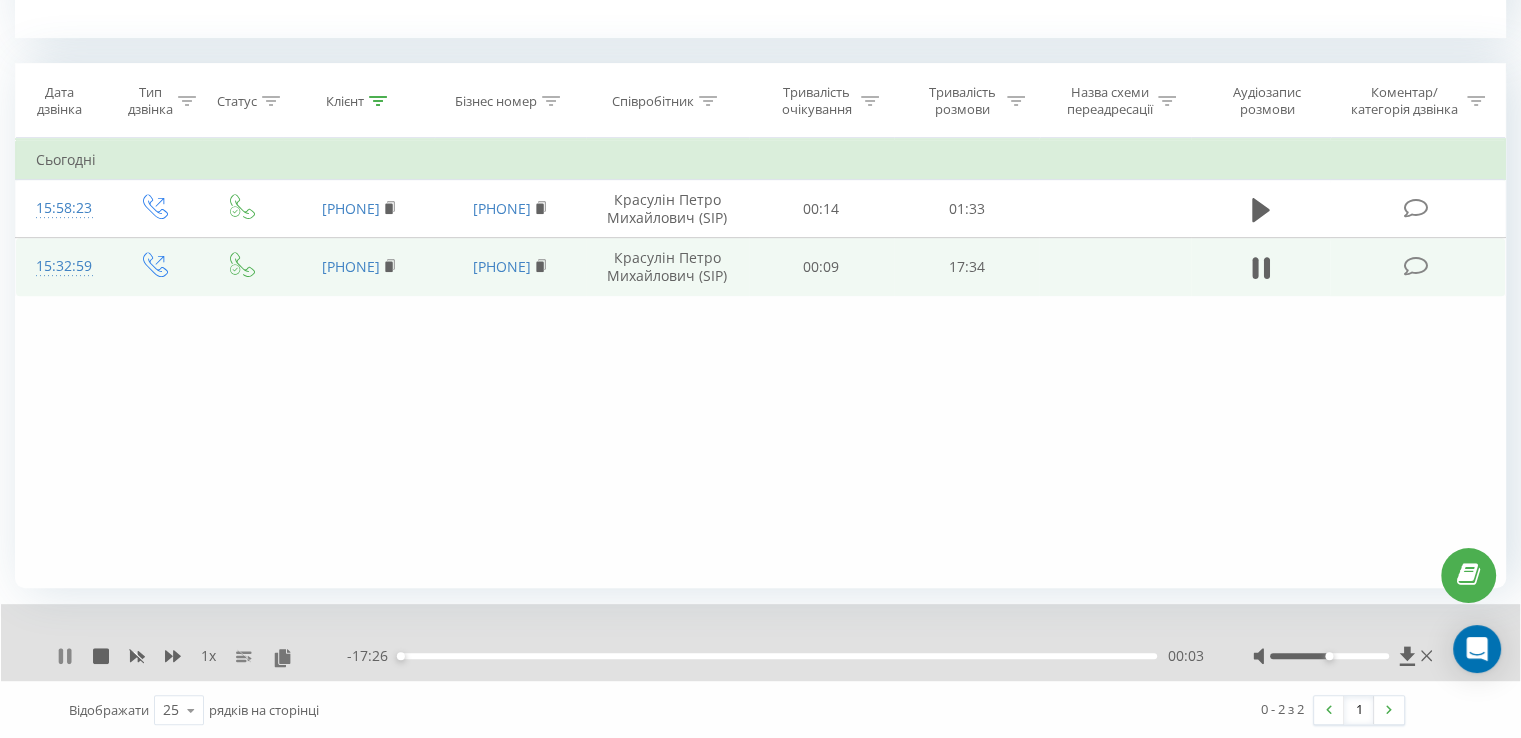 click 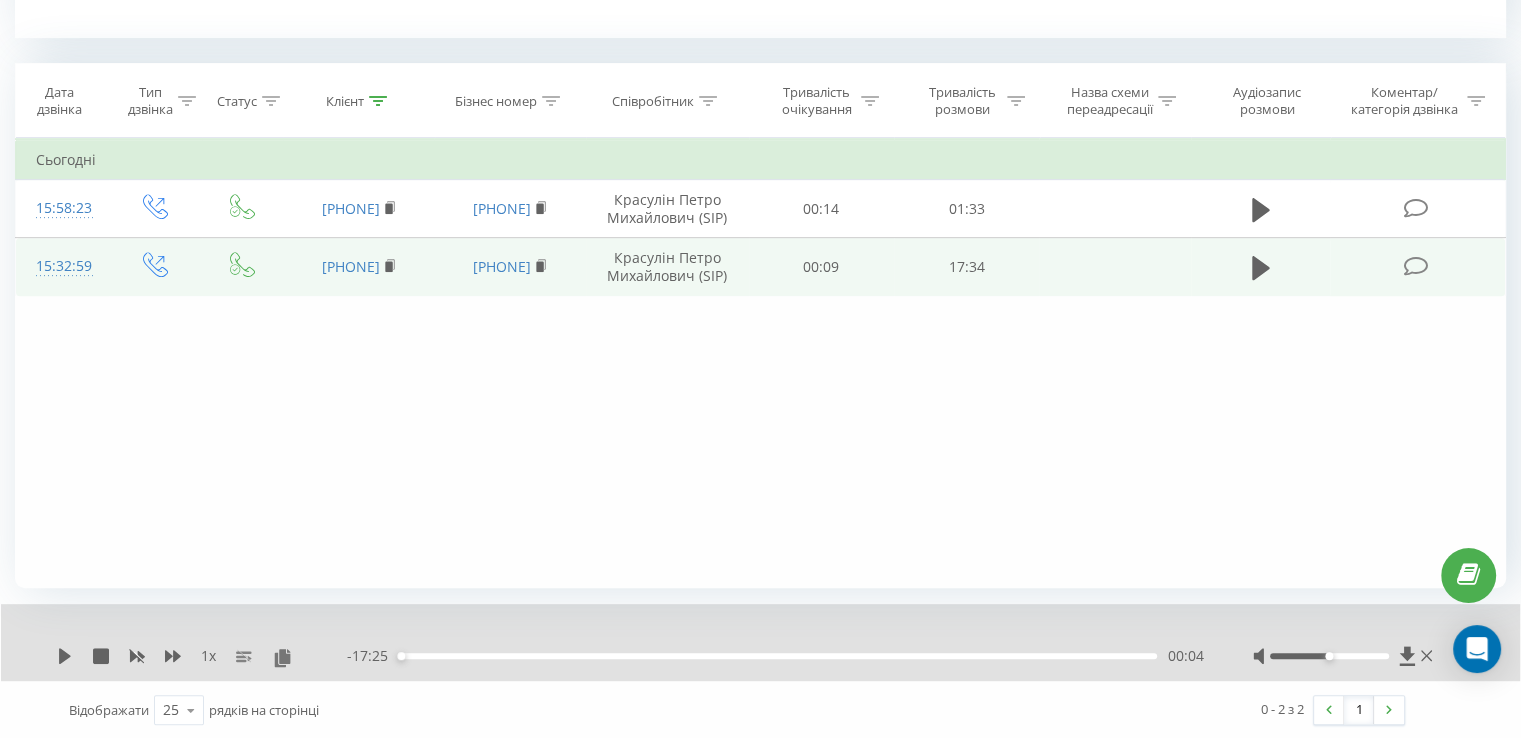 click at bounding box center (378, 101) 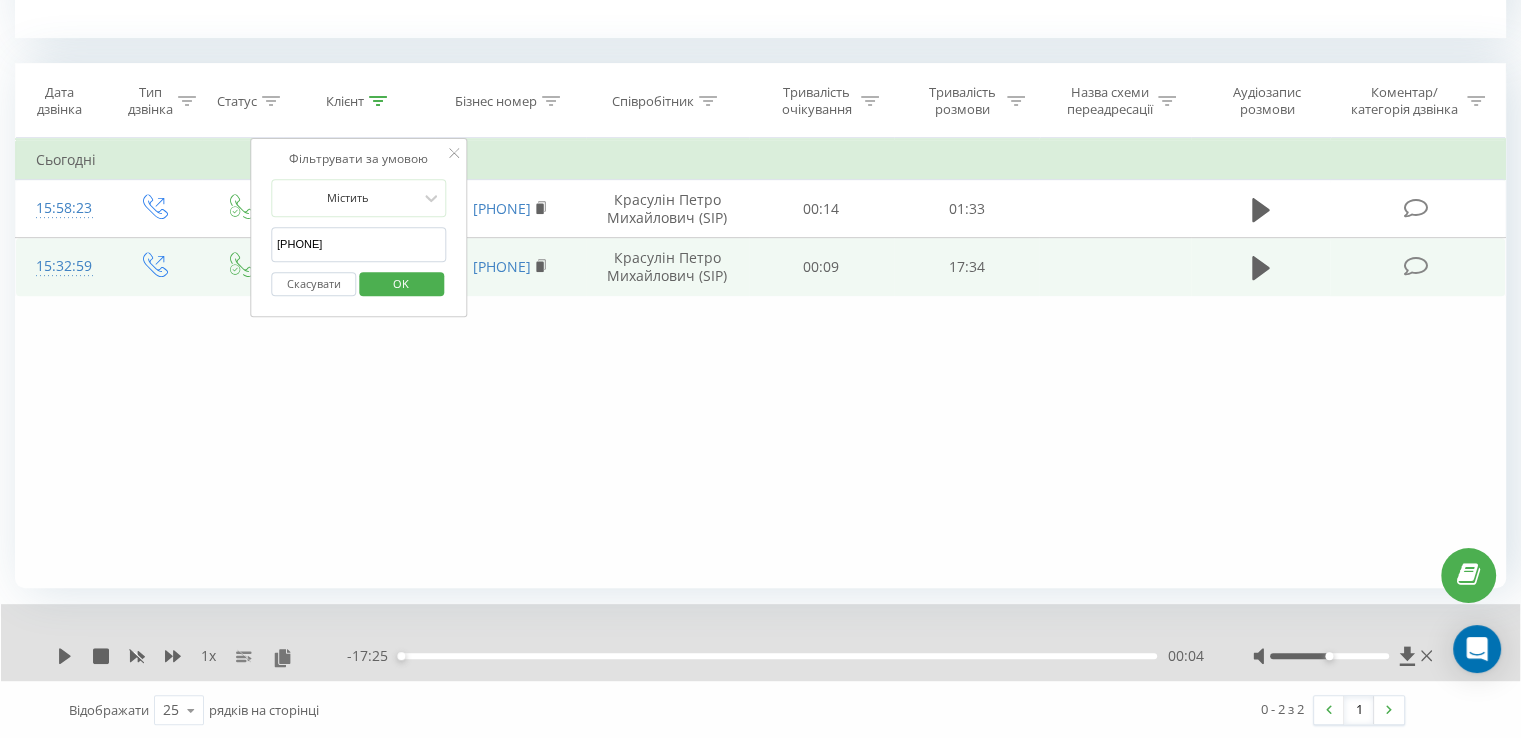 drag, startPoint x: 377, startPoint y: 240, endPoint x: 180, endPoint y: 240, distance: 197 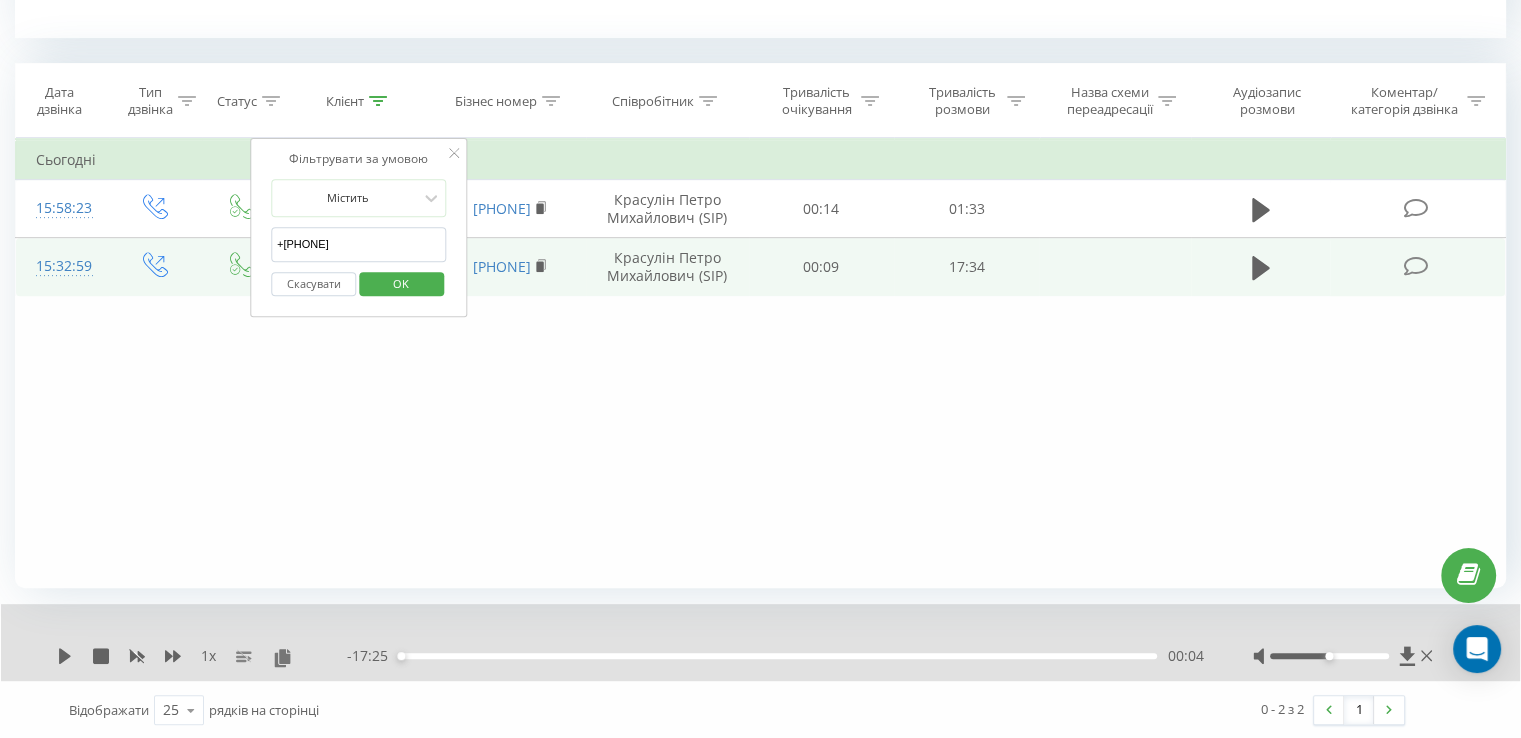 drag, startPoint x: 308, startPoint y: 241, endPoint x: 229, endPoint y: 254, distance: 80.06248 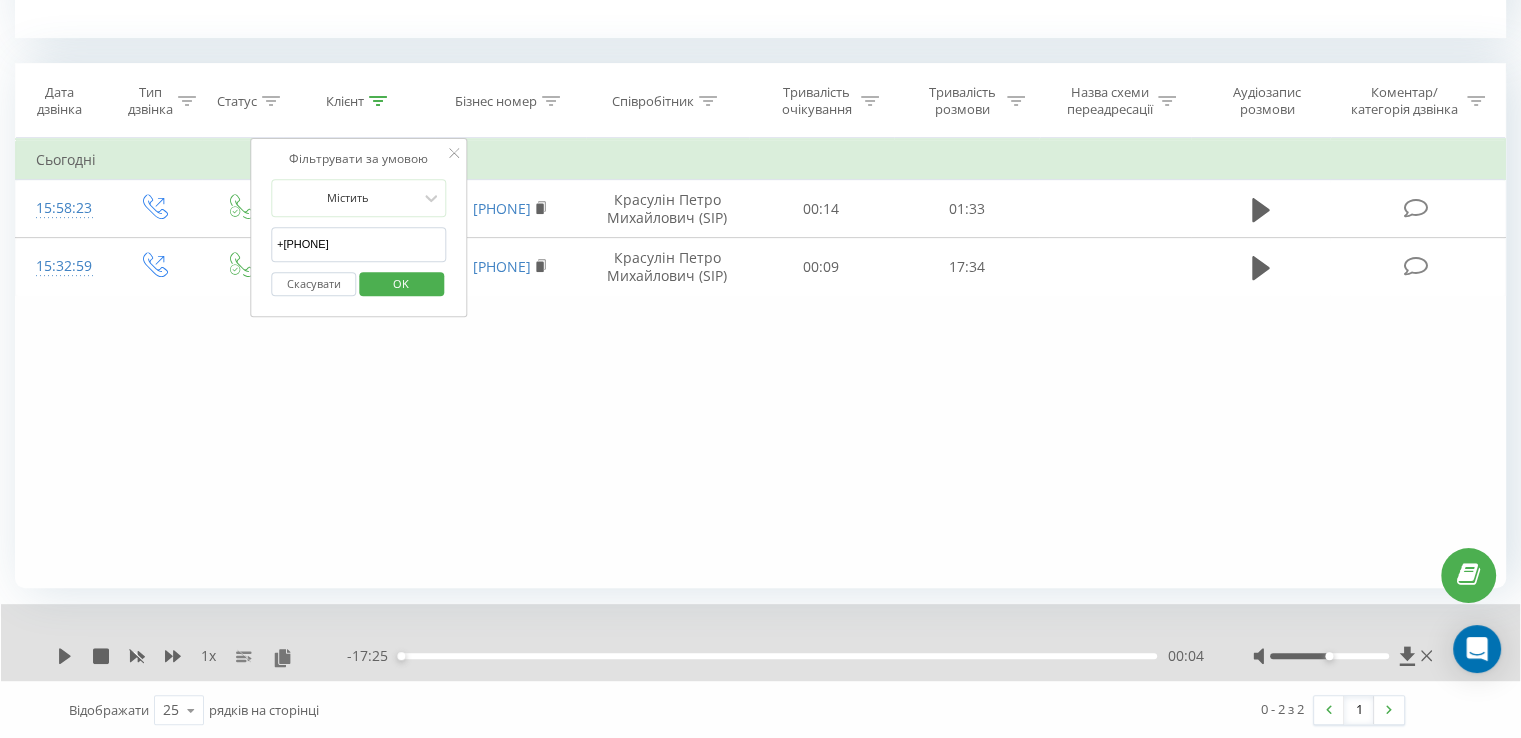 type on "[PHONE]" 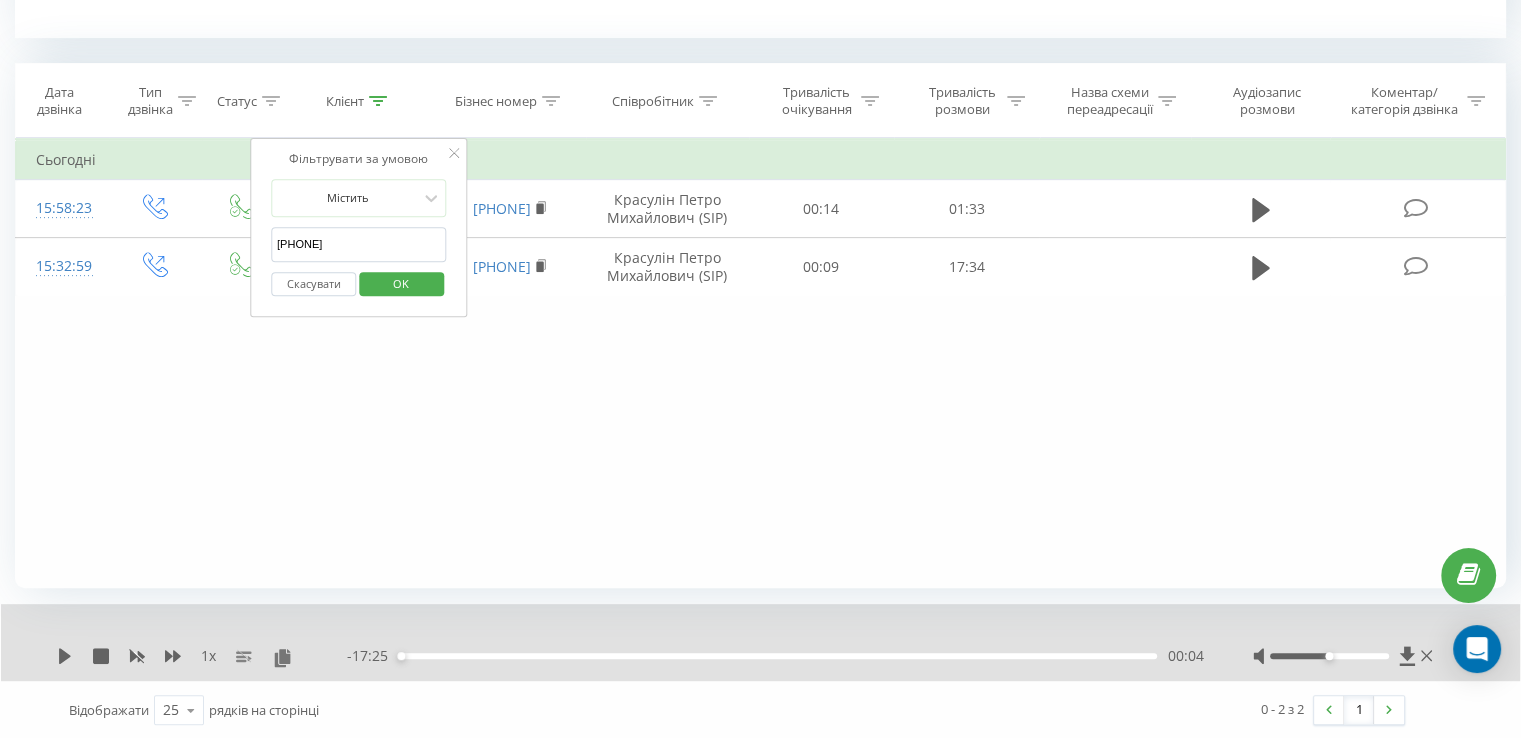 click on "OK" at bounding box center (401, 284) 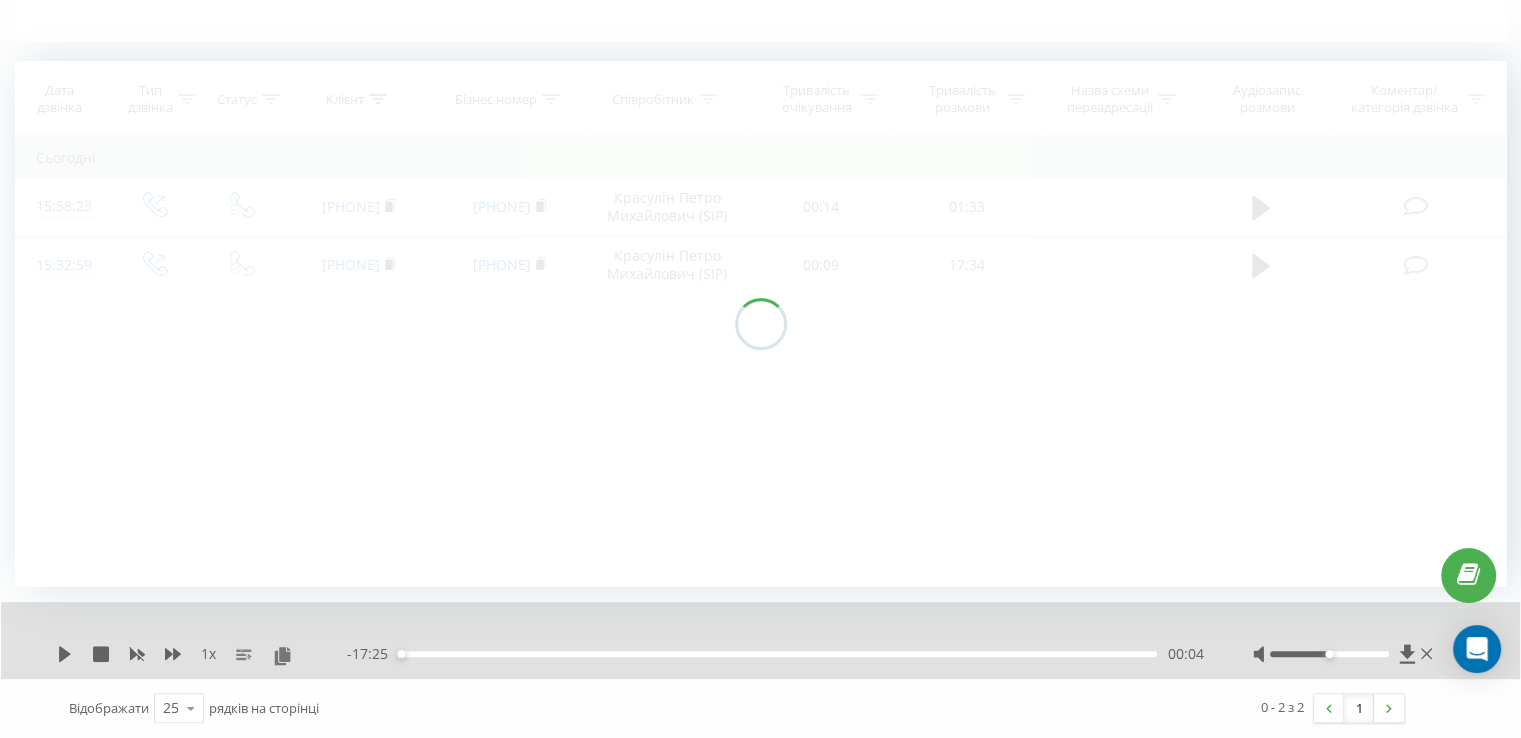scroll, scrollTop: 520, scrollLeft: 0, axis: vertical 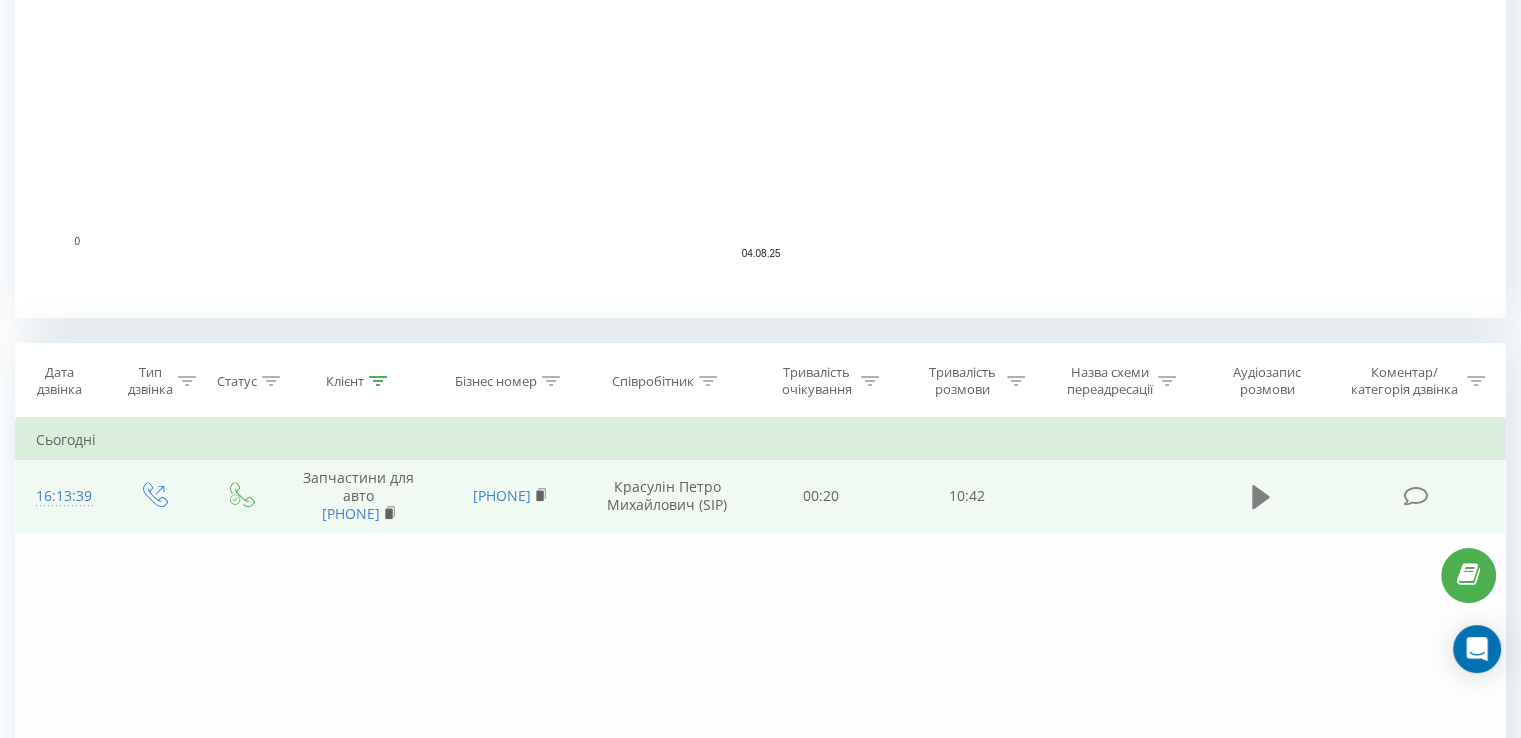 click 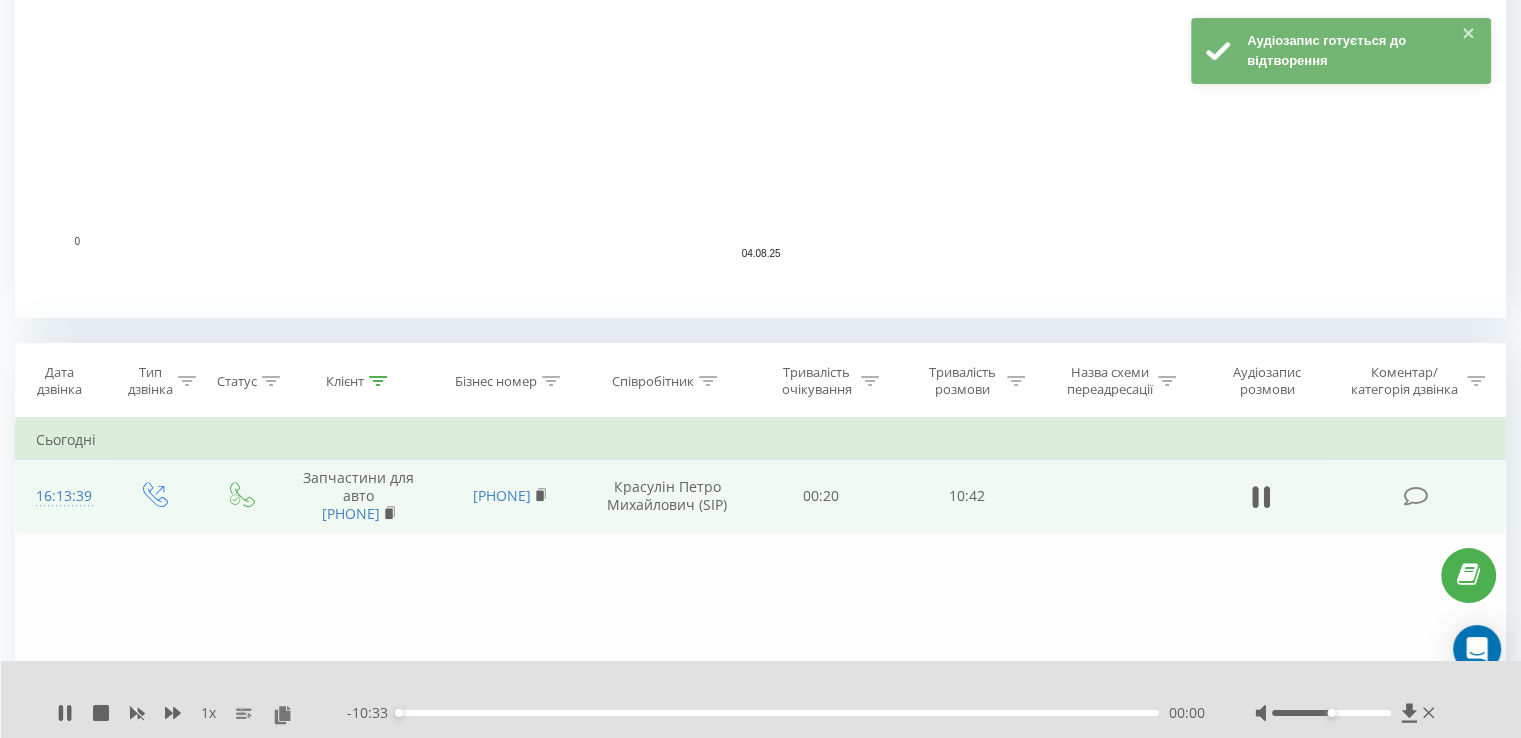 scroll, scrollTop: 720, scrollLeft: 0, axis: vertical 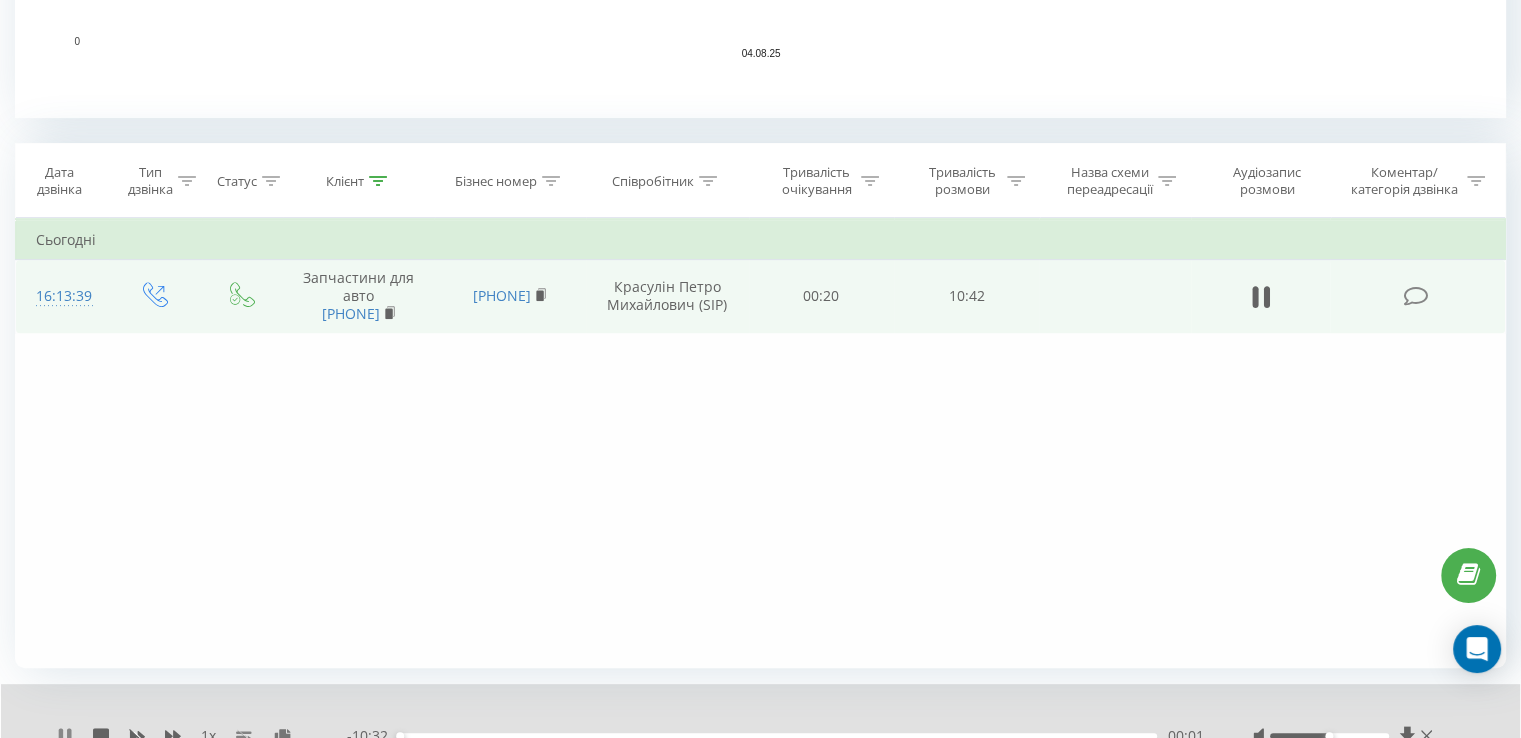 click 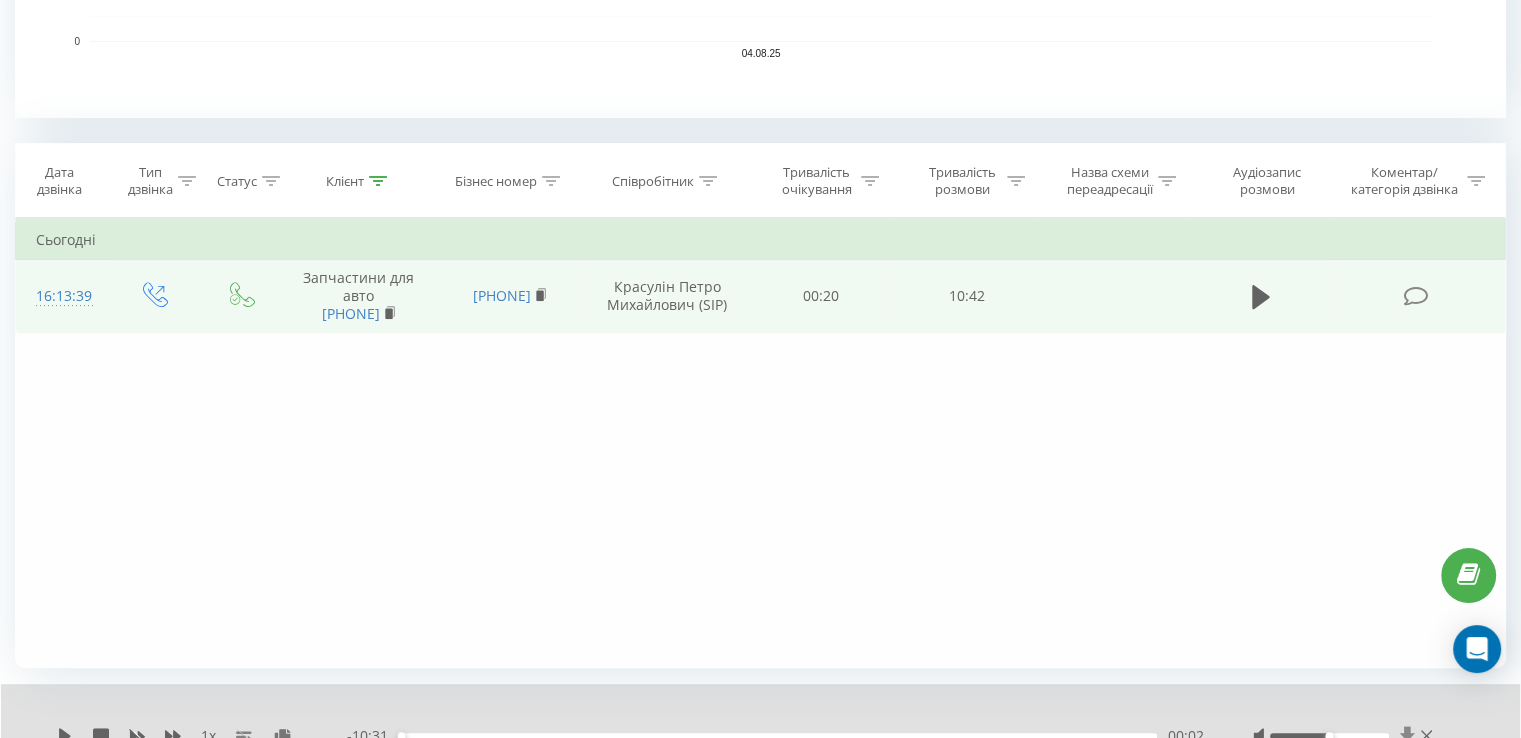click 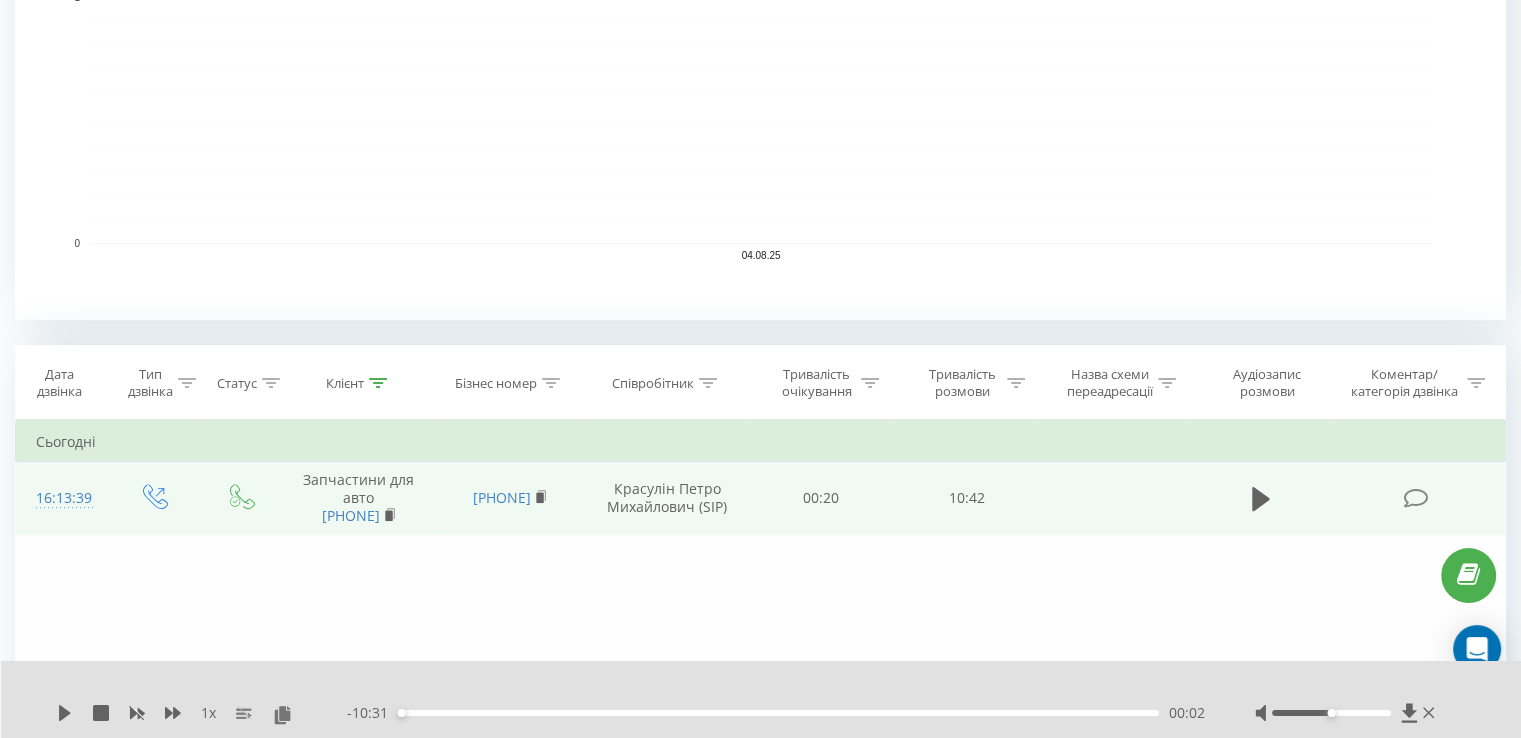 scroll, scrollTop: 600, scrollLeft: 0, axis: vertical 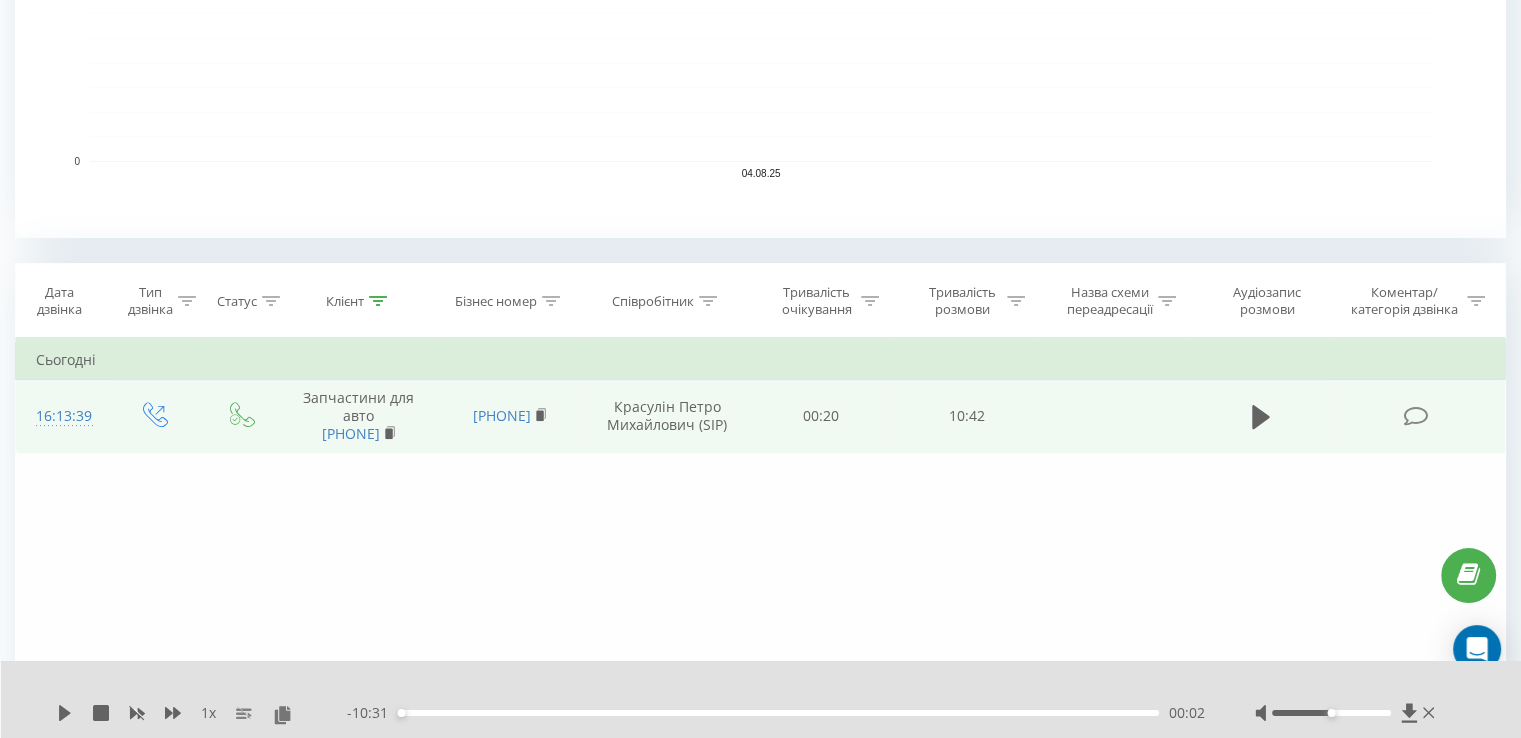 drag, startPoint x: 376, startPoint y: 295, endPoint x: 411, endPoint y: 365, distance: 78.26238 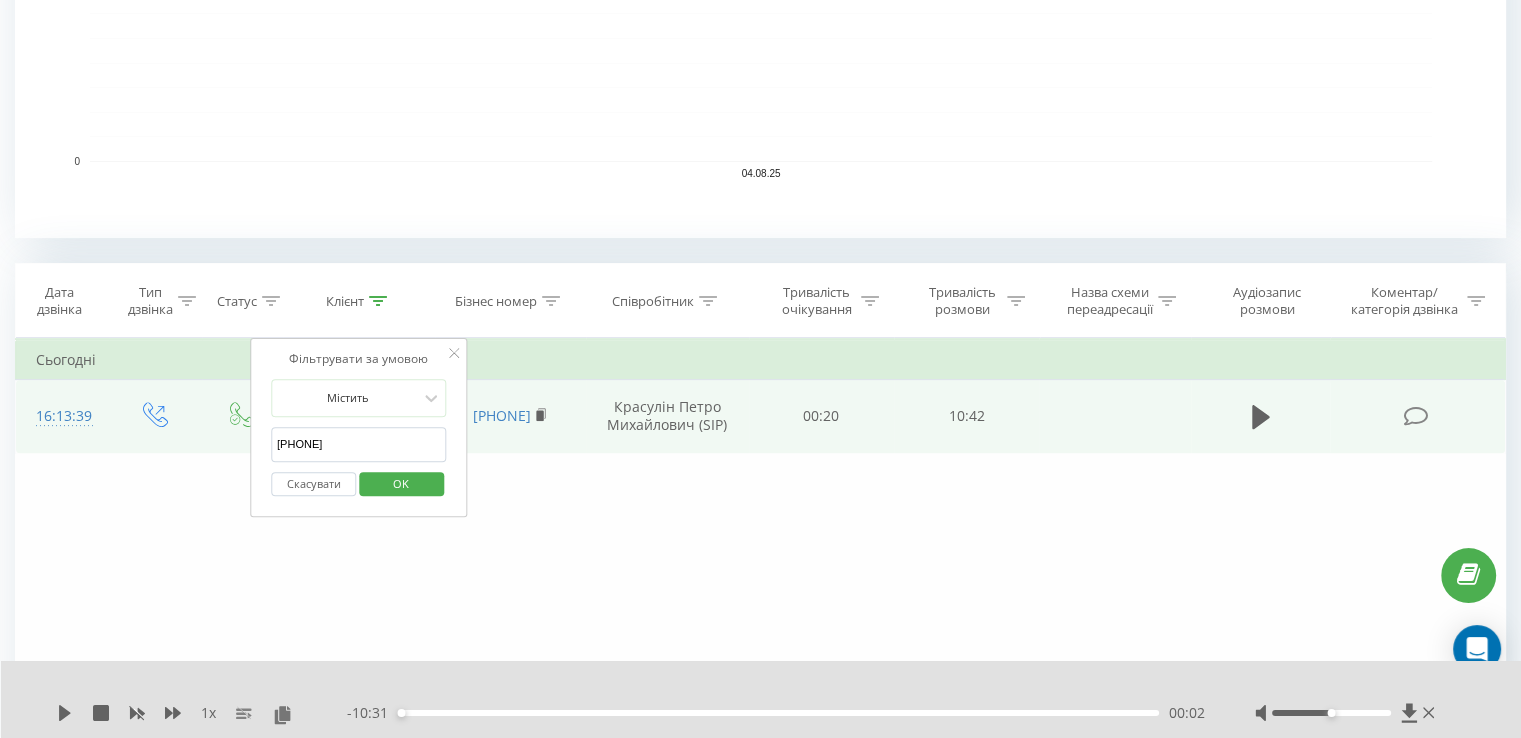 drag, startPoint x: 368, startPoint y: 445, endPoint x: 125, endPoint y: 443, distance: 243.00822 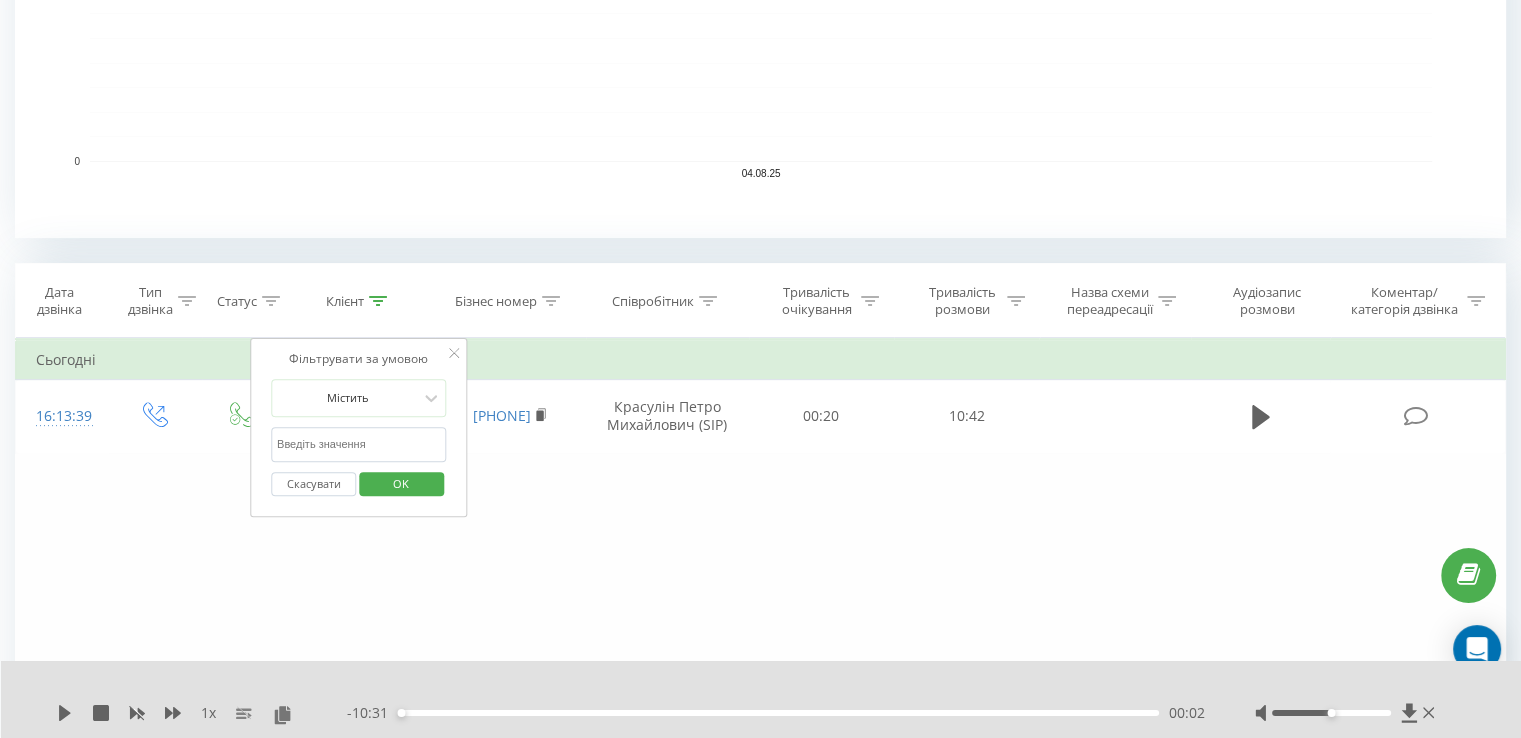 click on "OK" at bounding box center (401, 483) 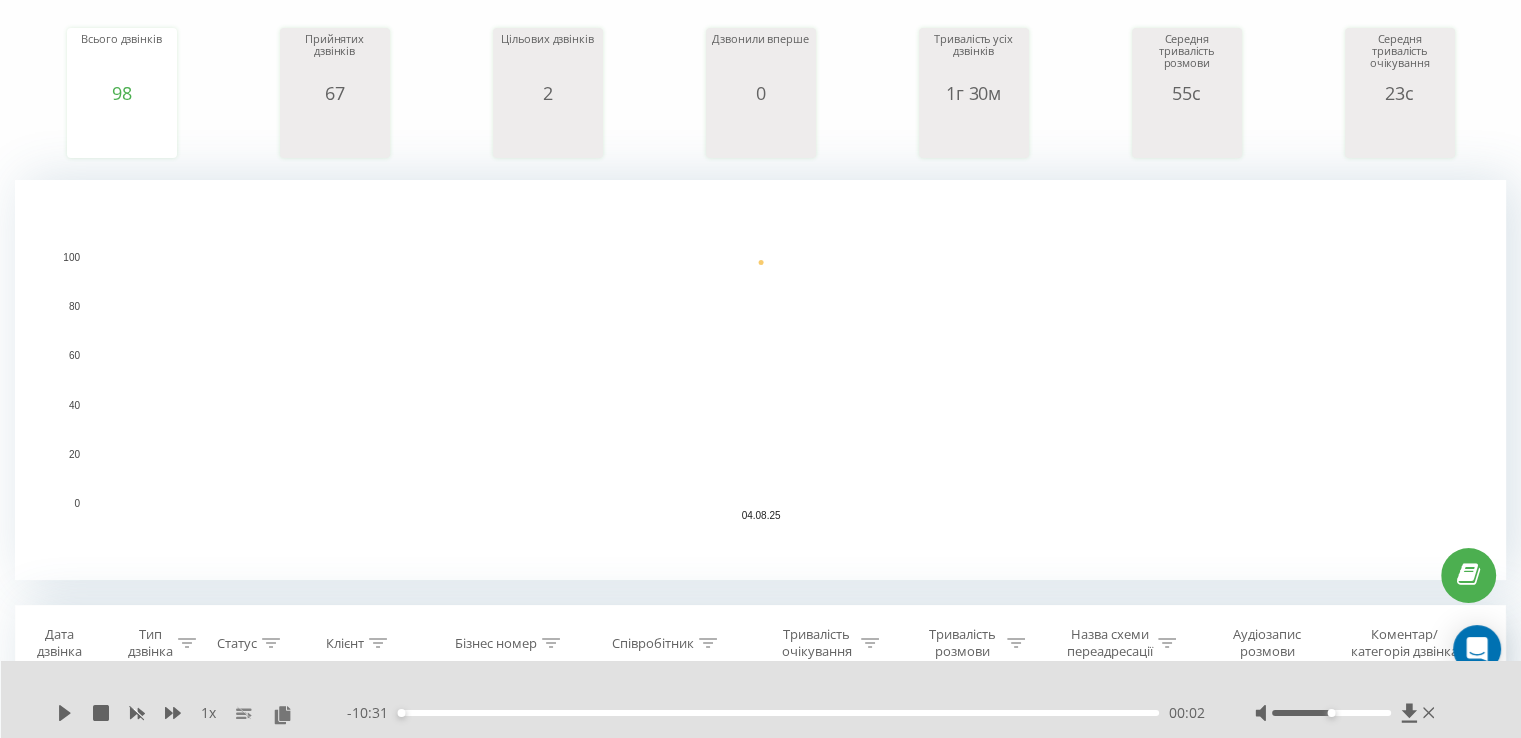 scroll, scrollTop: 444, scrollLeft: 0, axis: vertical 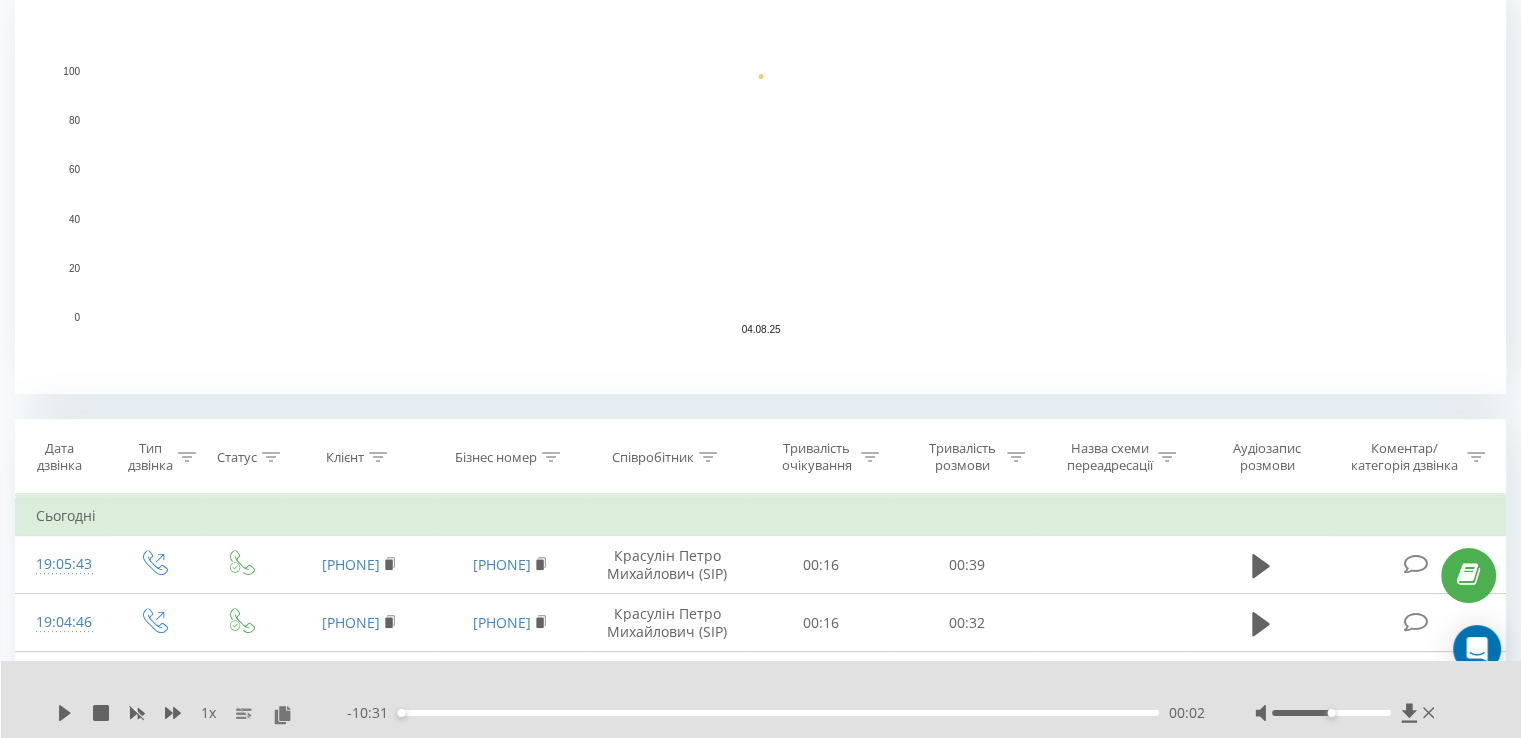 click 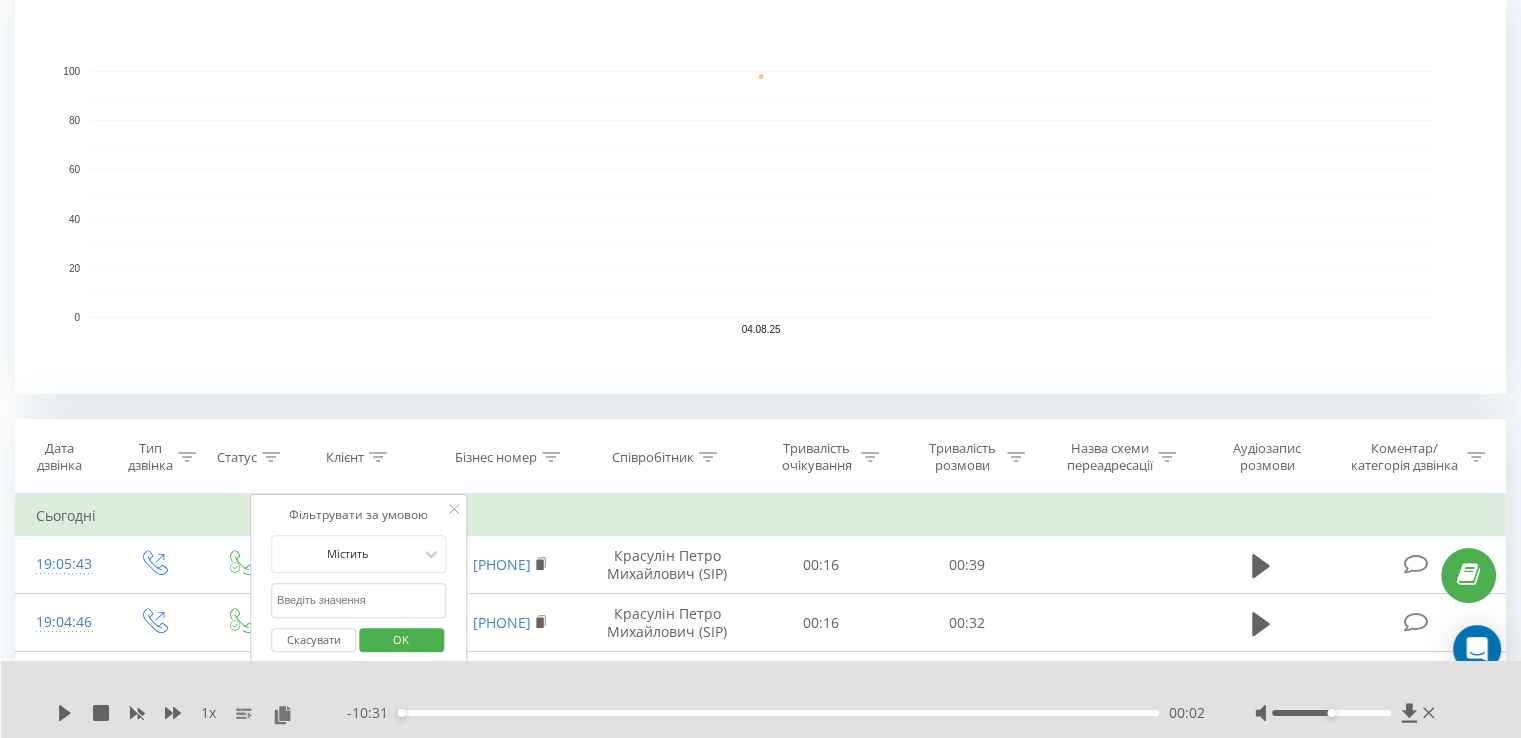click at bounding box center (359, 600) 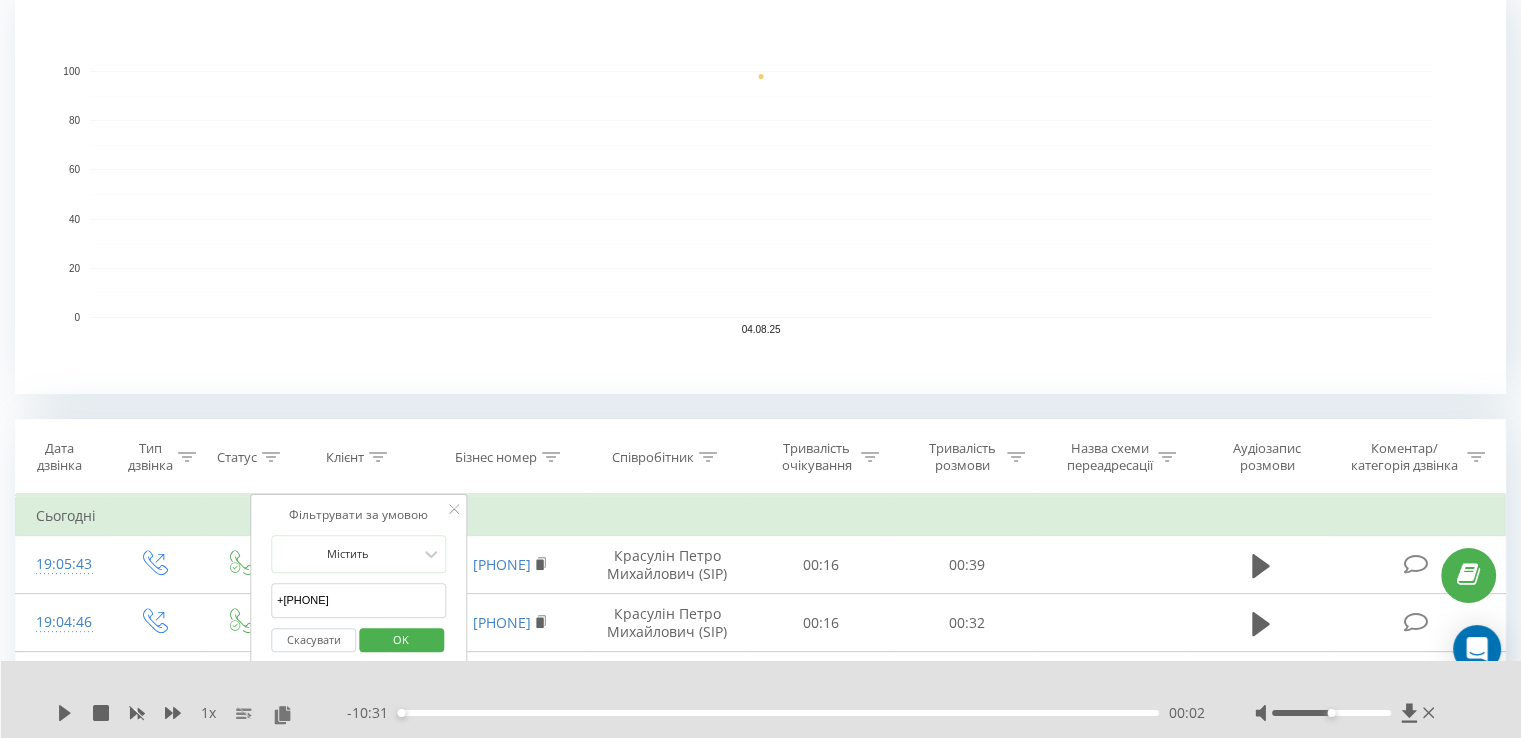 click on "+[PHONE]" at bounding box center (359, 600) 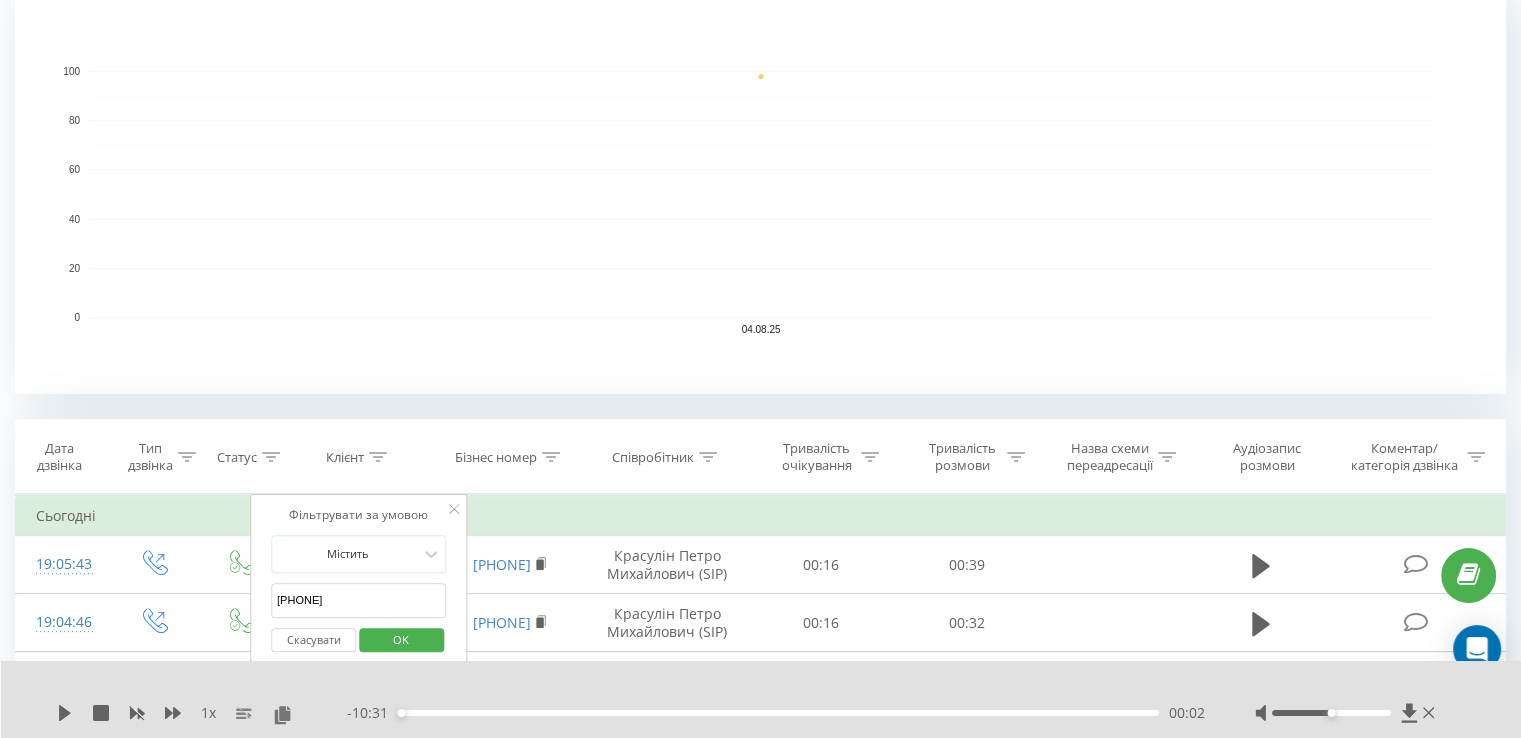 click on "OK" at bounding box center (401, 640) 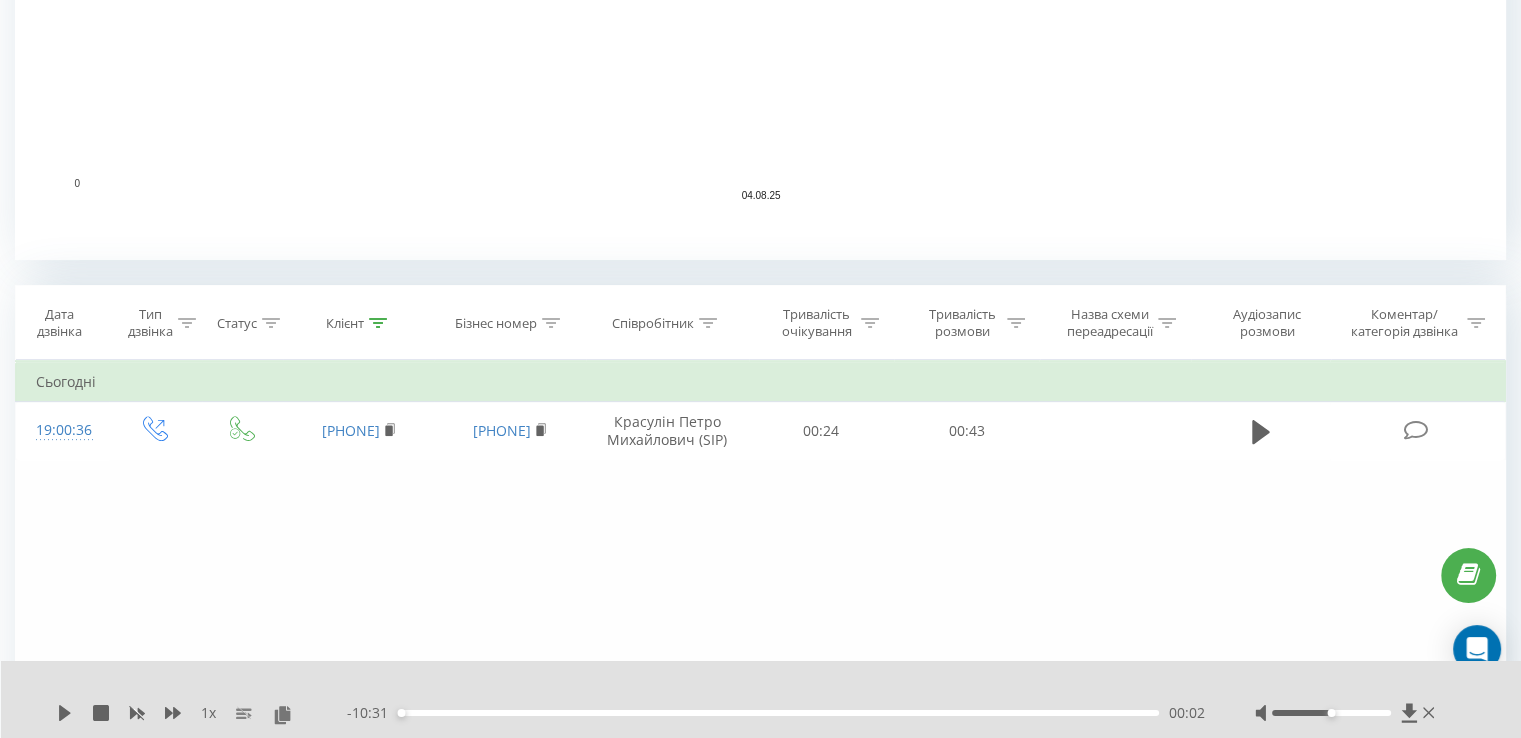 scroll, scrollTop: 724, scrollLeft: 0, axis: vertical 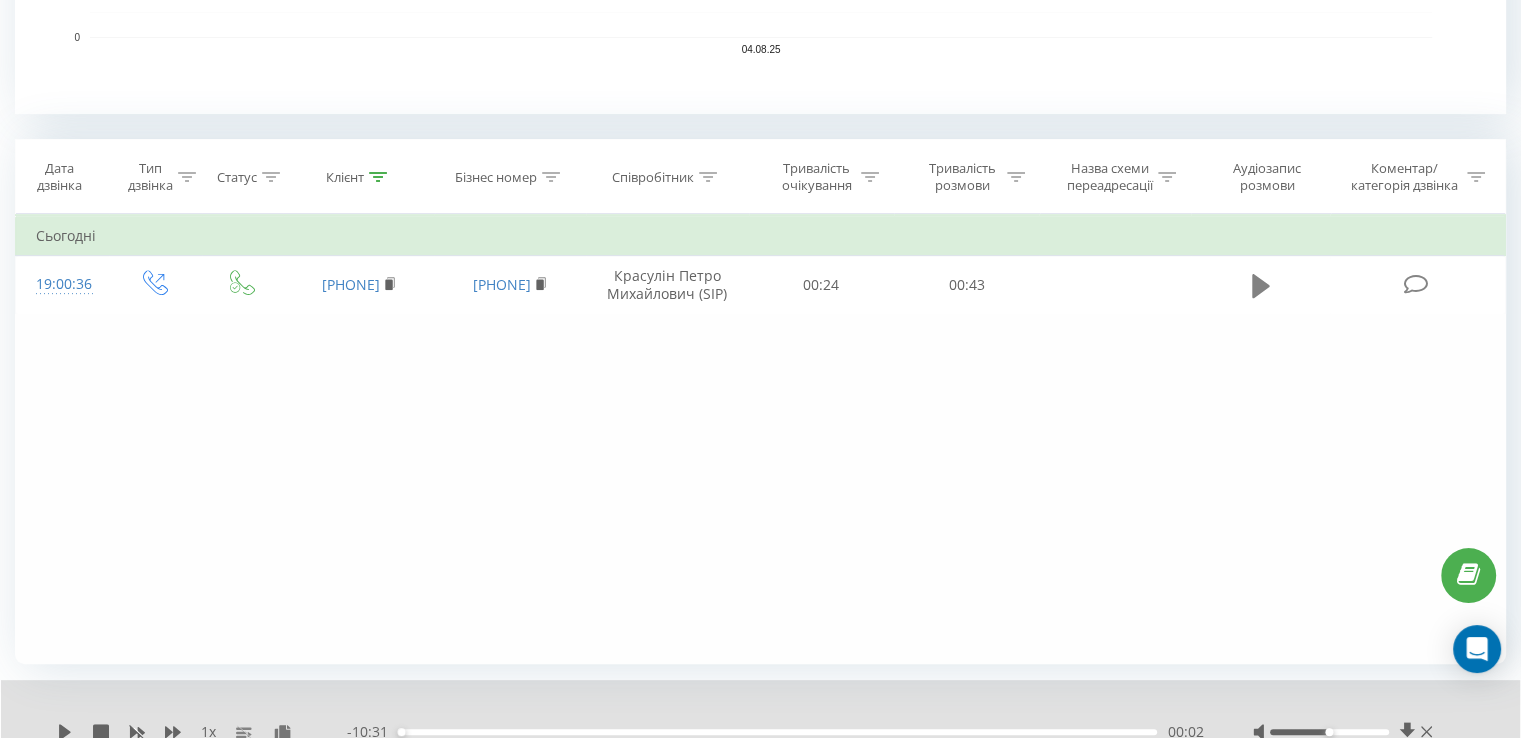click 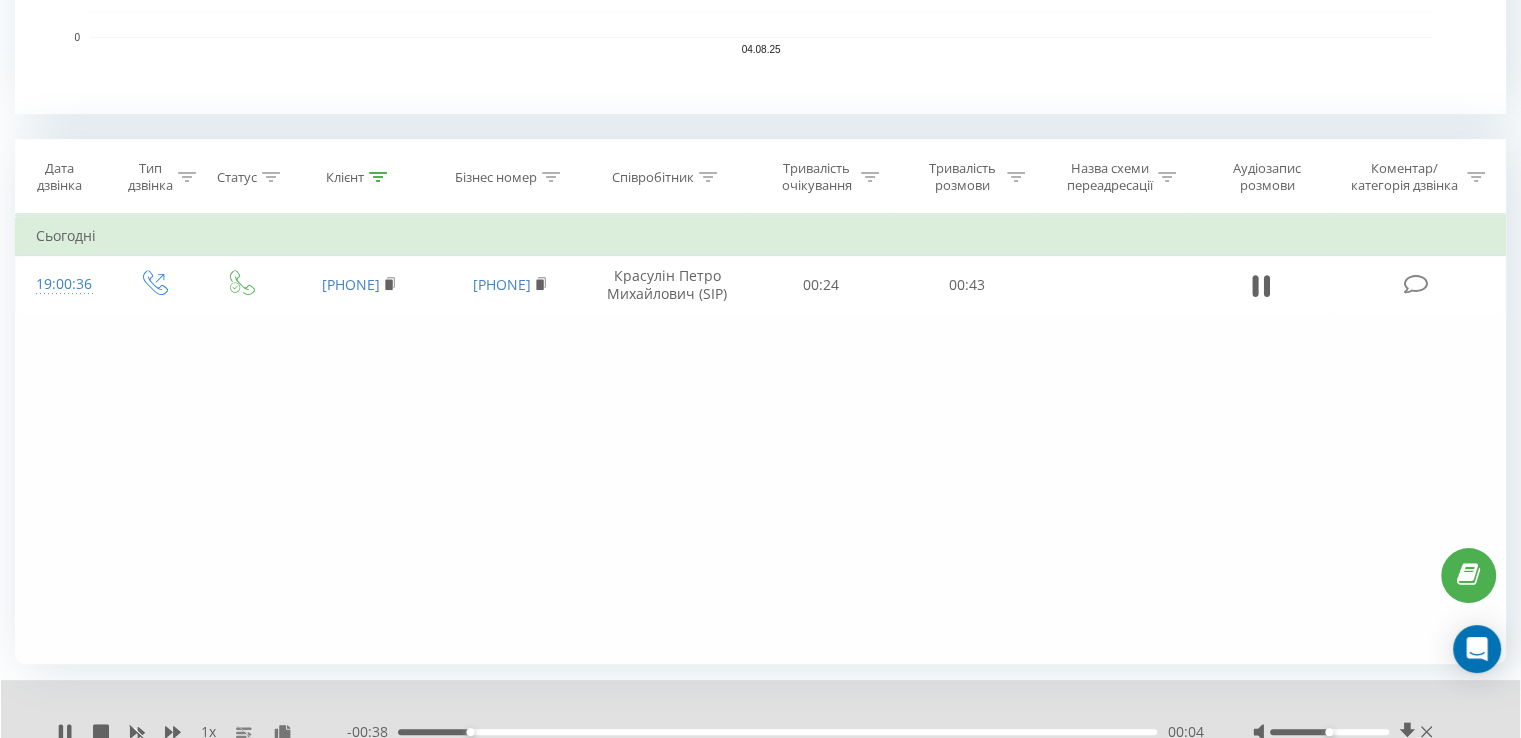 click at bounding box center [1345, 732] 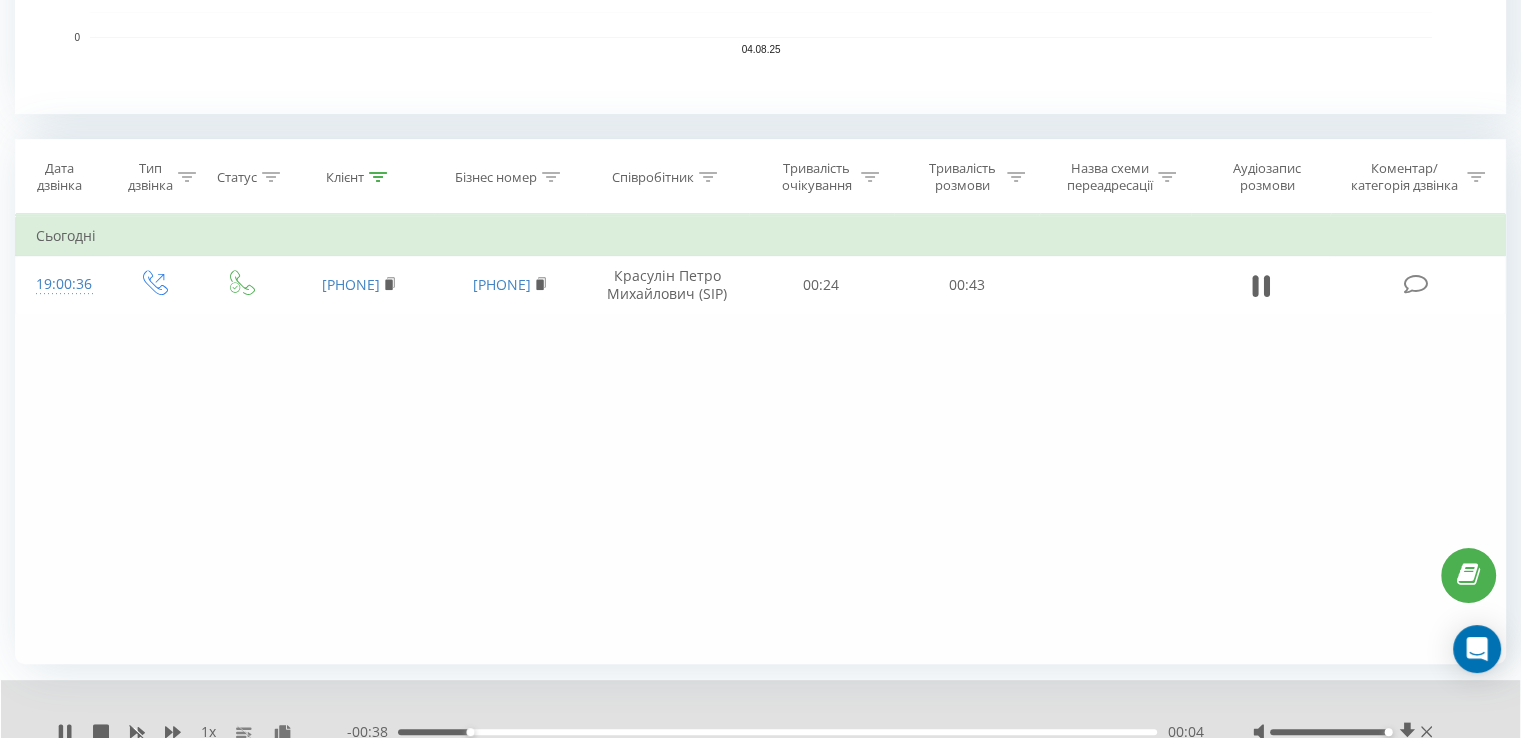 drag, startPoint x: 1345, startPoint y: 729, endPoint x: 1395, endPoint y: 739, distance: 50.990196 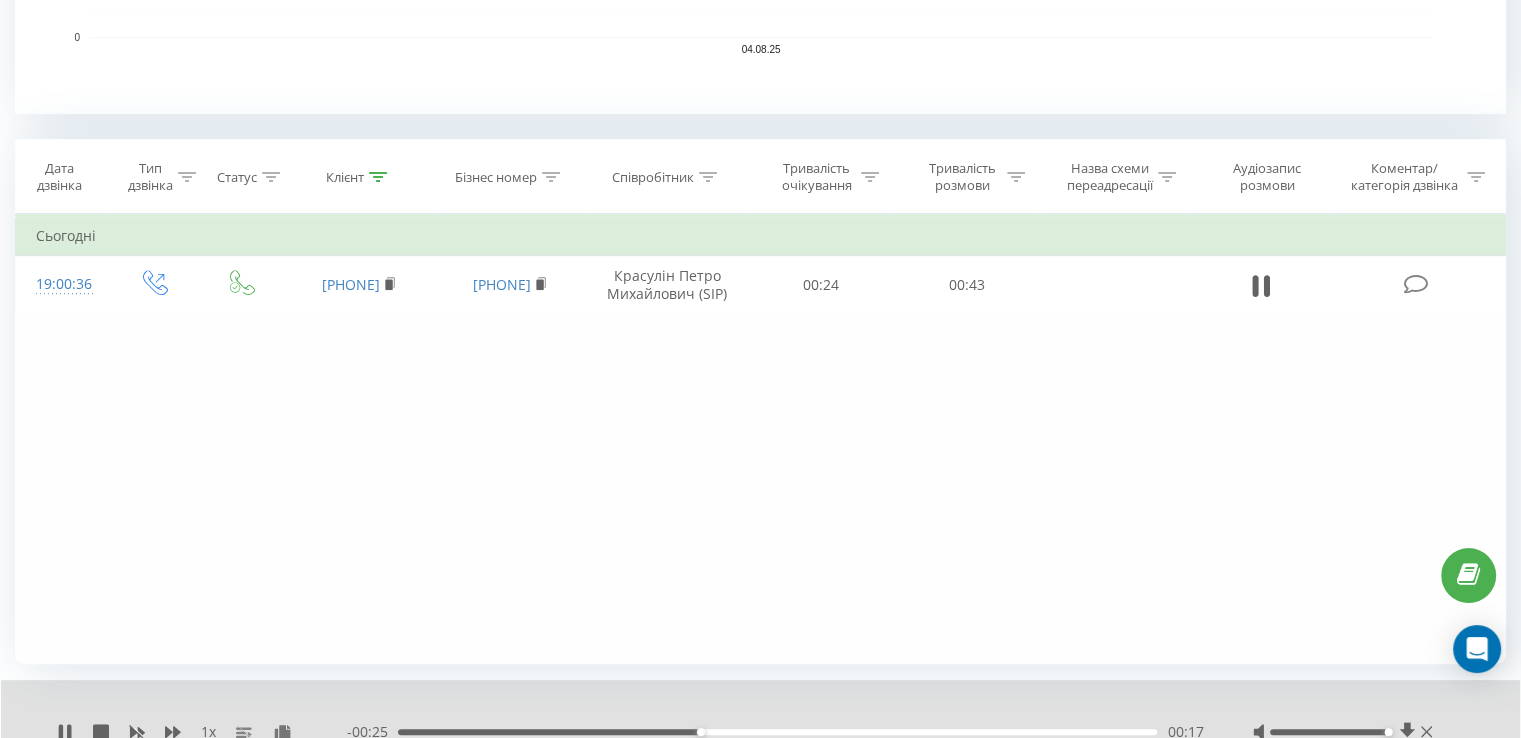 scroll, scrollTop: 624, scrollLeft: 0, axis: vertical 